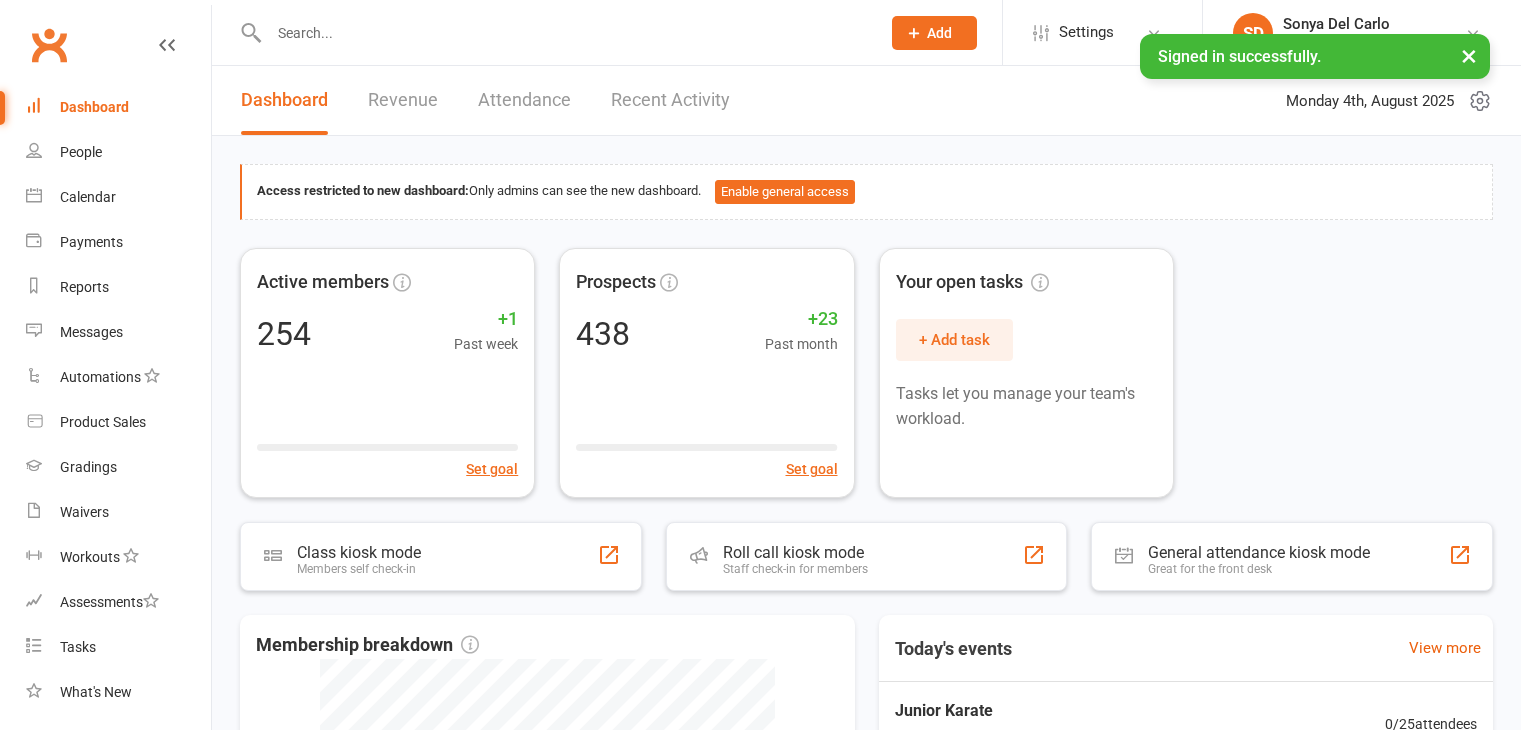scroll, scrollTop: 0, scrollLeft: 0, axis: both 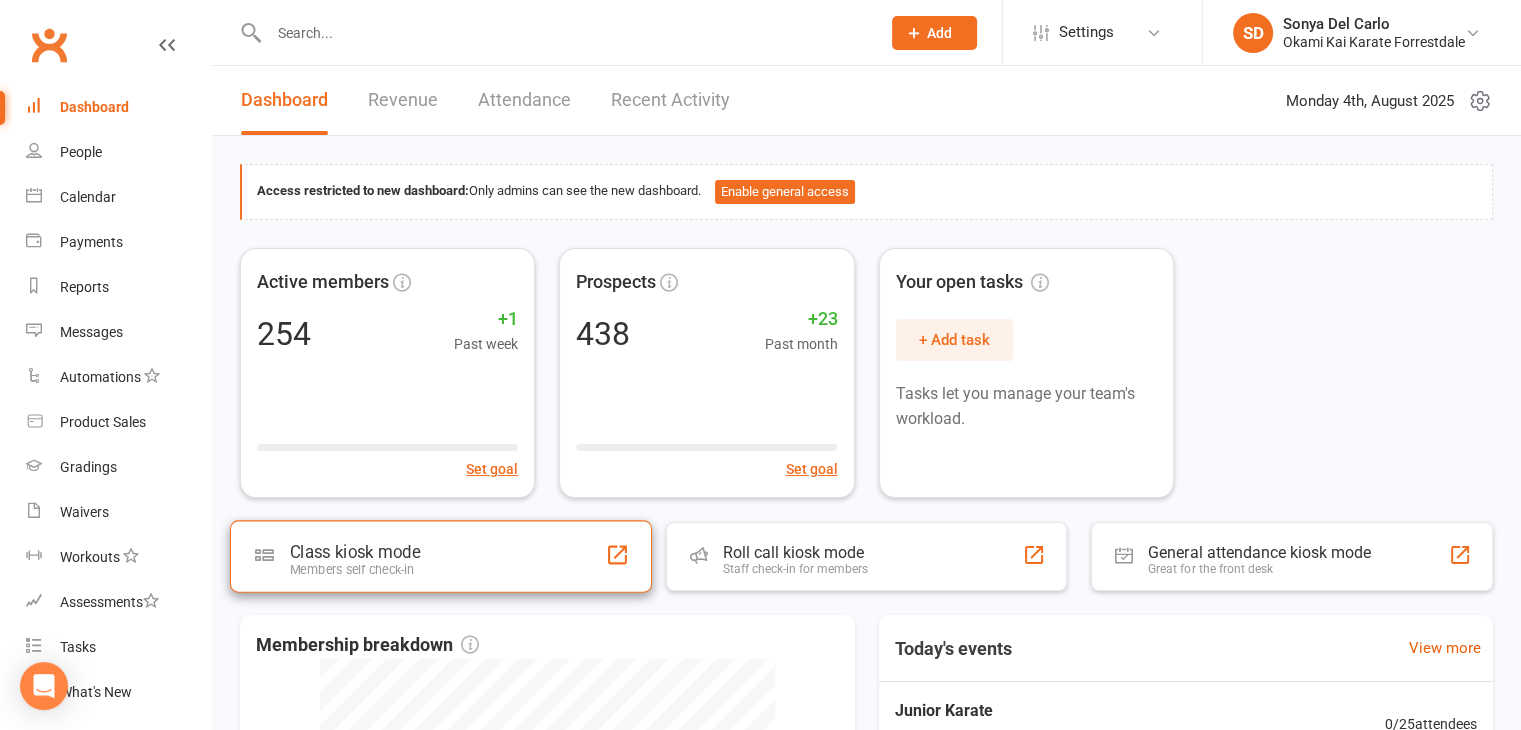 click on "Class kiosk mode Members self check-in" at bounding box center [441, 556] 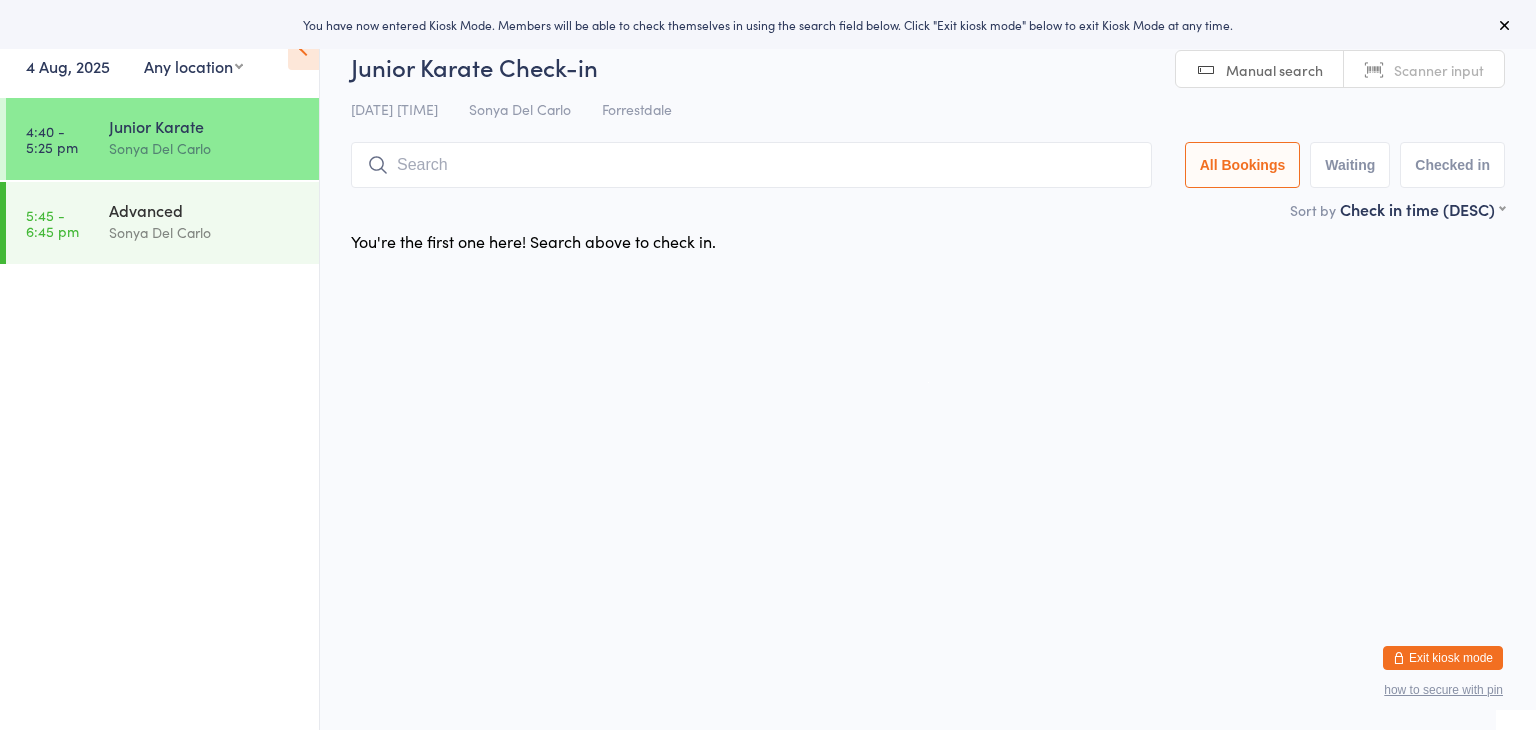 scroll, scrollTop: 0, scrollLeft: 0, axis: both 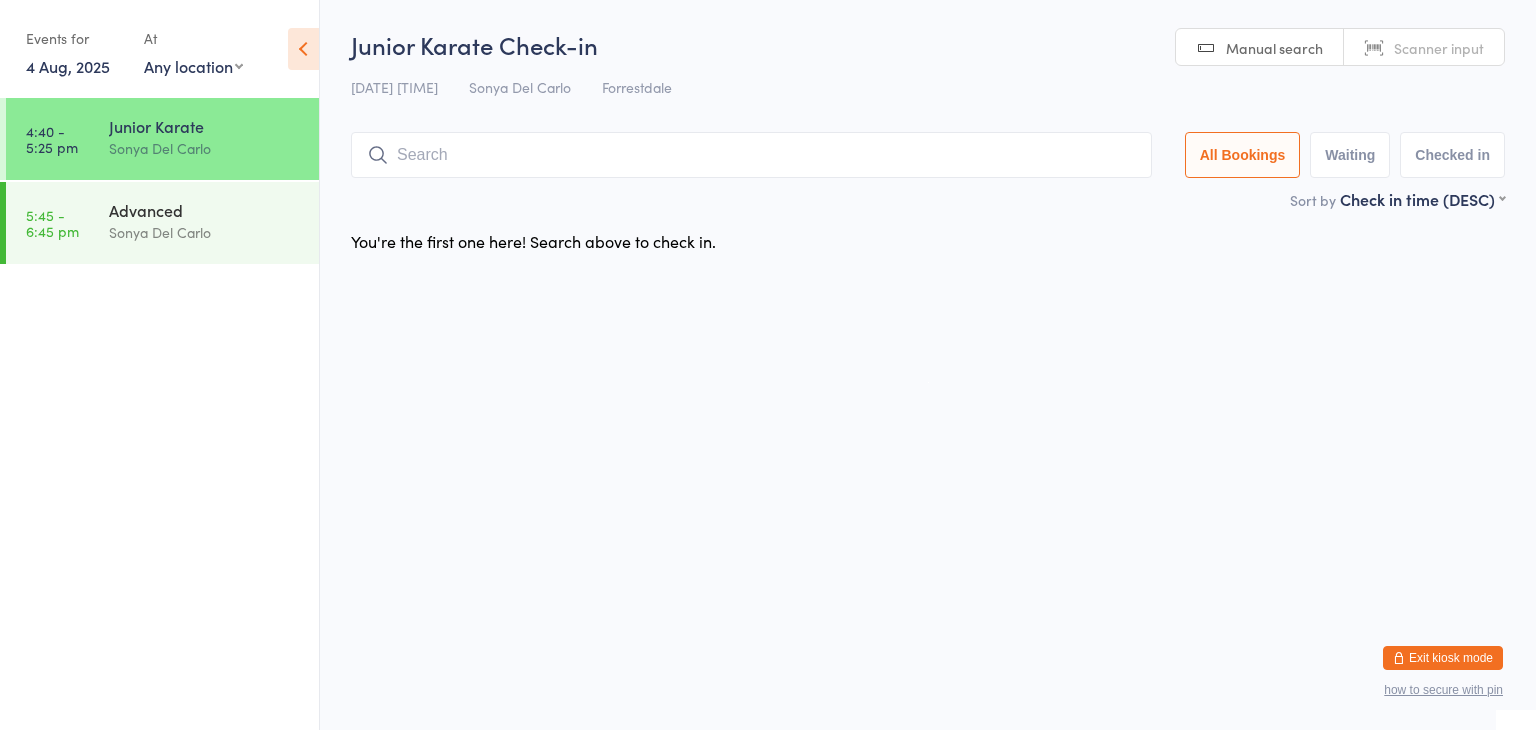 click at bounding box center [751, 155] 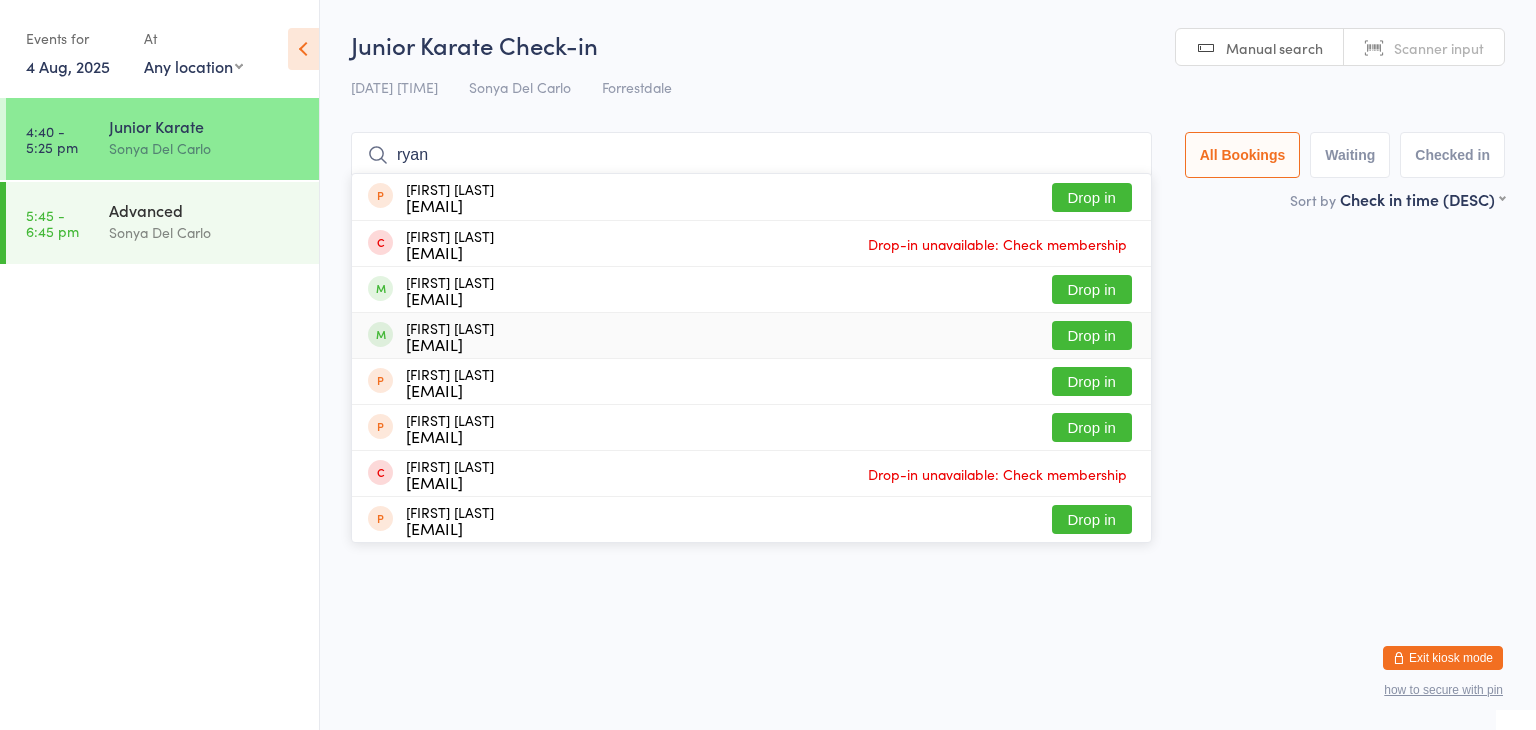 type on "ryan" 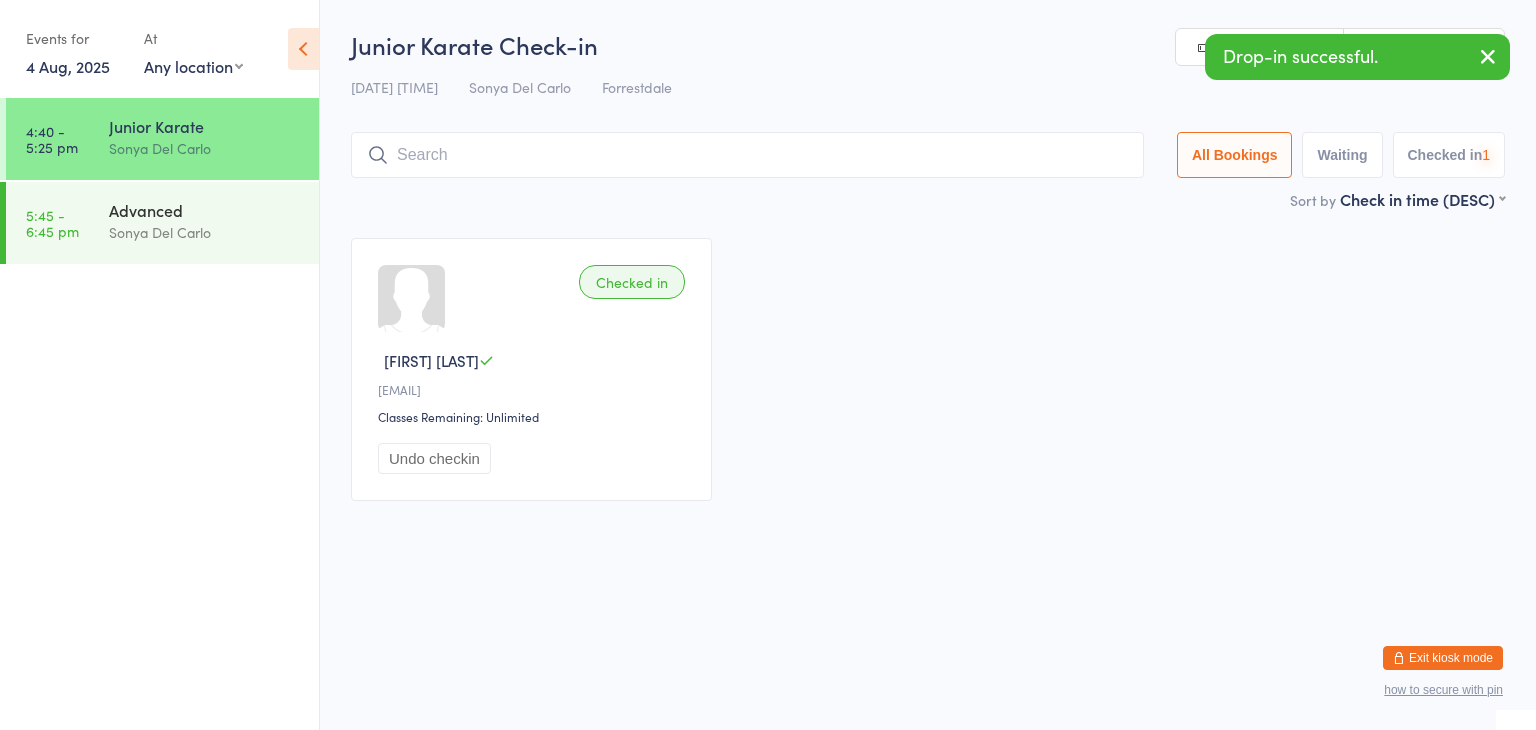 click at bounding box center (747, 155) 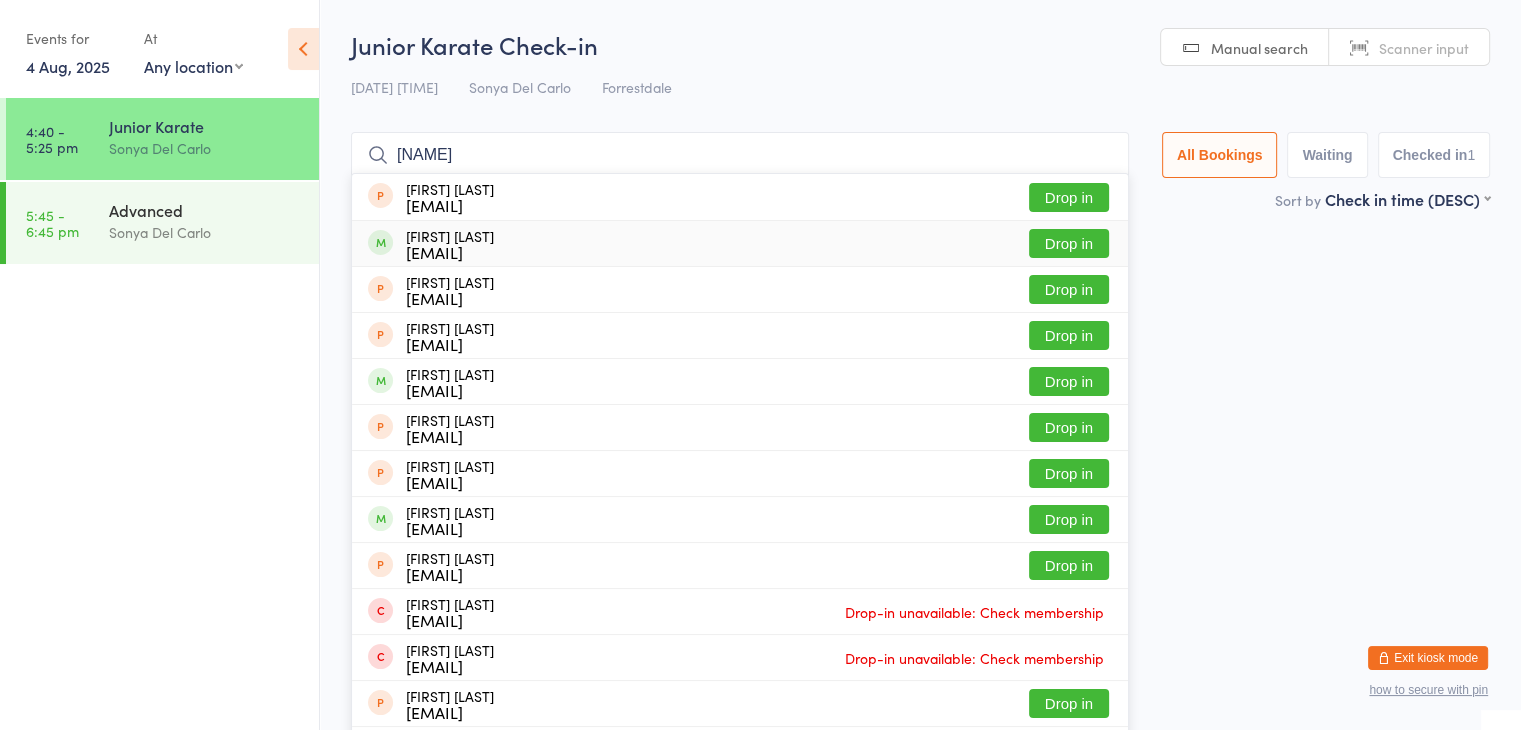 type on "[NAME]" 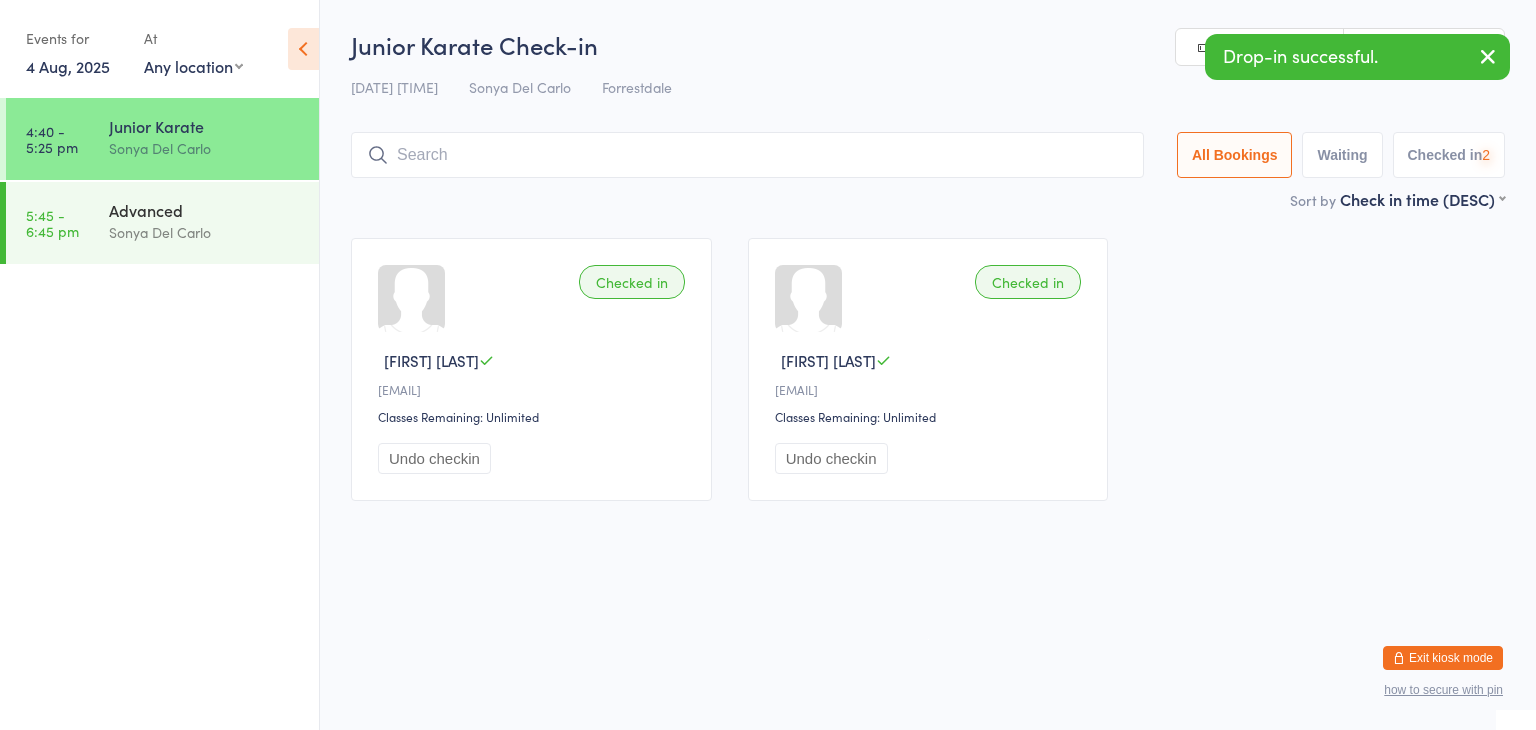 click at bounding box center (747, 155) 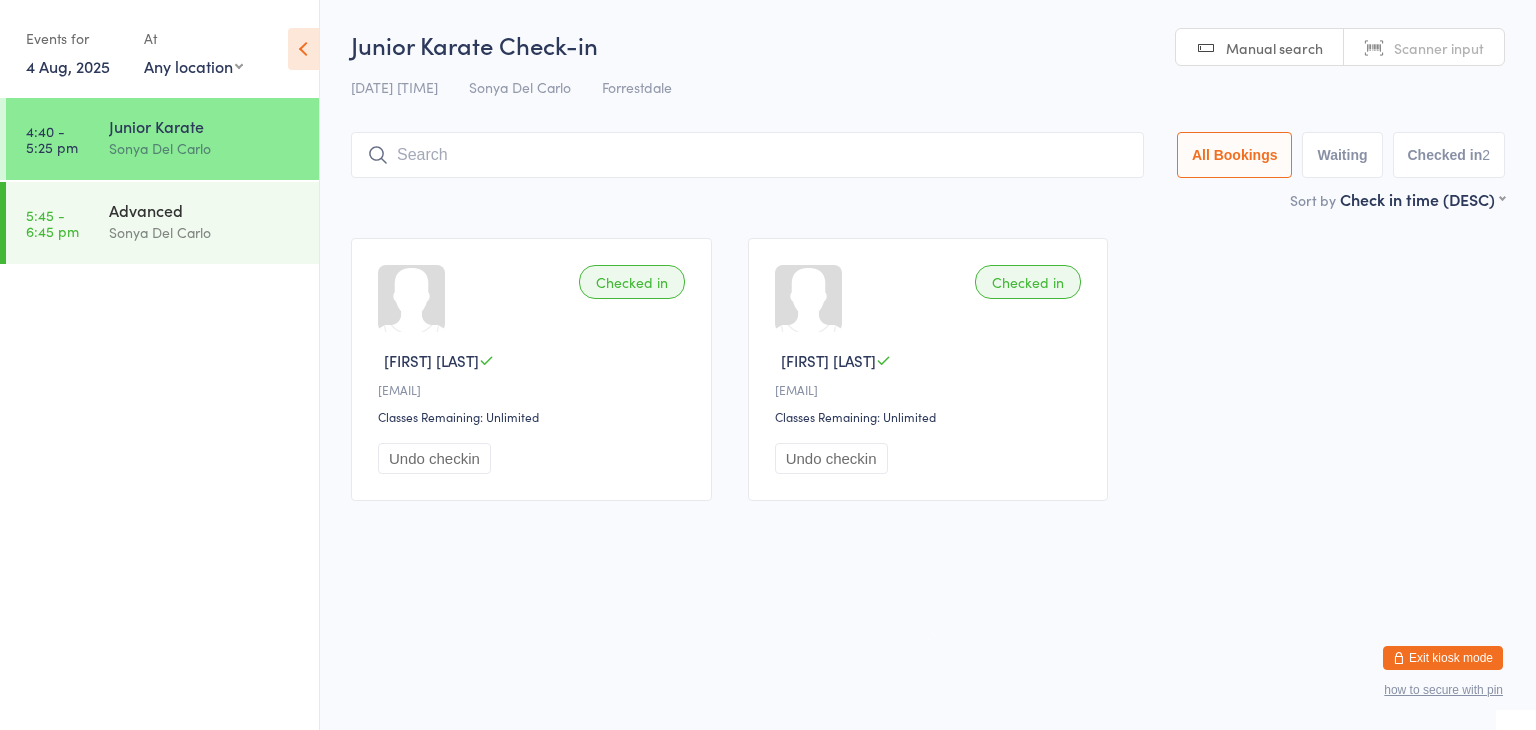 click on "4:40 - 5:25 pm Junior Karate Sonya Del Carlo 5:45 - 6:45 pm Advanced Sonya Del Carlo" at bounding box center [159, 414] 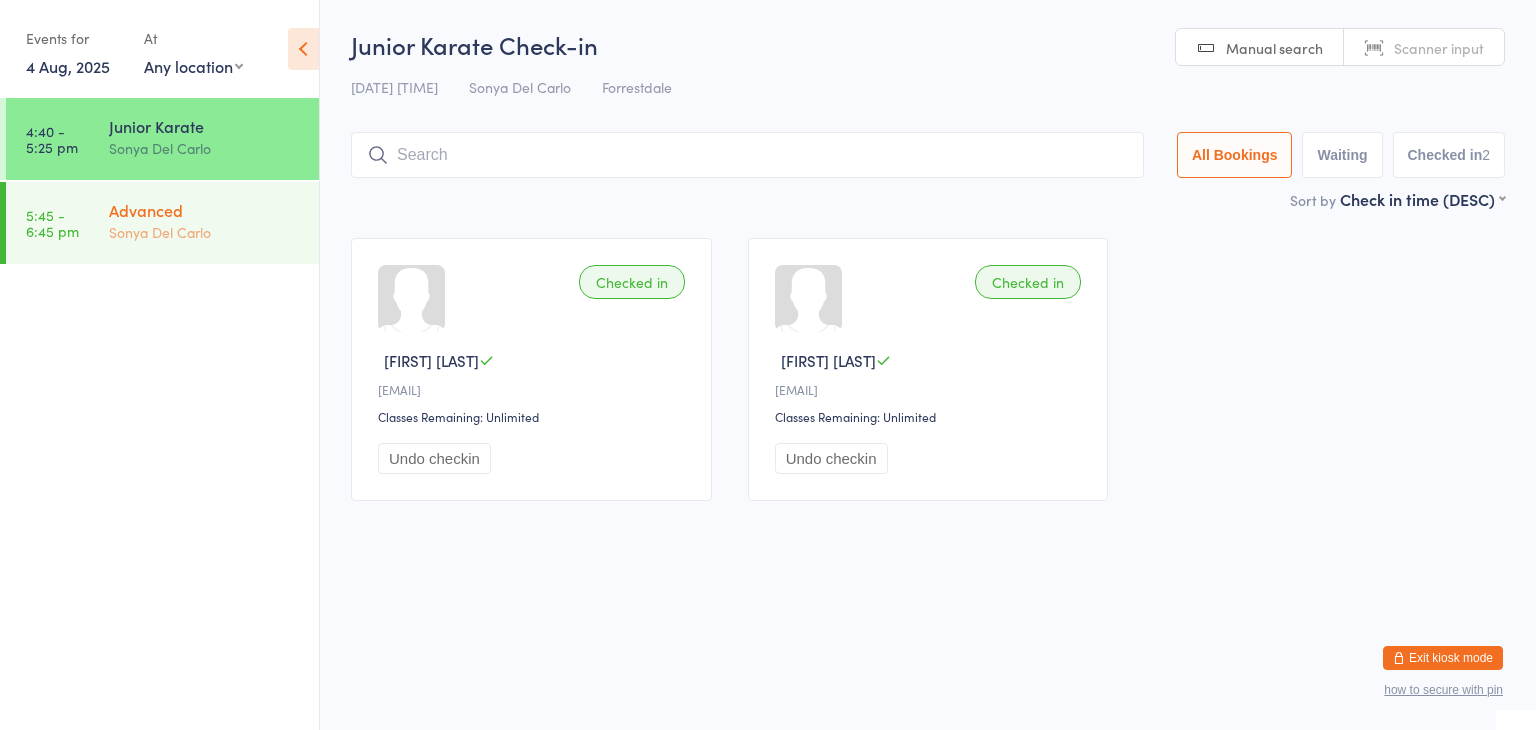 click on "Sonya Del Carlo" at bounding box center (205, 232) 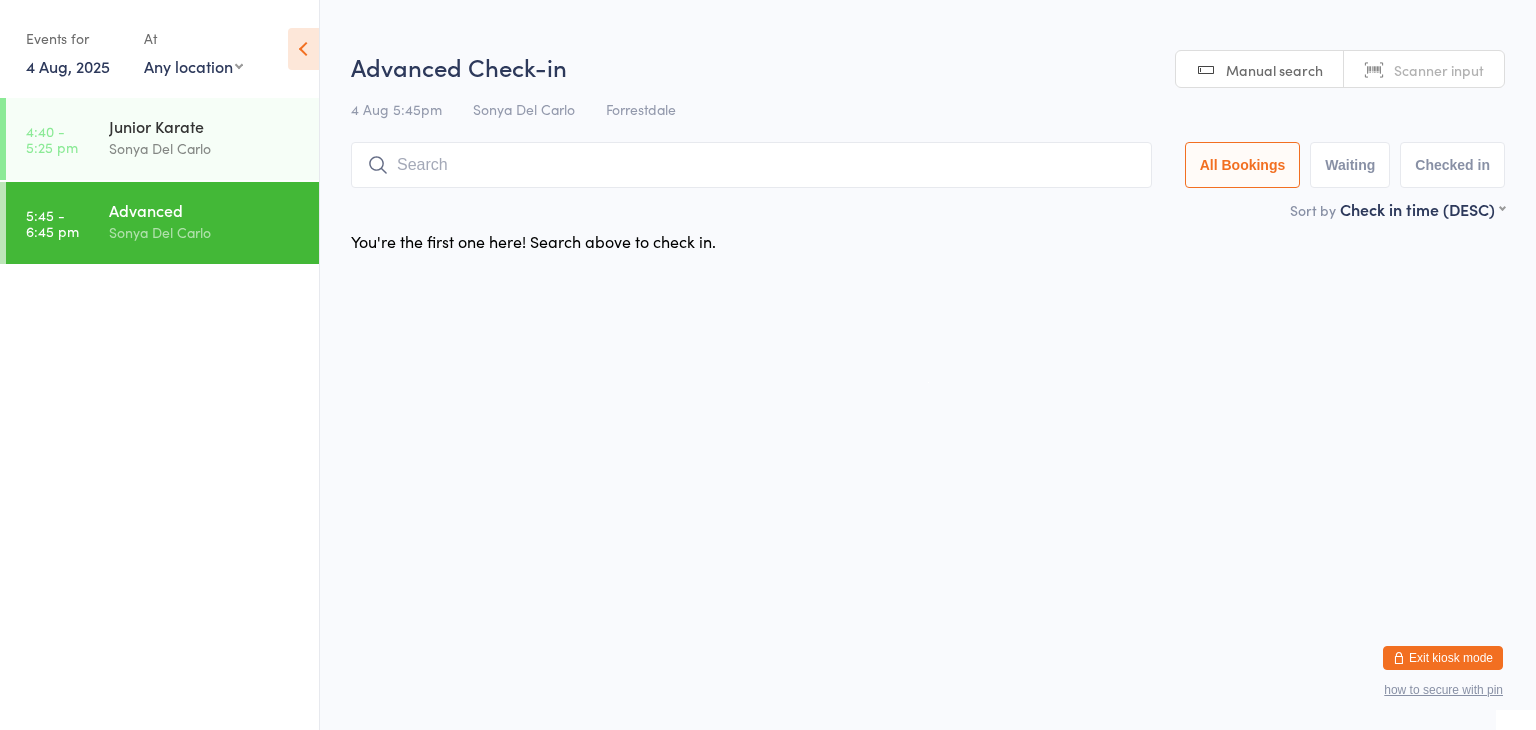 click at bounding box center (751, 165) 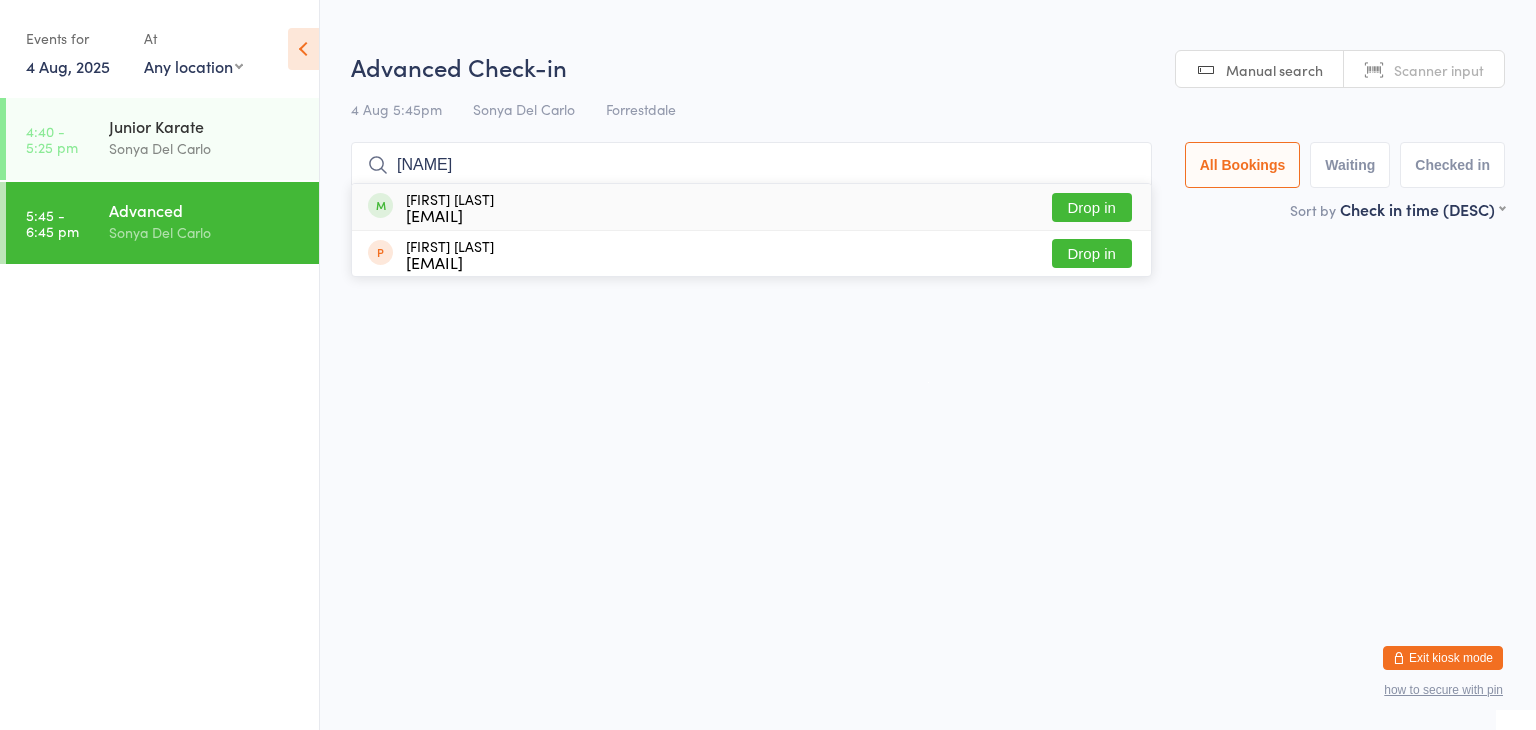 type on "Louie" 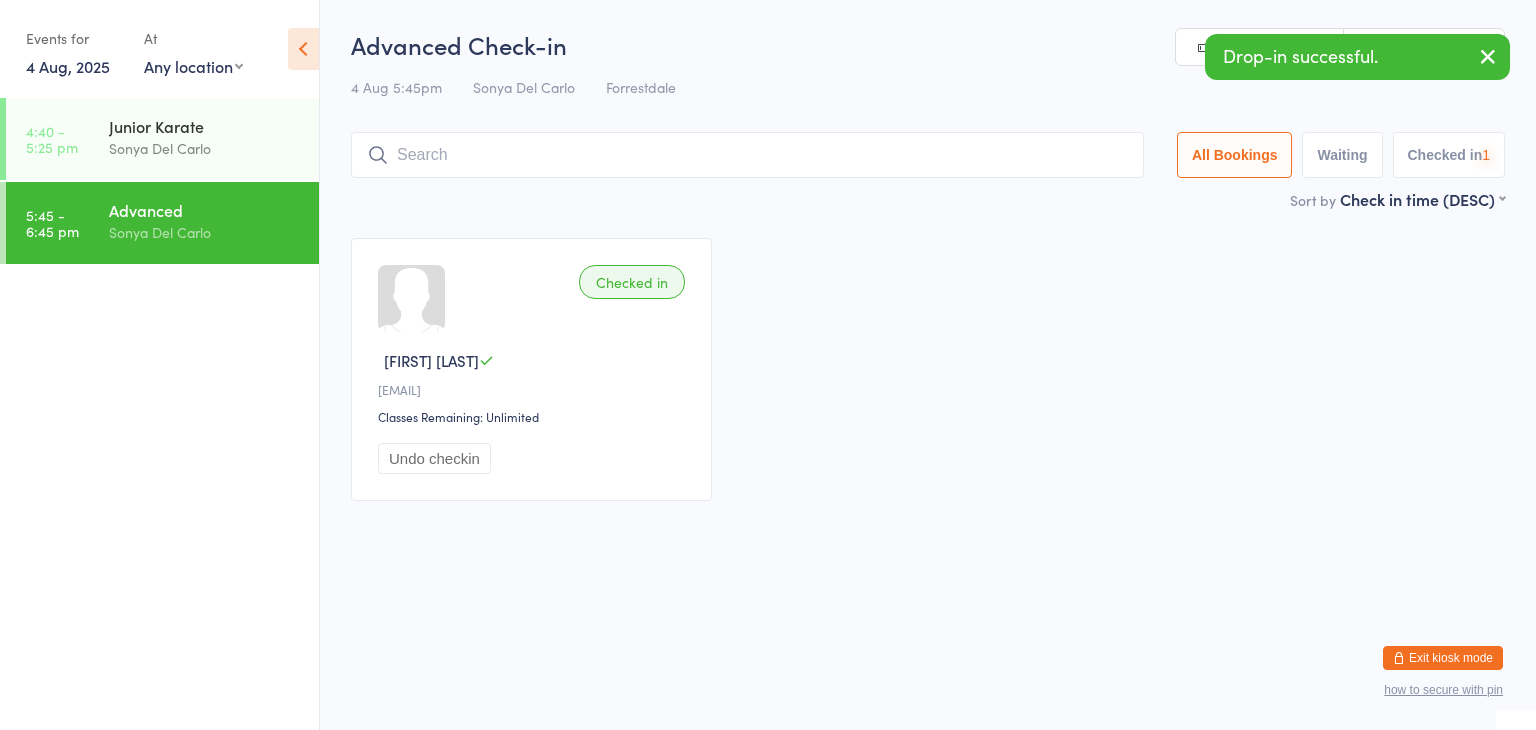 click at bounding box center (747, 155) 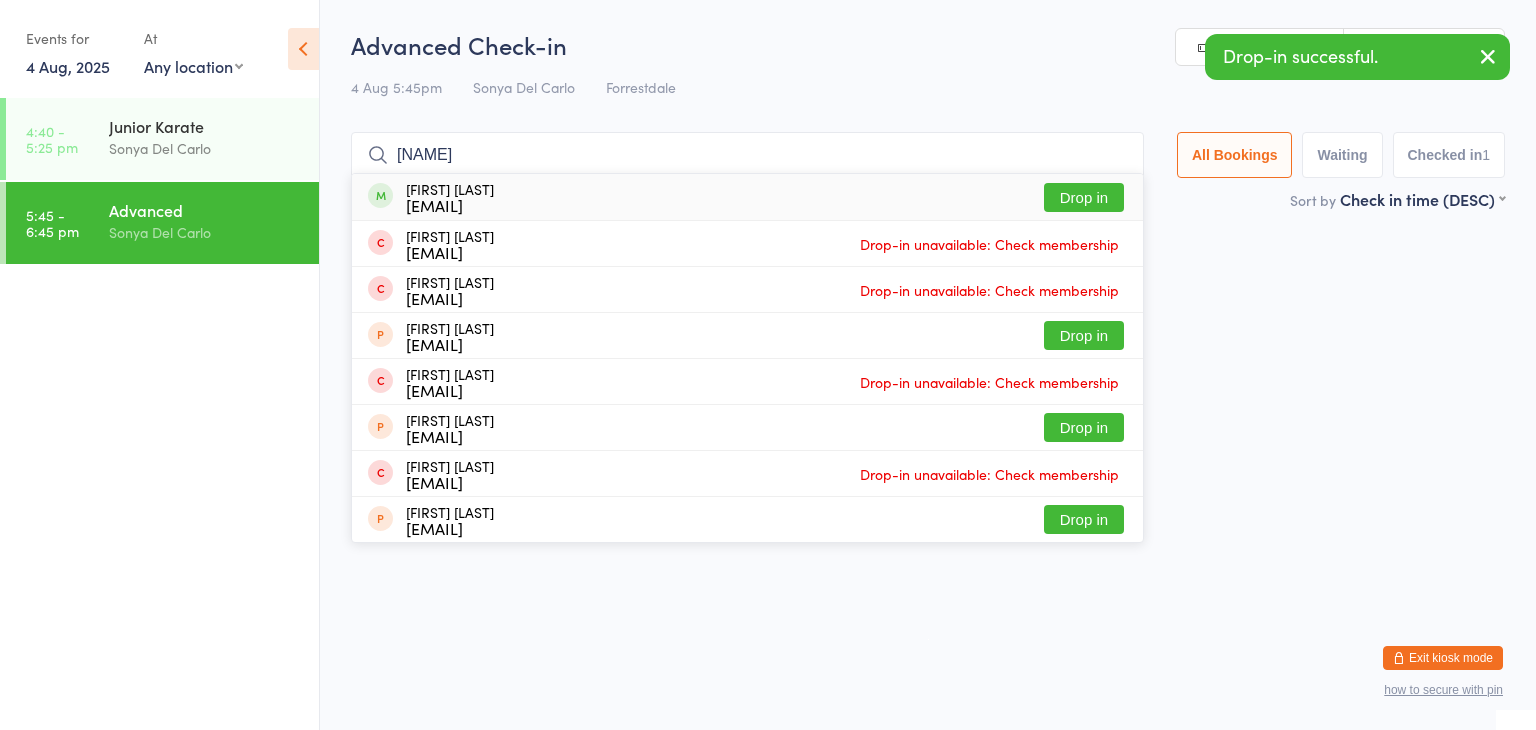 type on "Mahsa" 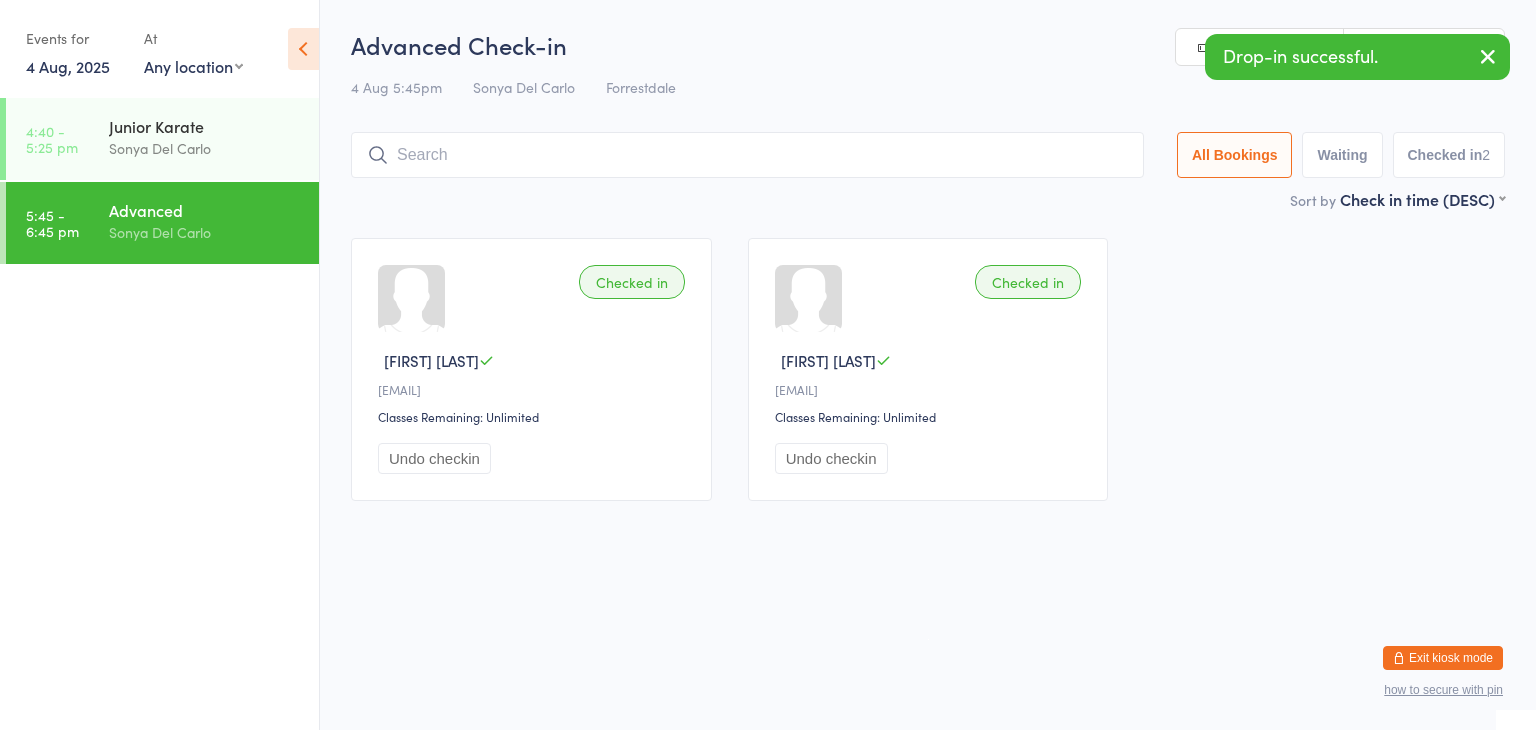 click at bounding box center [747, 155] 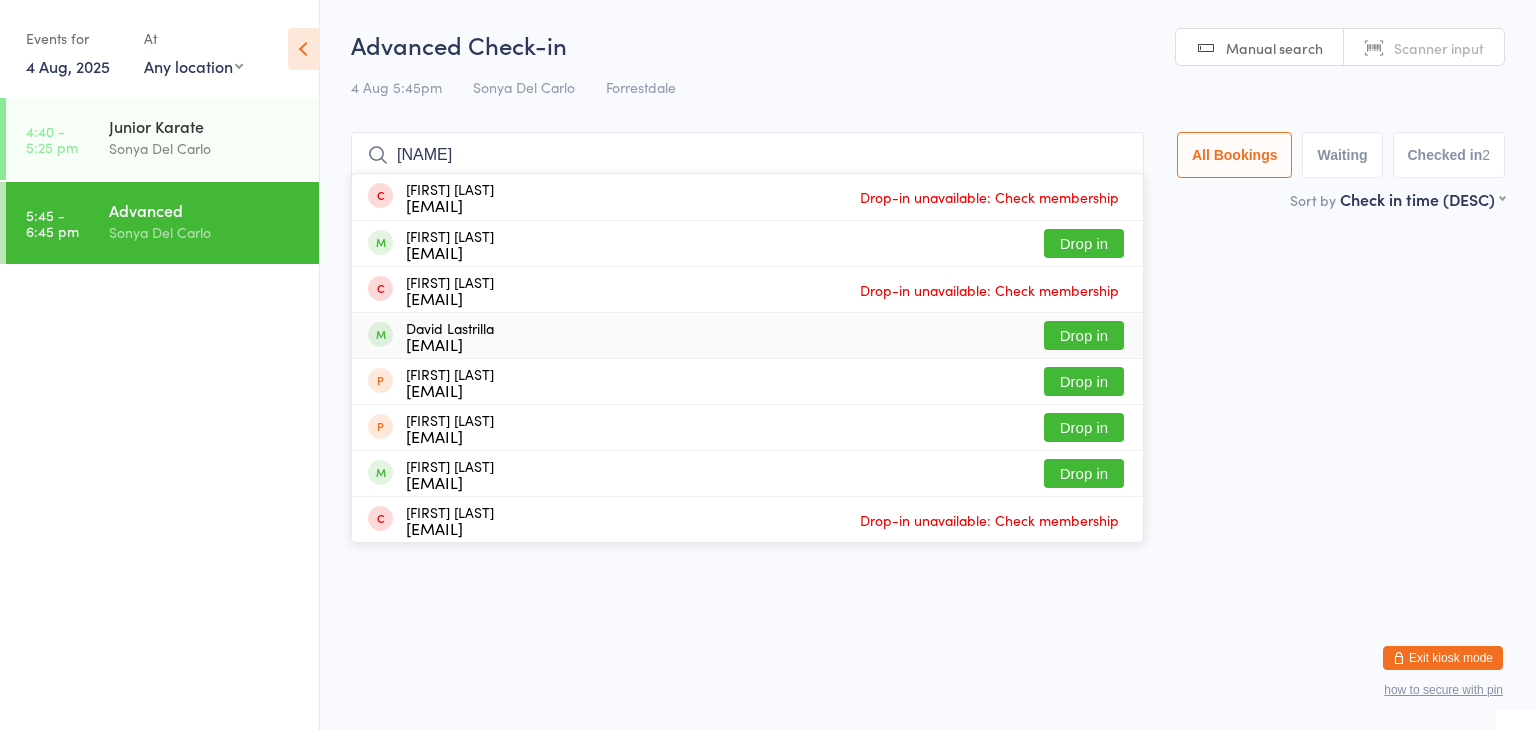 type on "David" 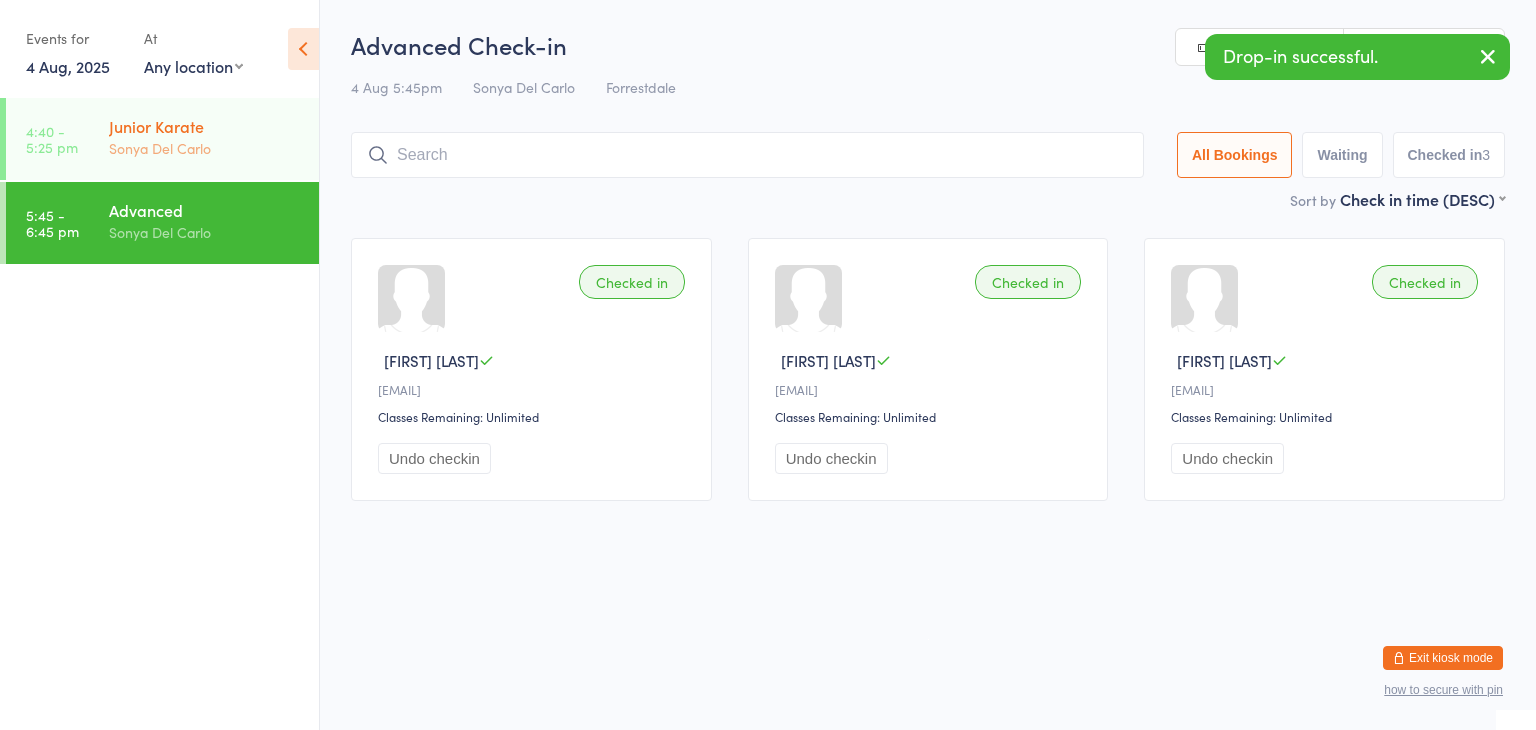 click on "Junior Karate" at bounding box center [205, 126] 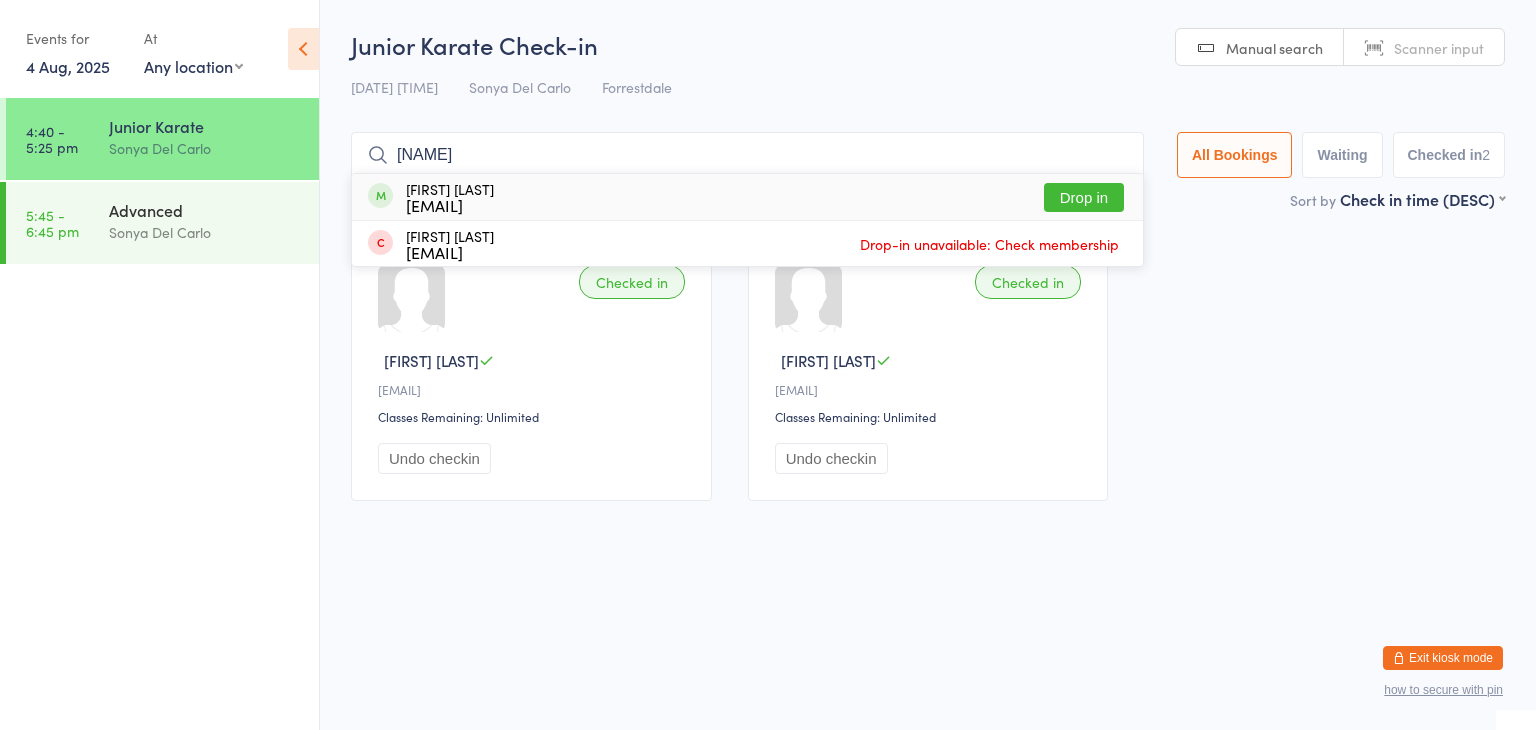 type on "keean" 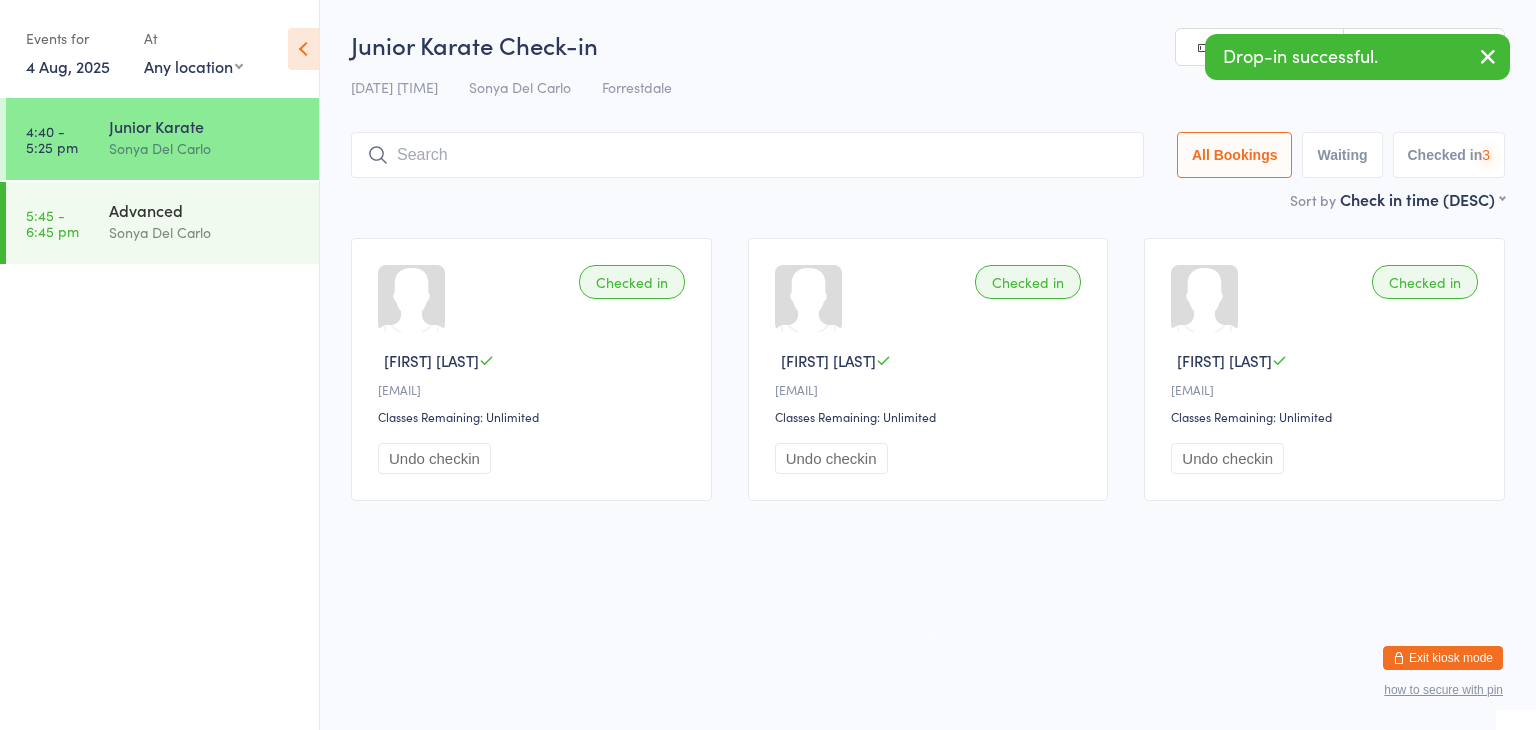 click at bounding box center [747, 155] 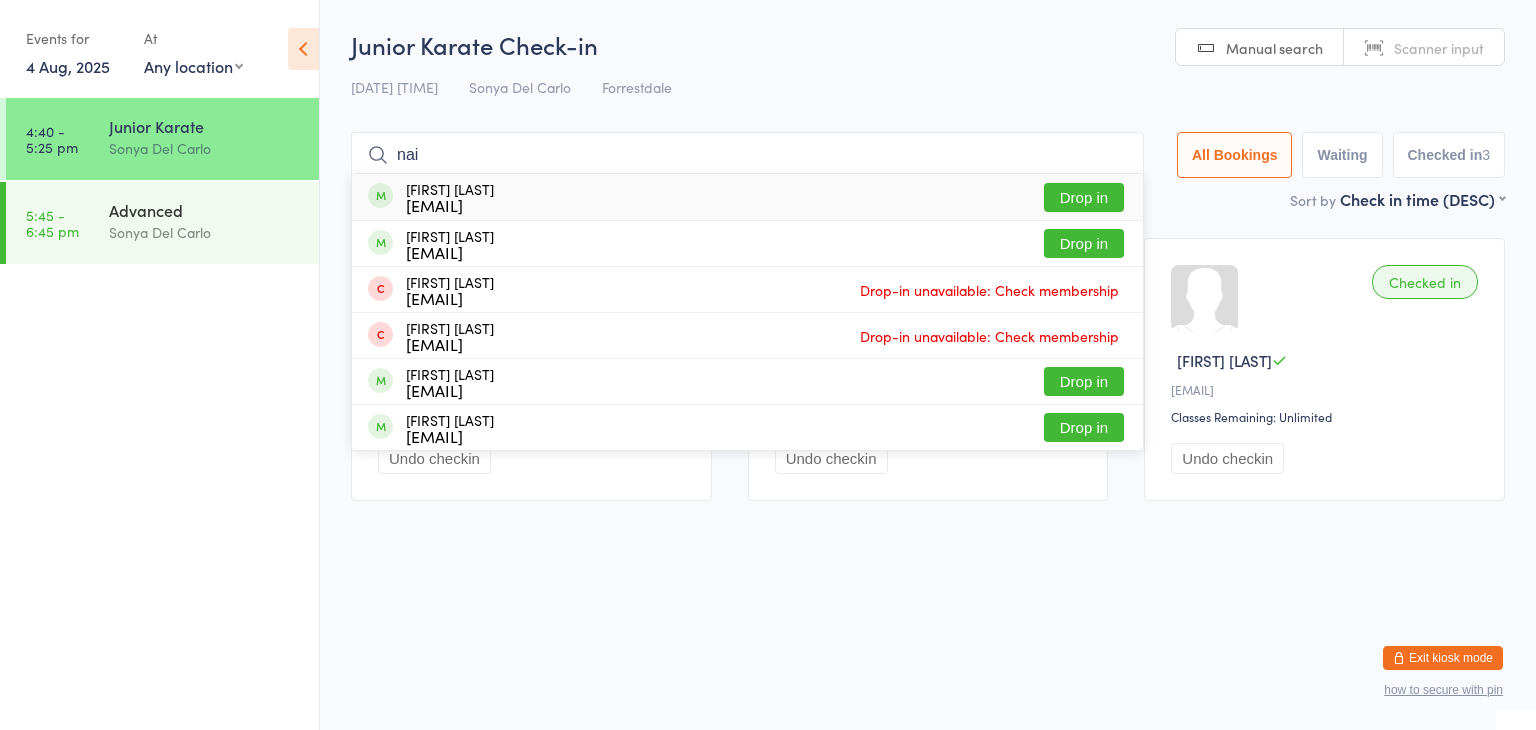 type on "Naiara" 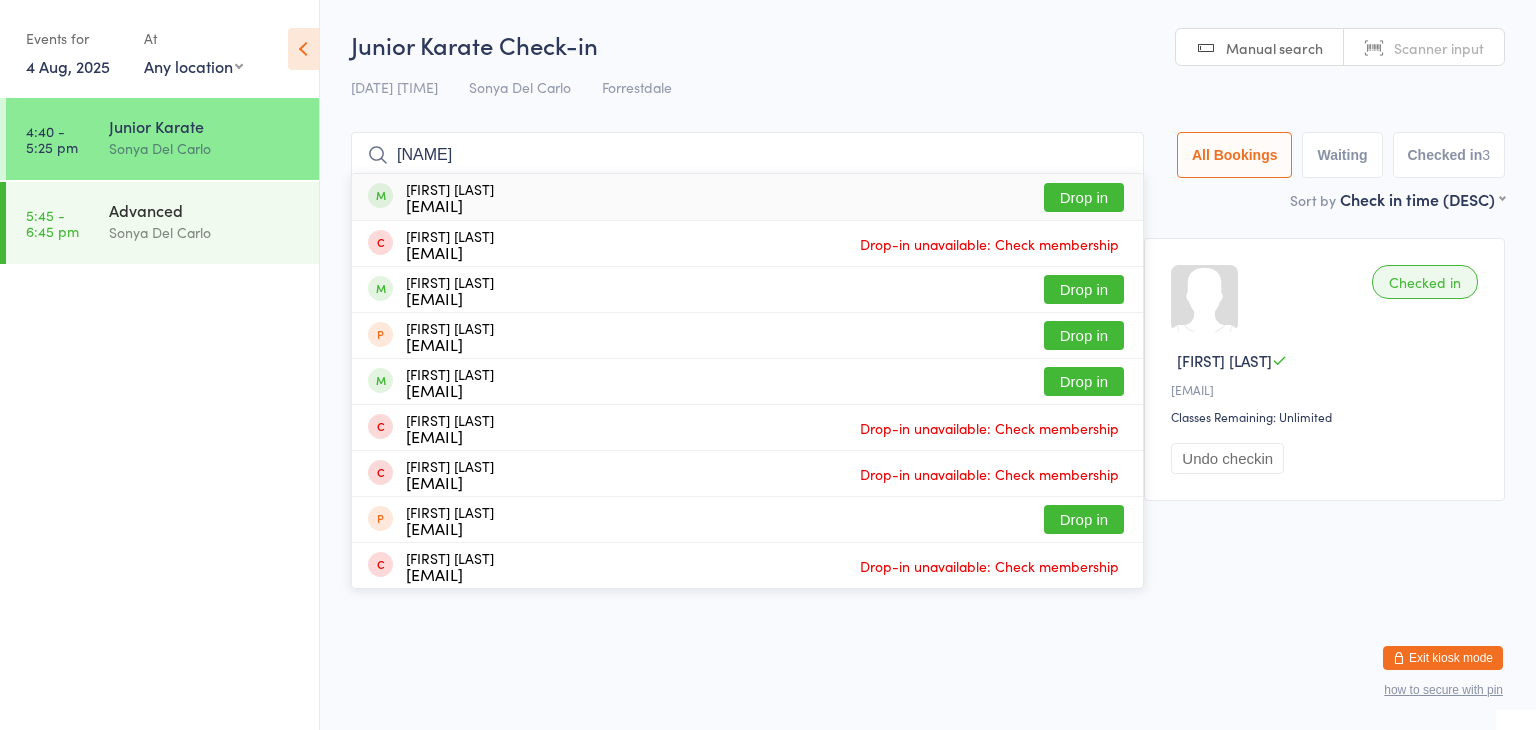 click on "Drop in" at bounding box center (1084, 197) 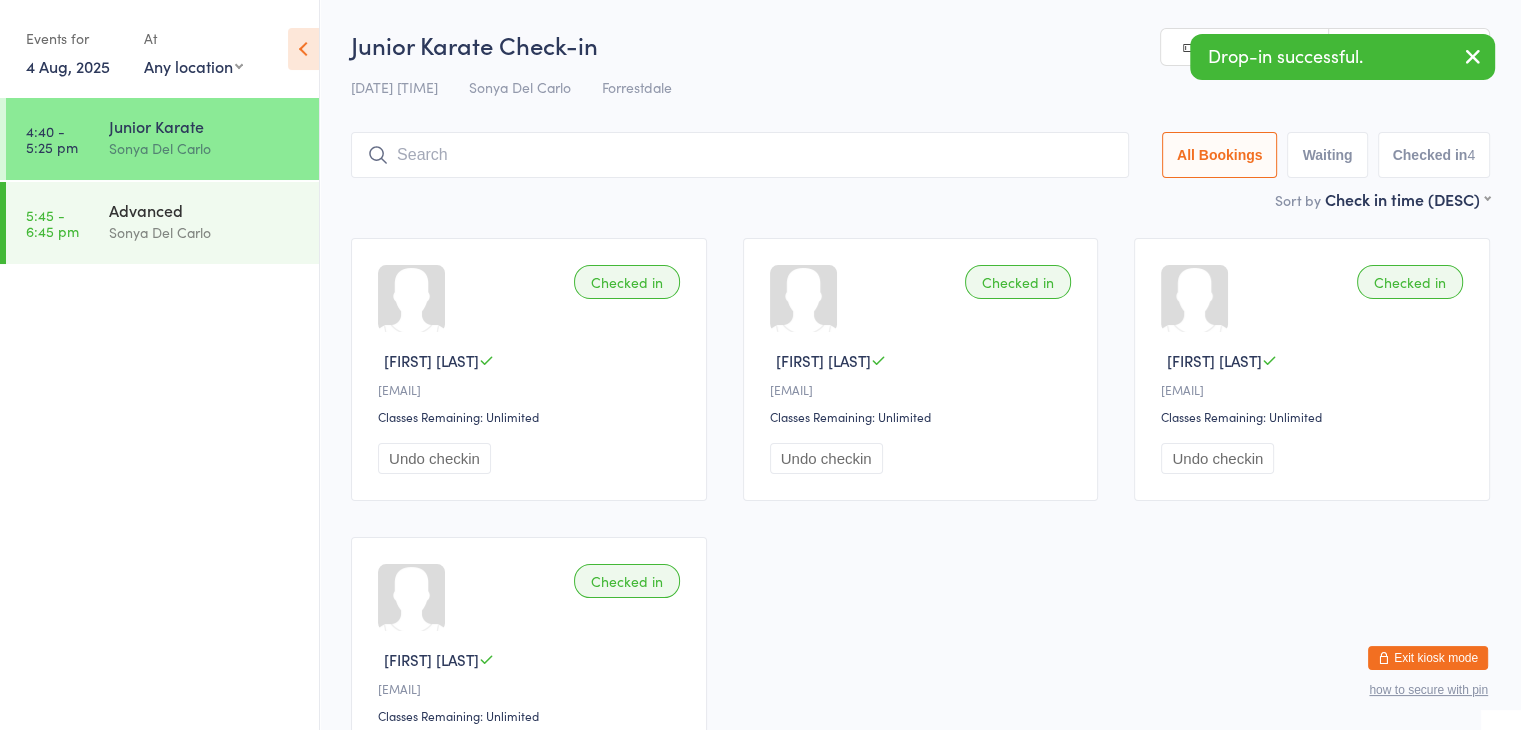 click at bounding box center (740, 155) 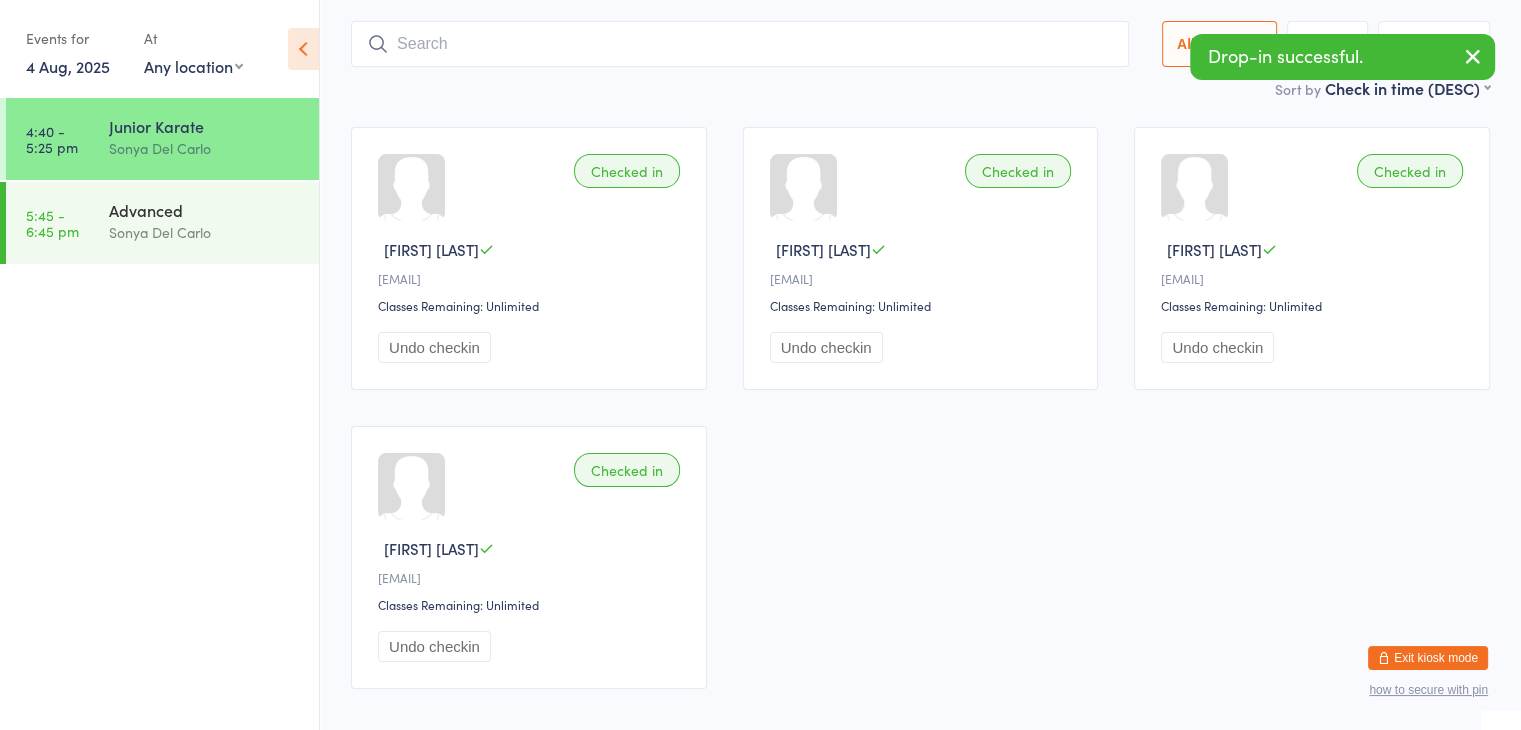 scroll, scrollTop: 132, scrollLeft: 0, axis: vertical 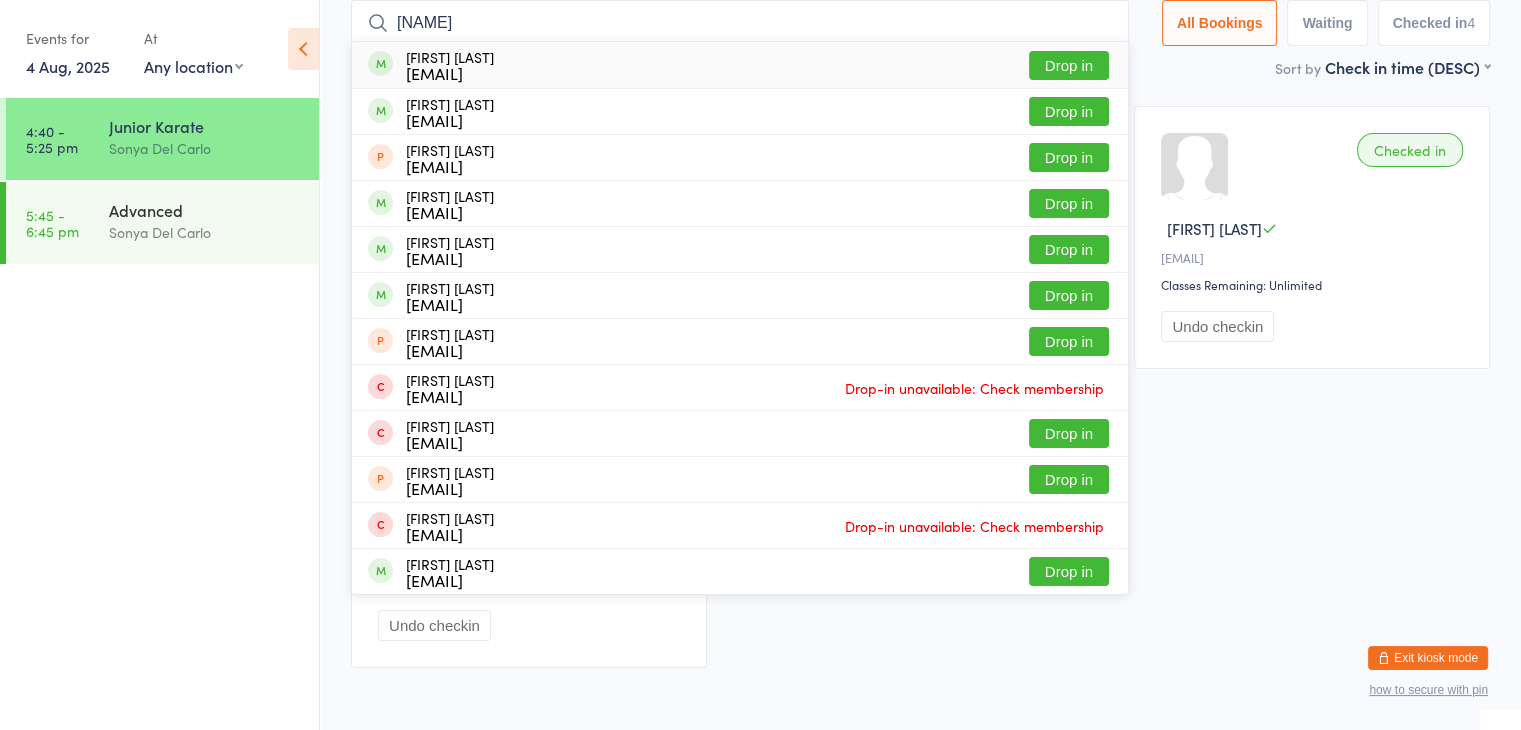 type on "isabella" 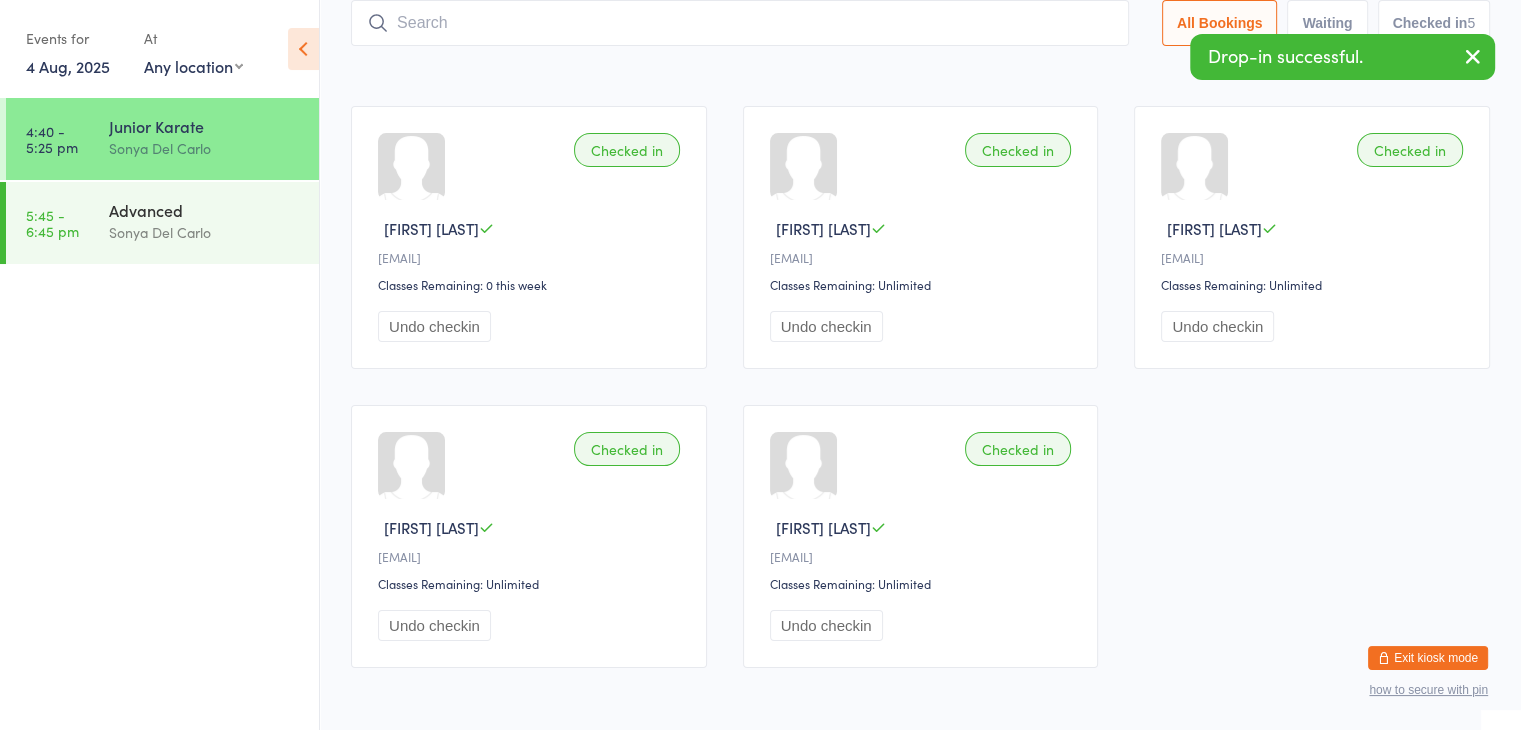 click at bounding box center (740, 23) 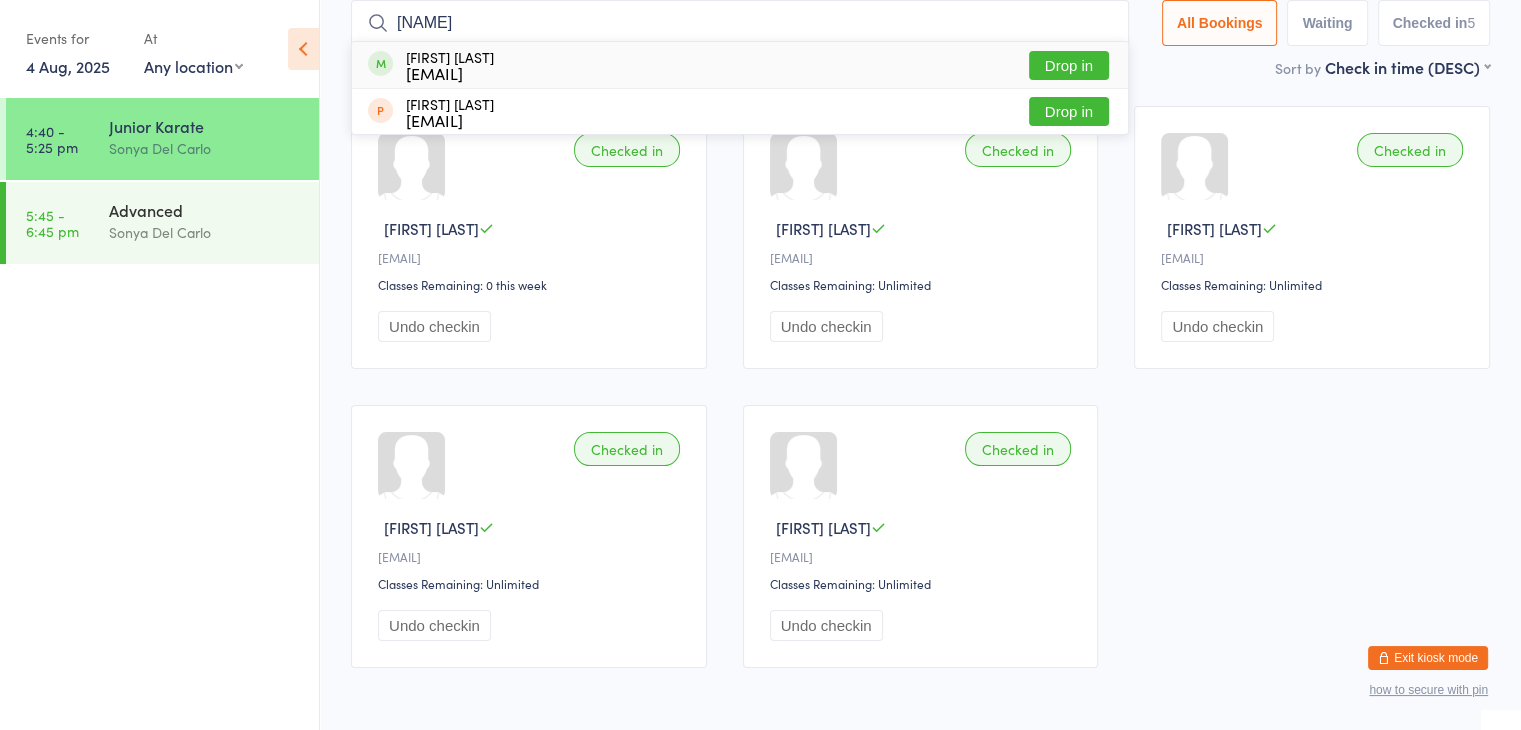 type on "beatrix" 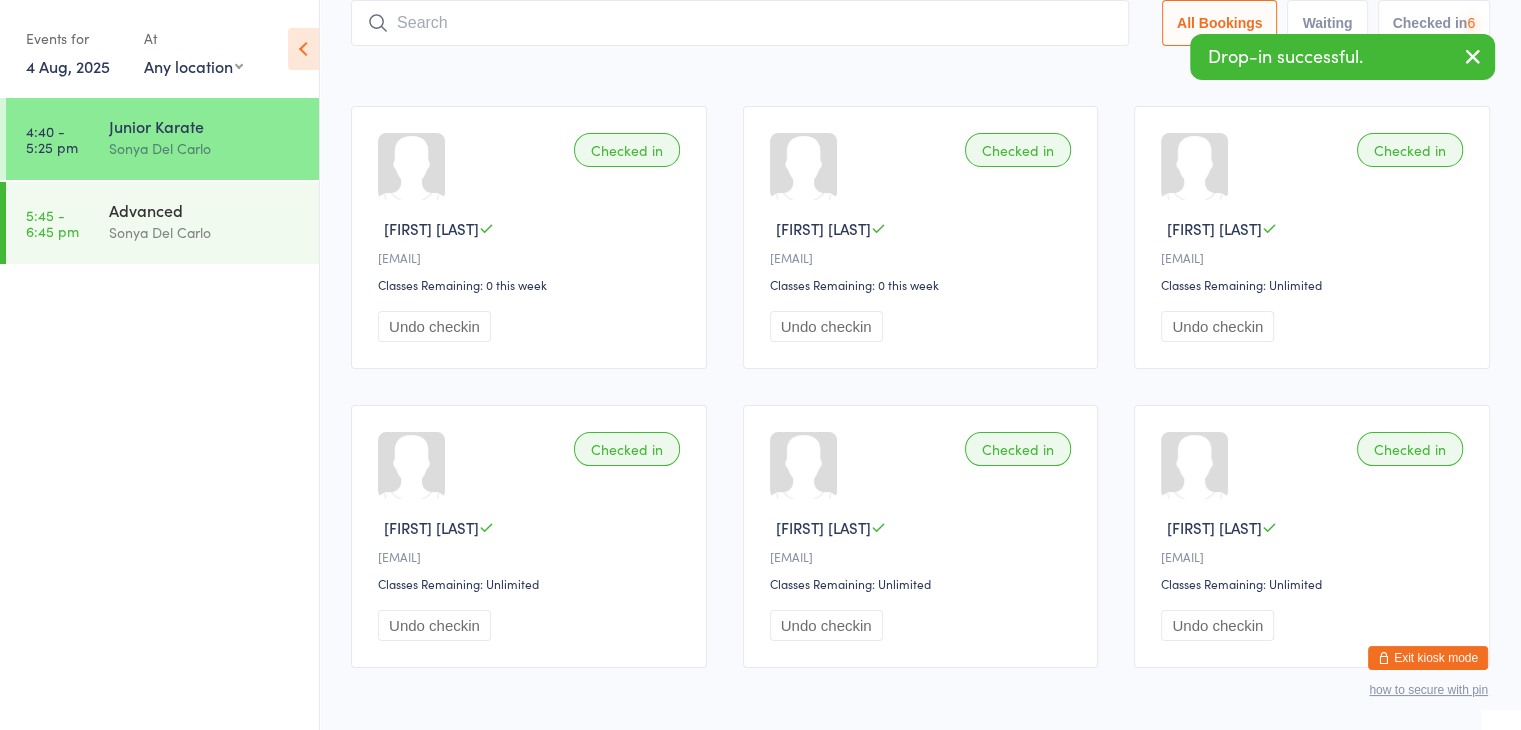 click at bounding box center (740, 23) 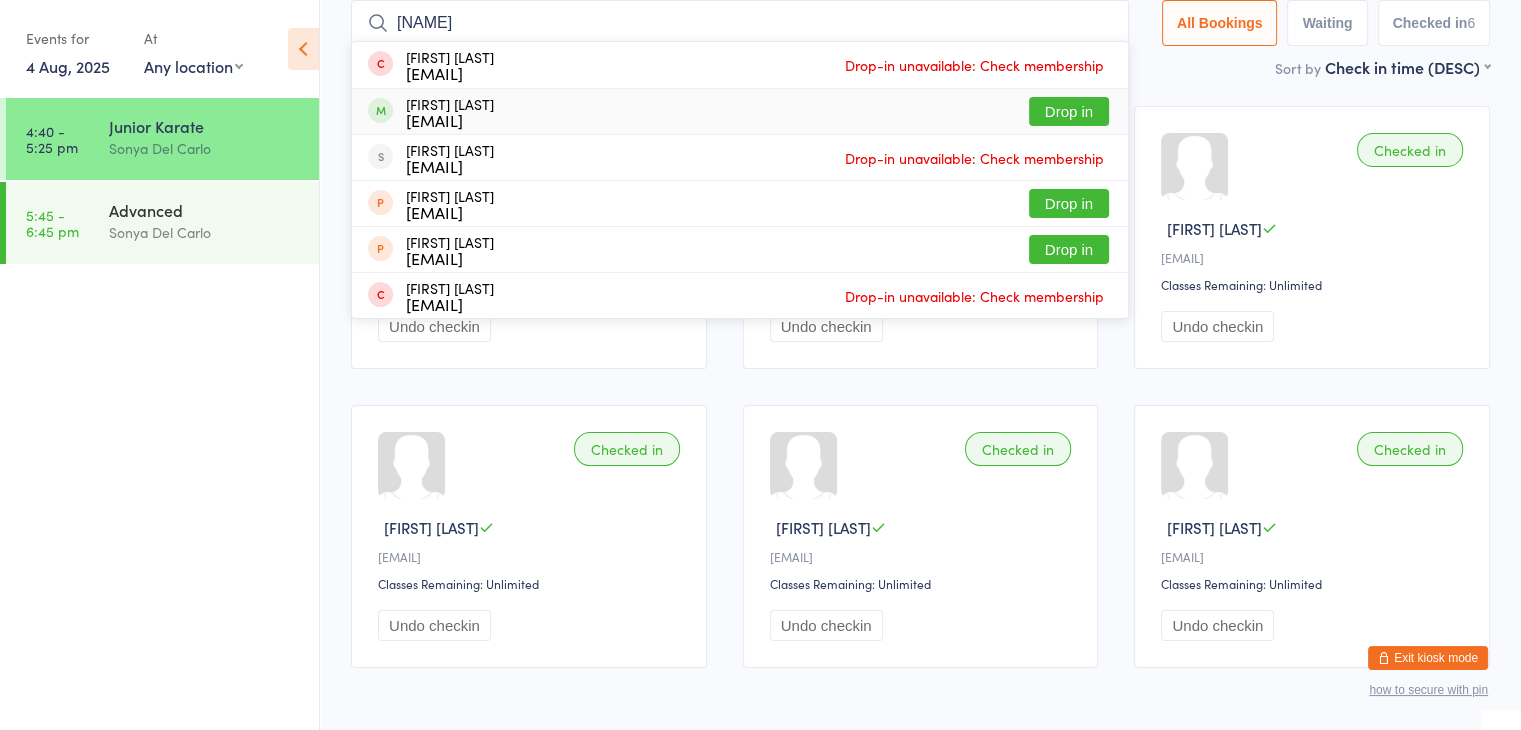 type on "phoebe" 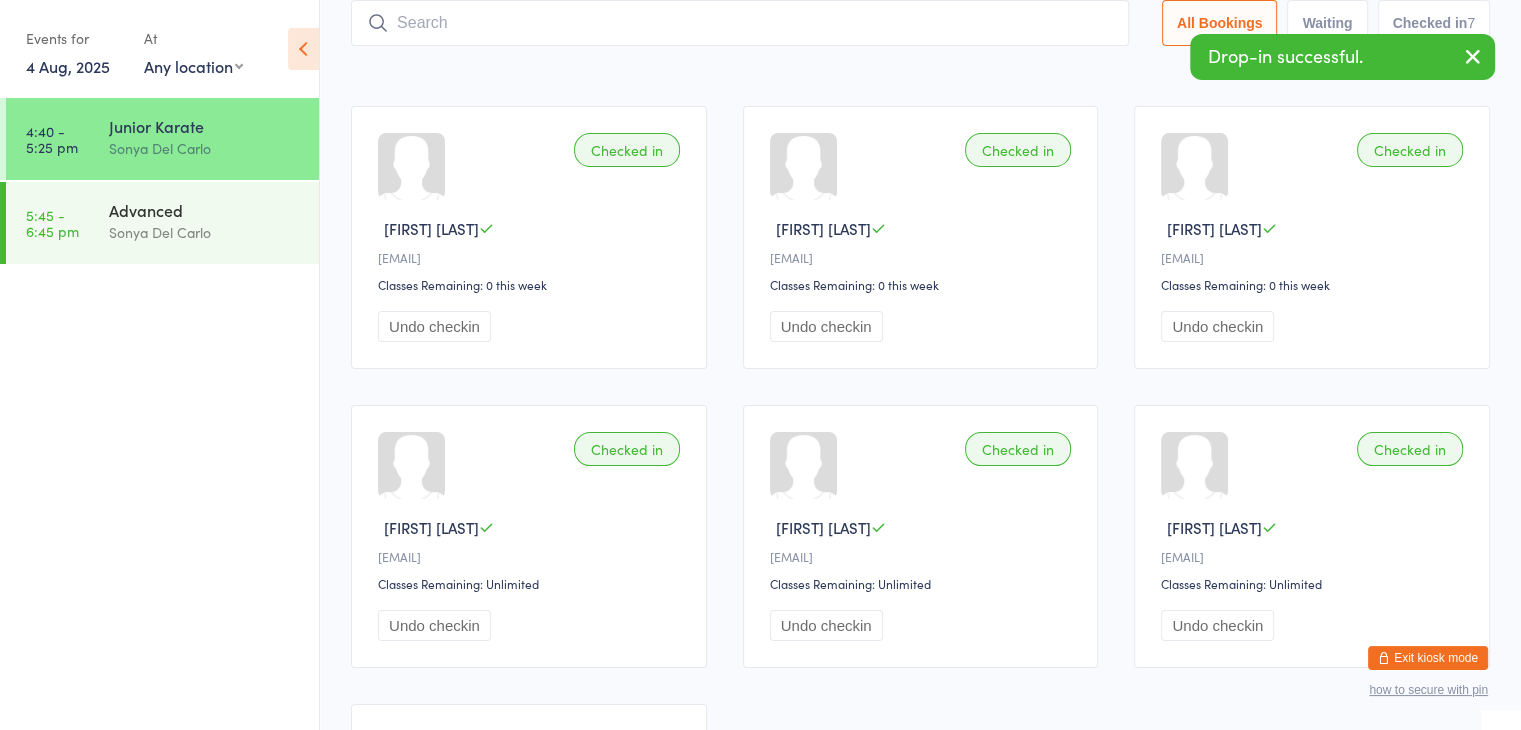click at bounding box center (740, 23) 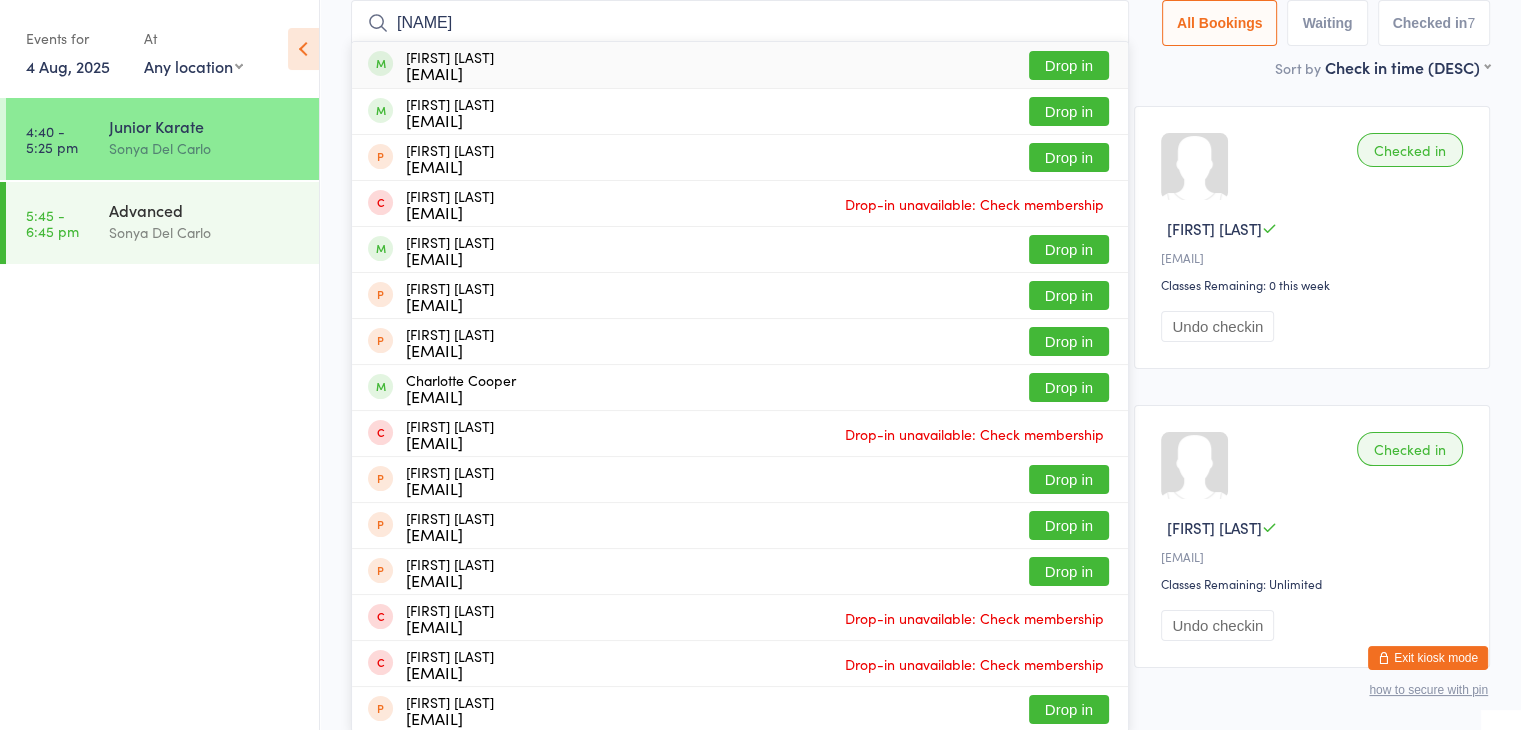 type on "charvish" 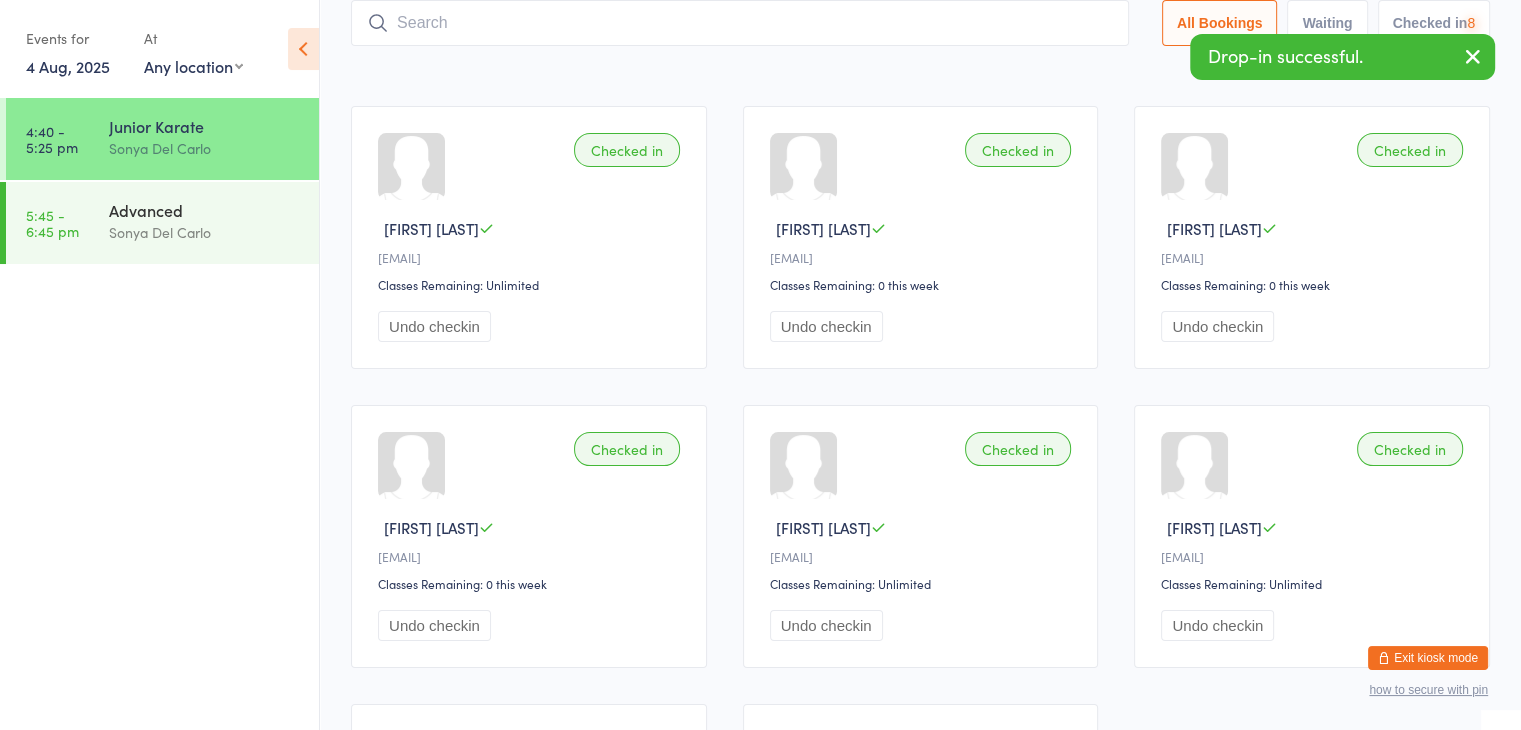 click at bounding box center (740, 23) 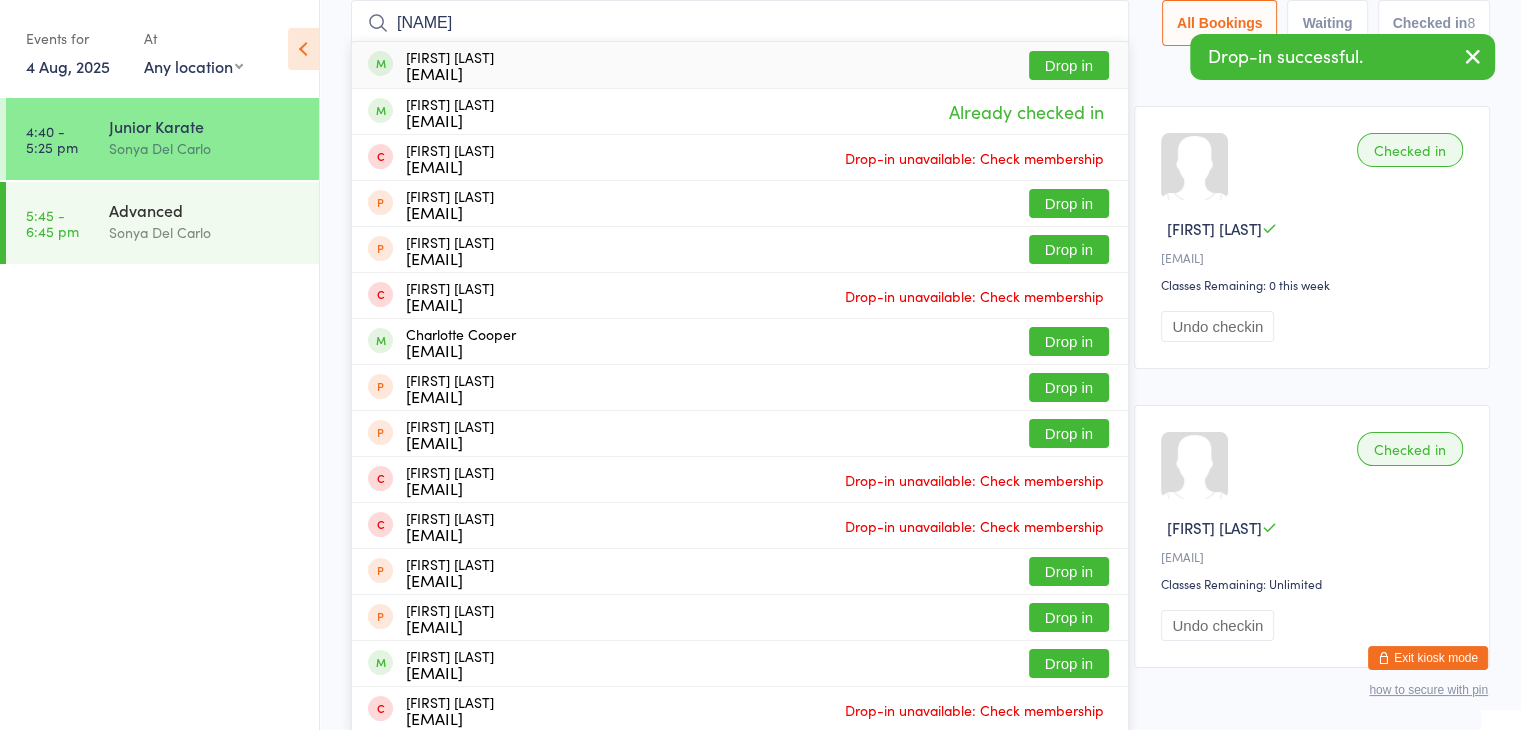 type on "charvik" 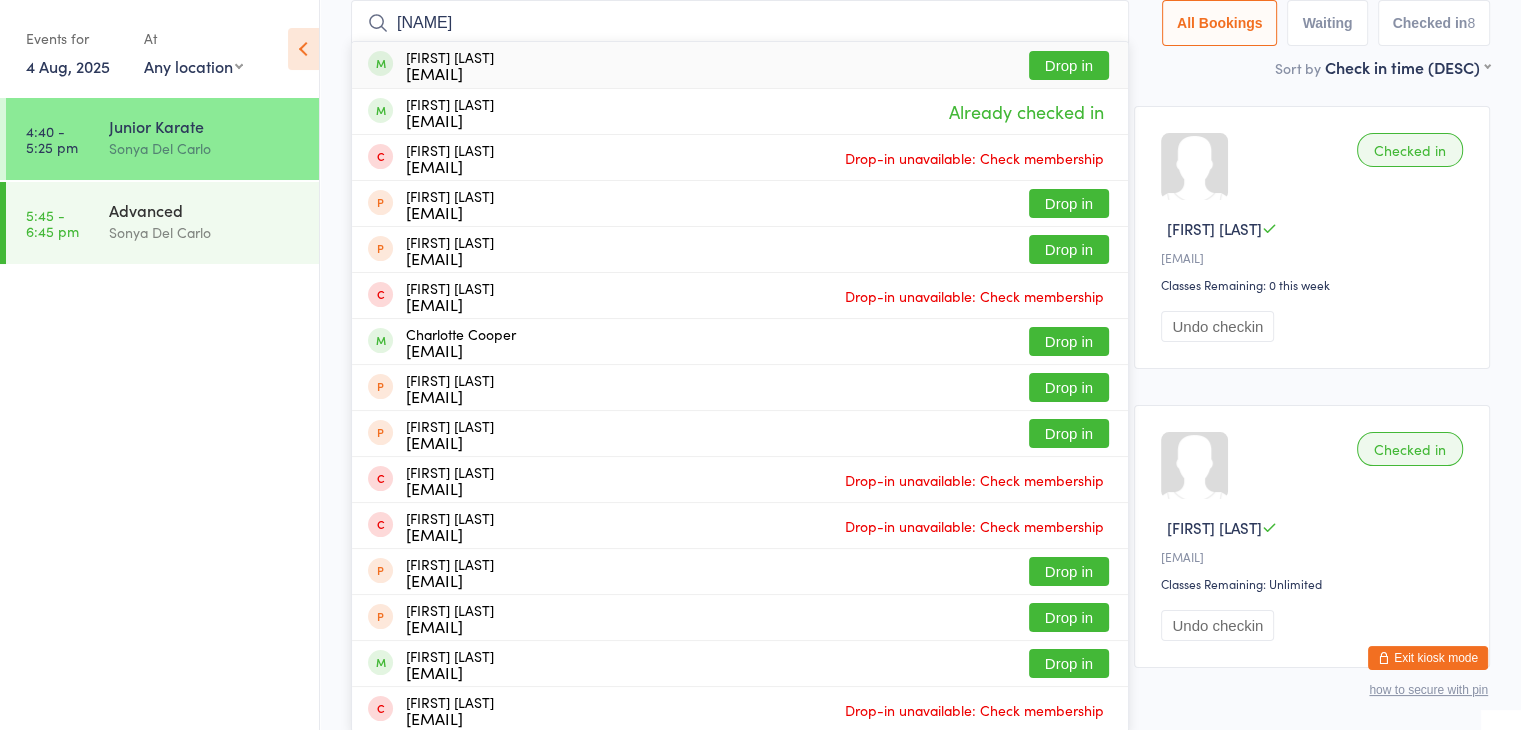 click on "Drop in" at bounding box center [1069, 65] 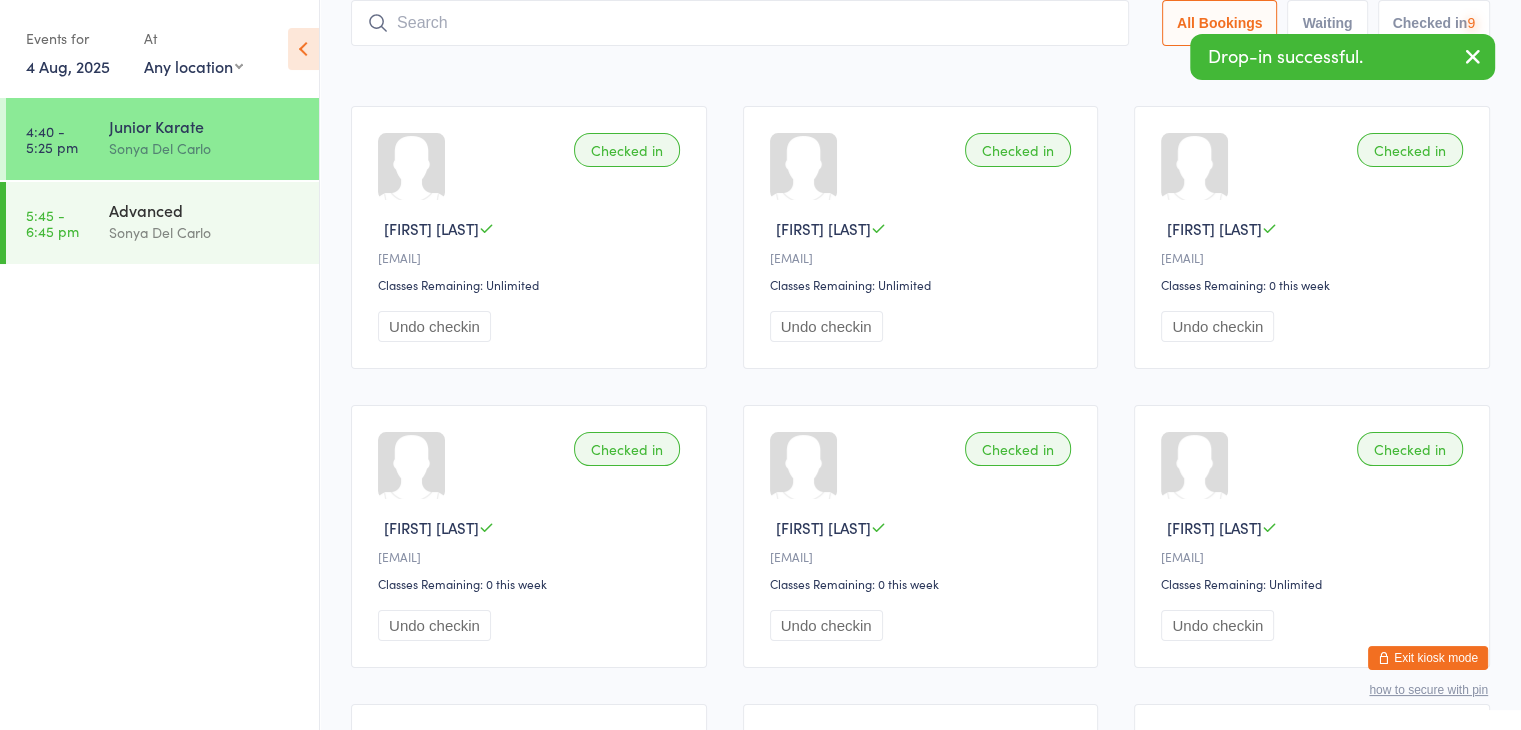 click at bounding box center (740, 23) 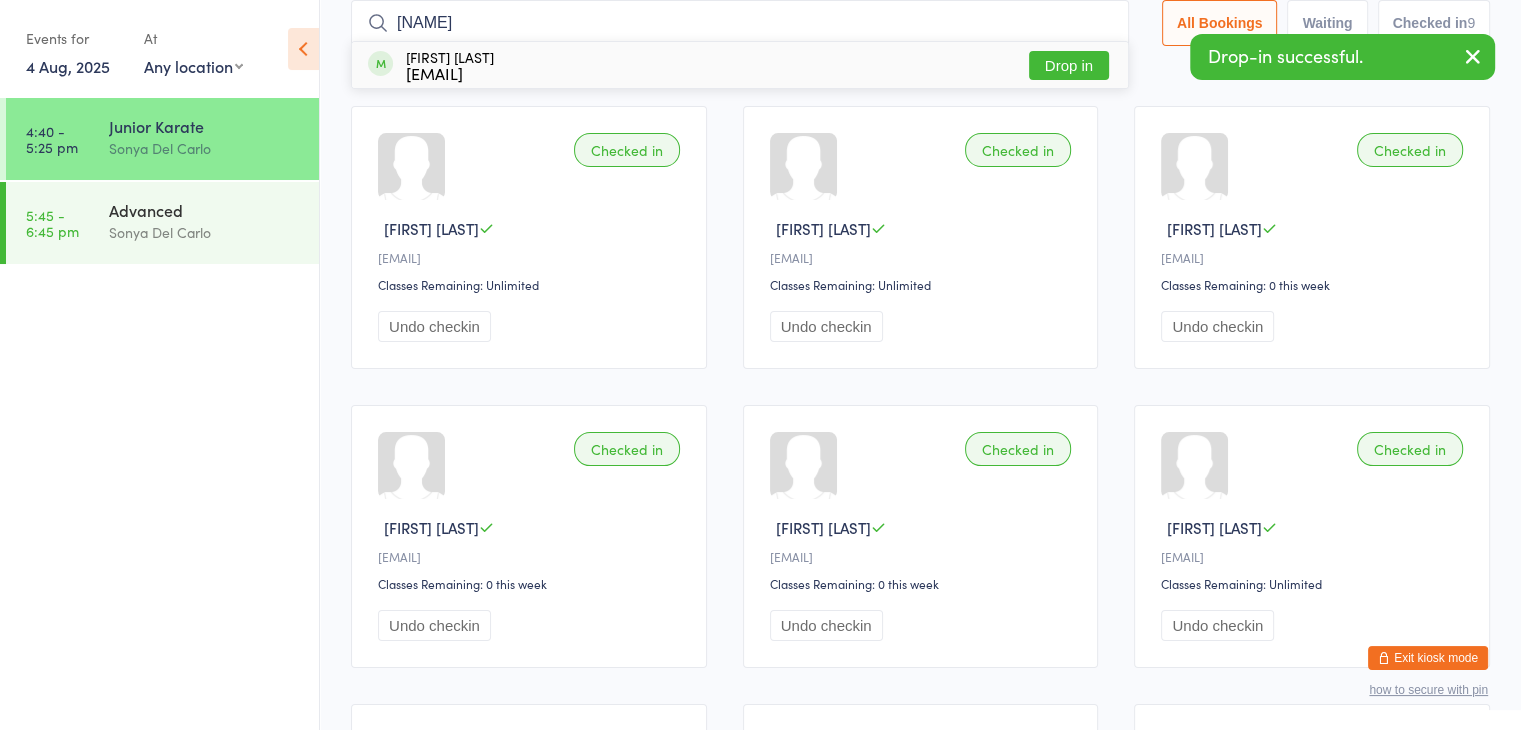 type on "urvis" 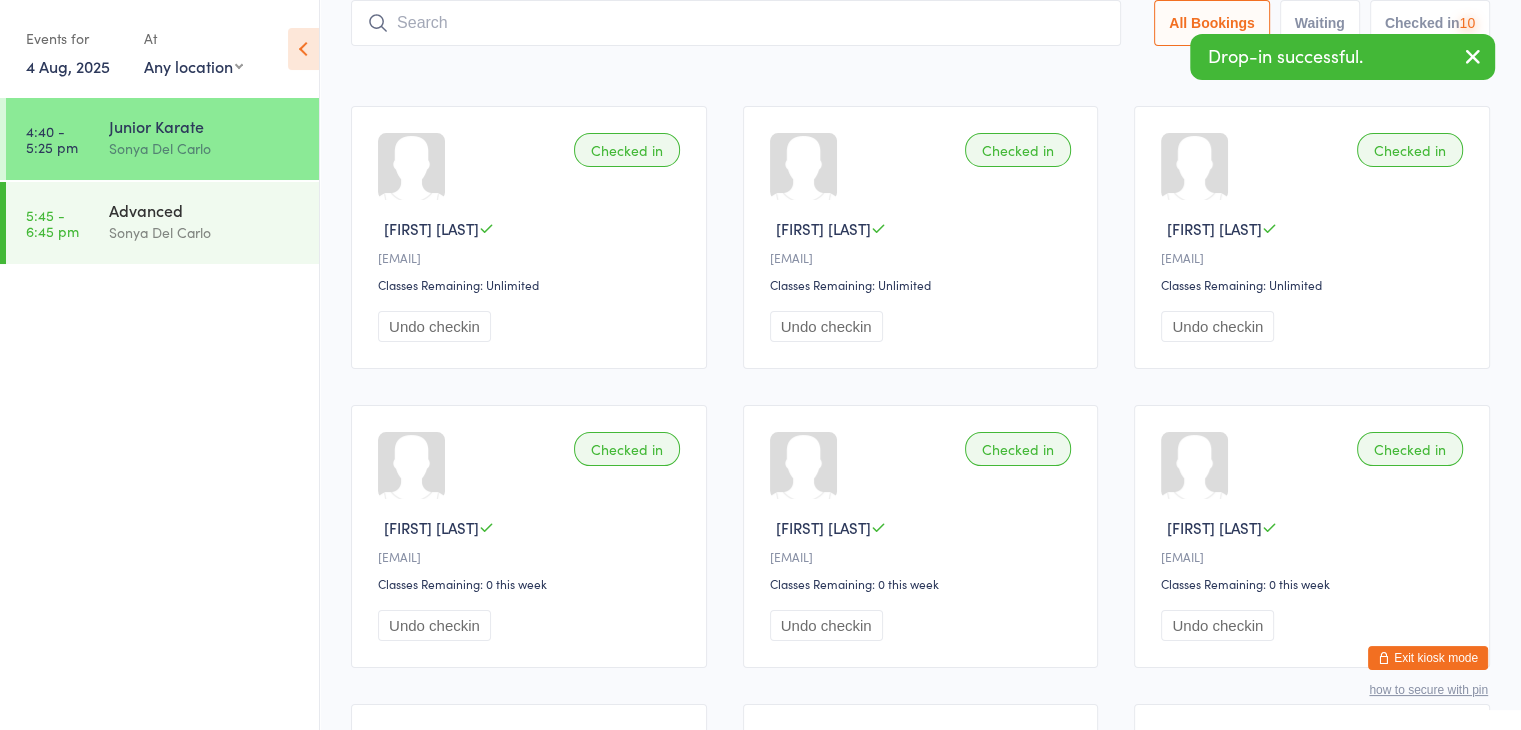 click at bounding box center [736, 23] 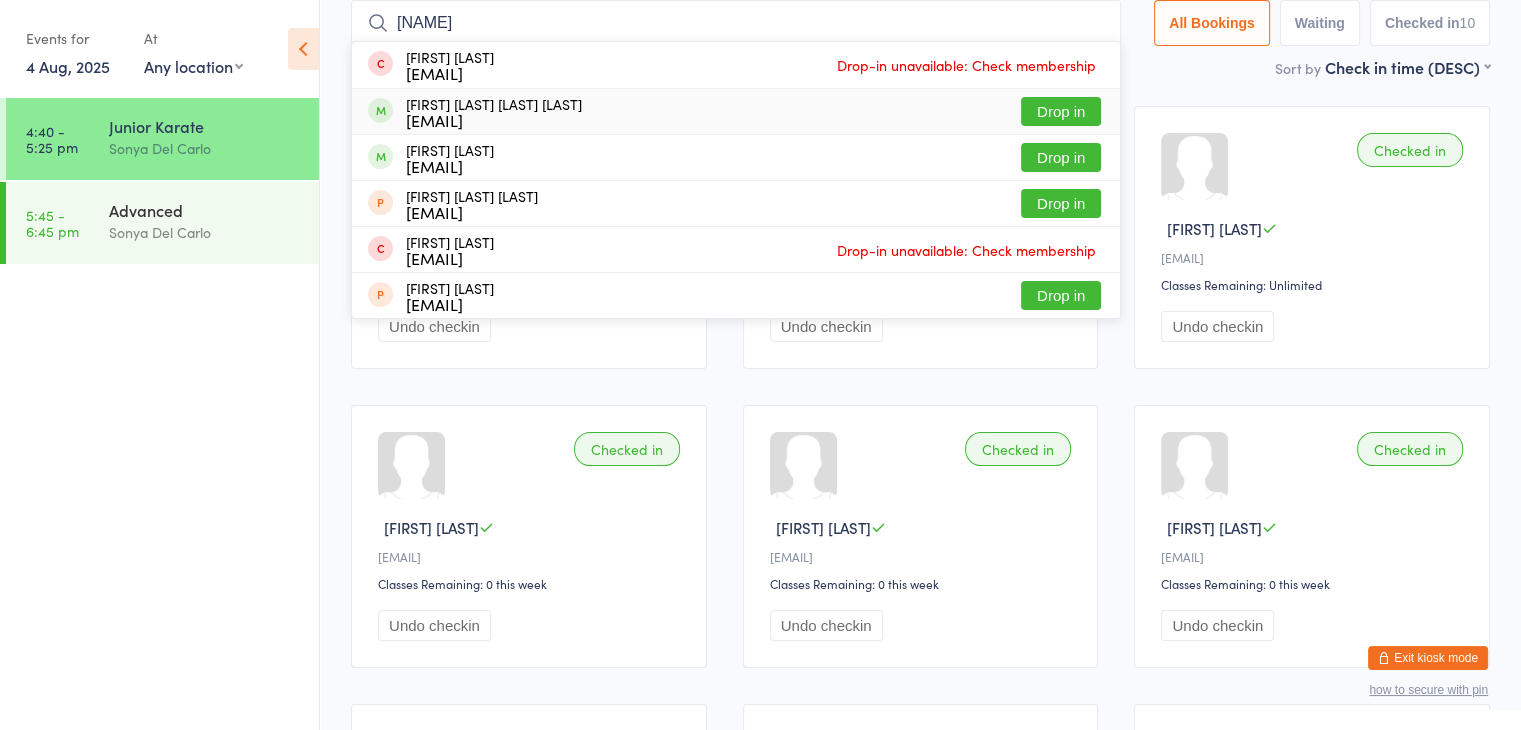 type on "zayyan" 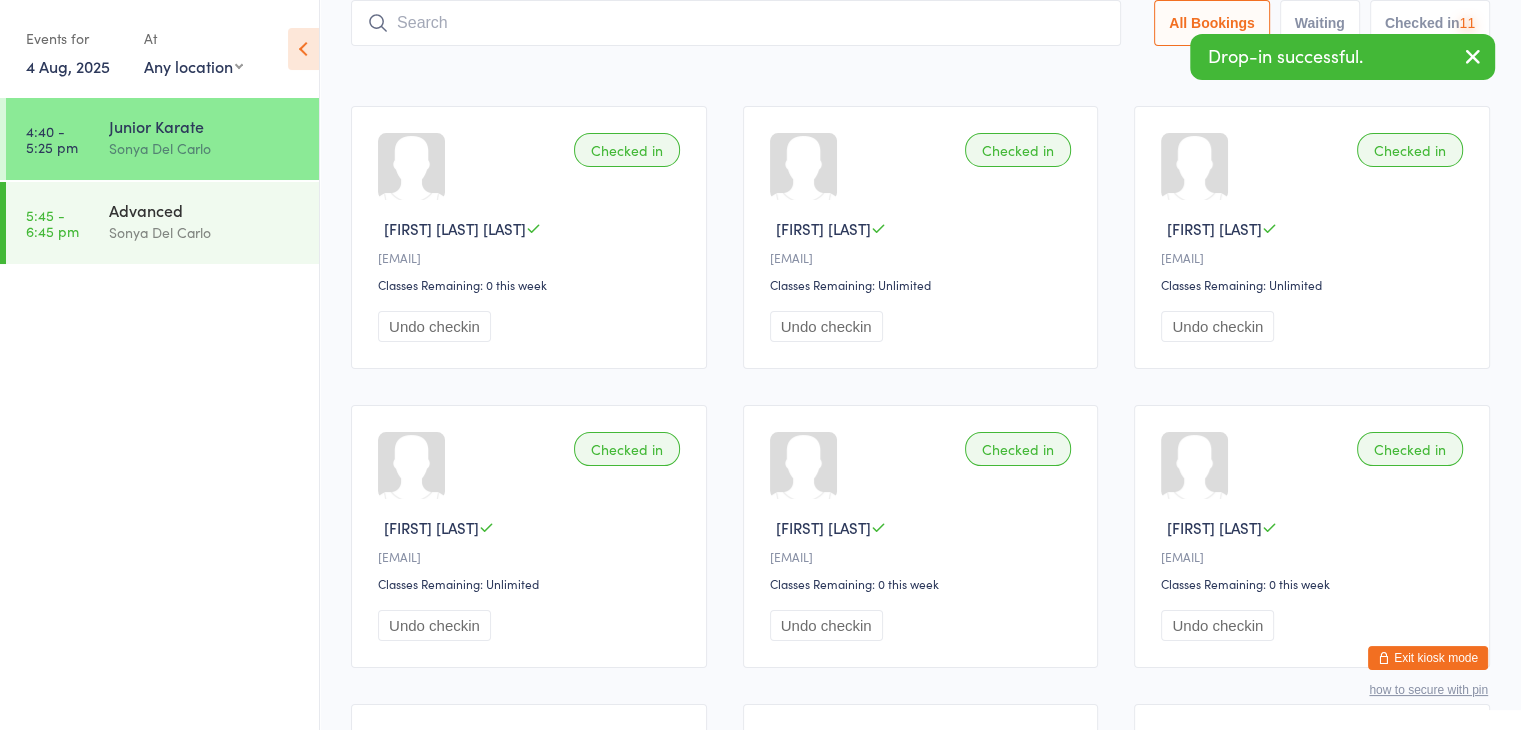 click at bounding box center [736, 23] 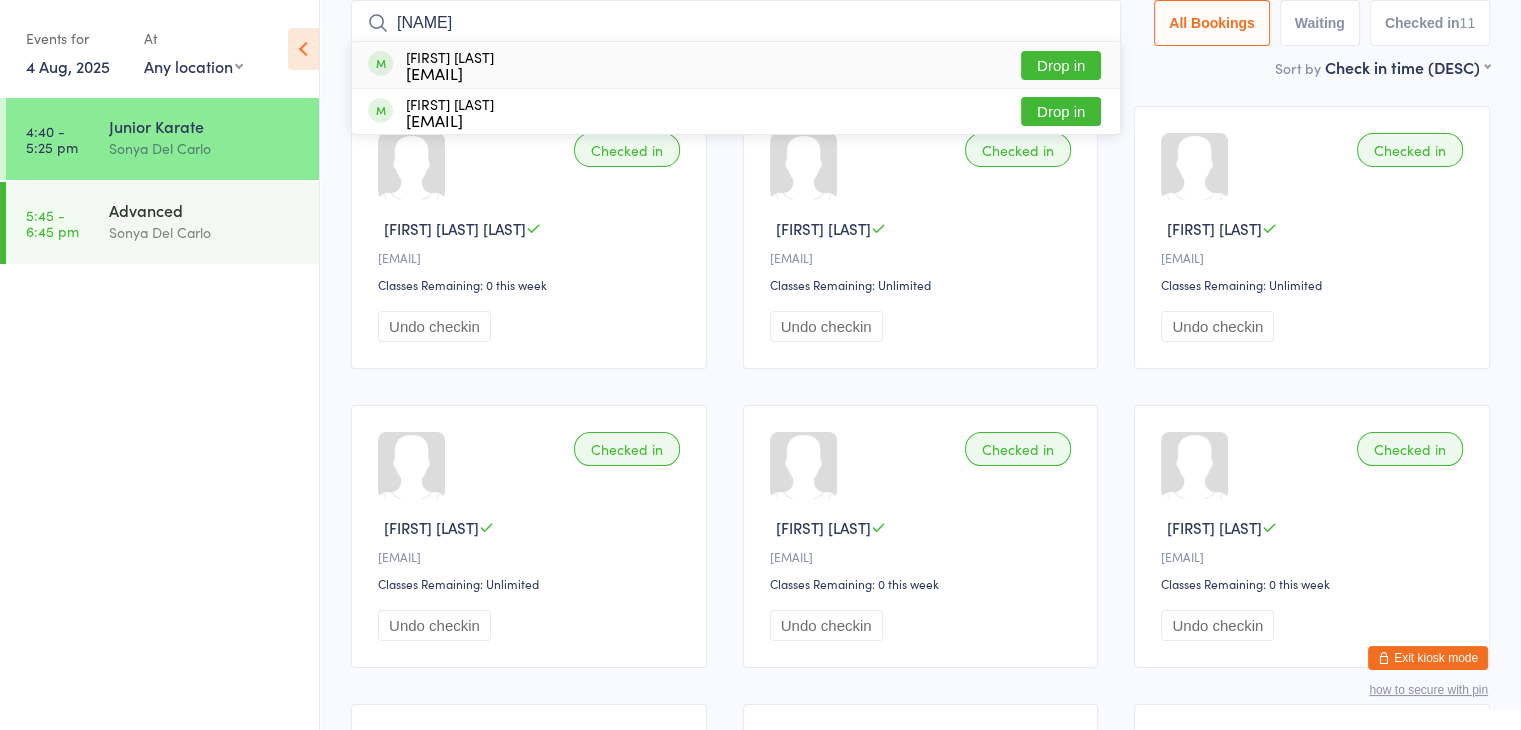 type on "serena" 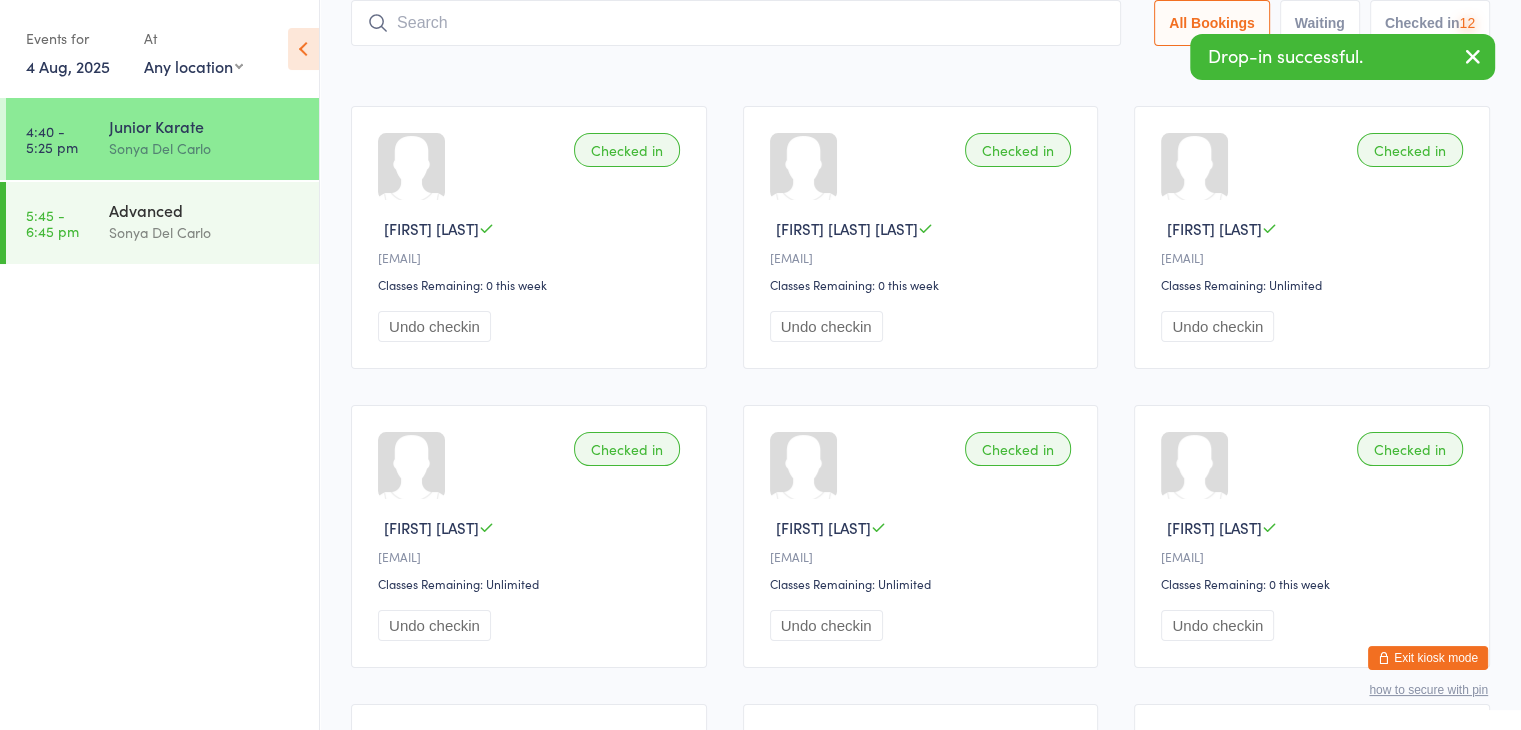 click at bounding box center [736, 23] 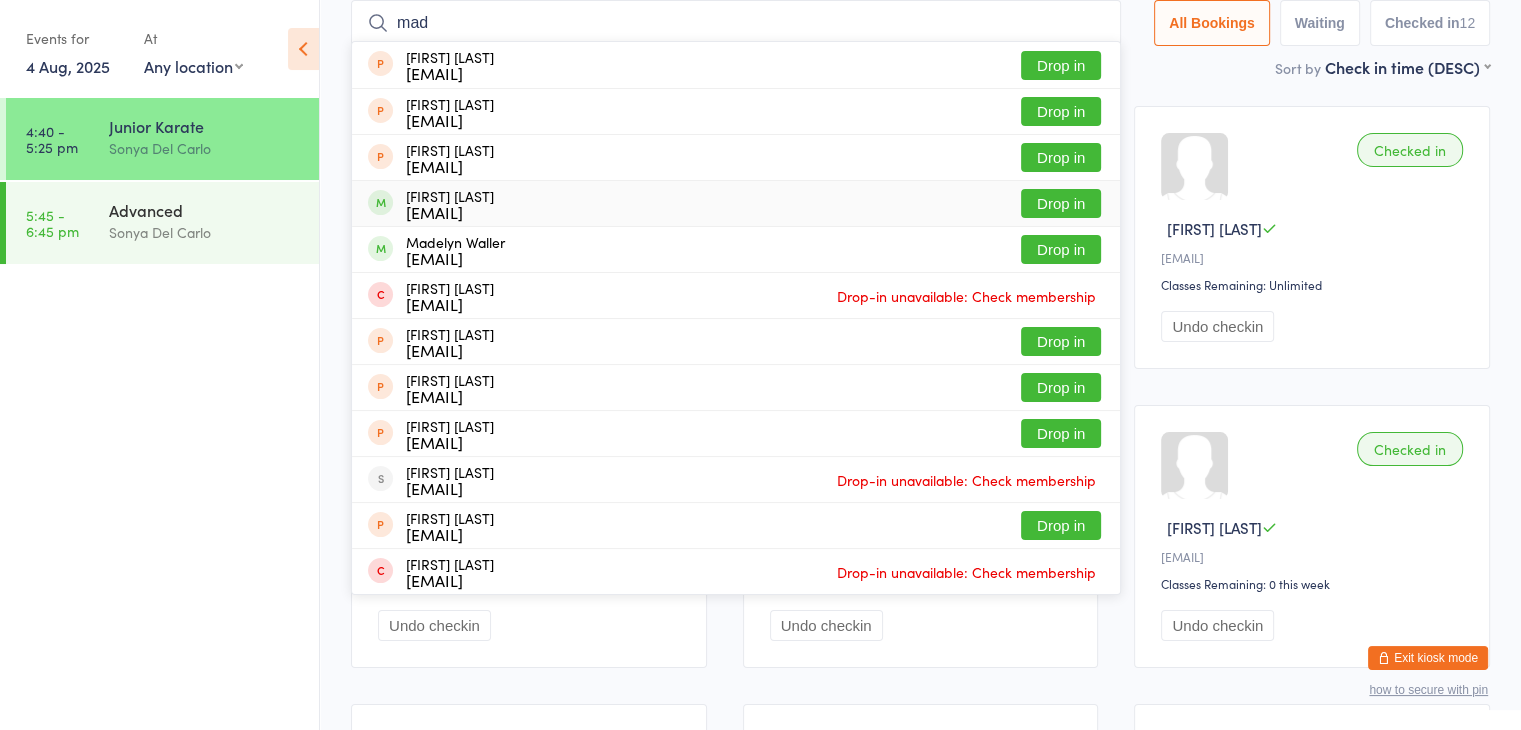 type on "mad" 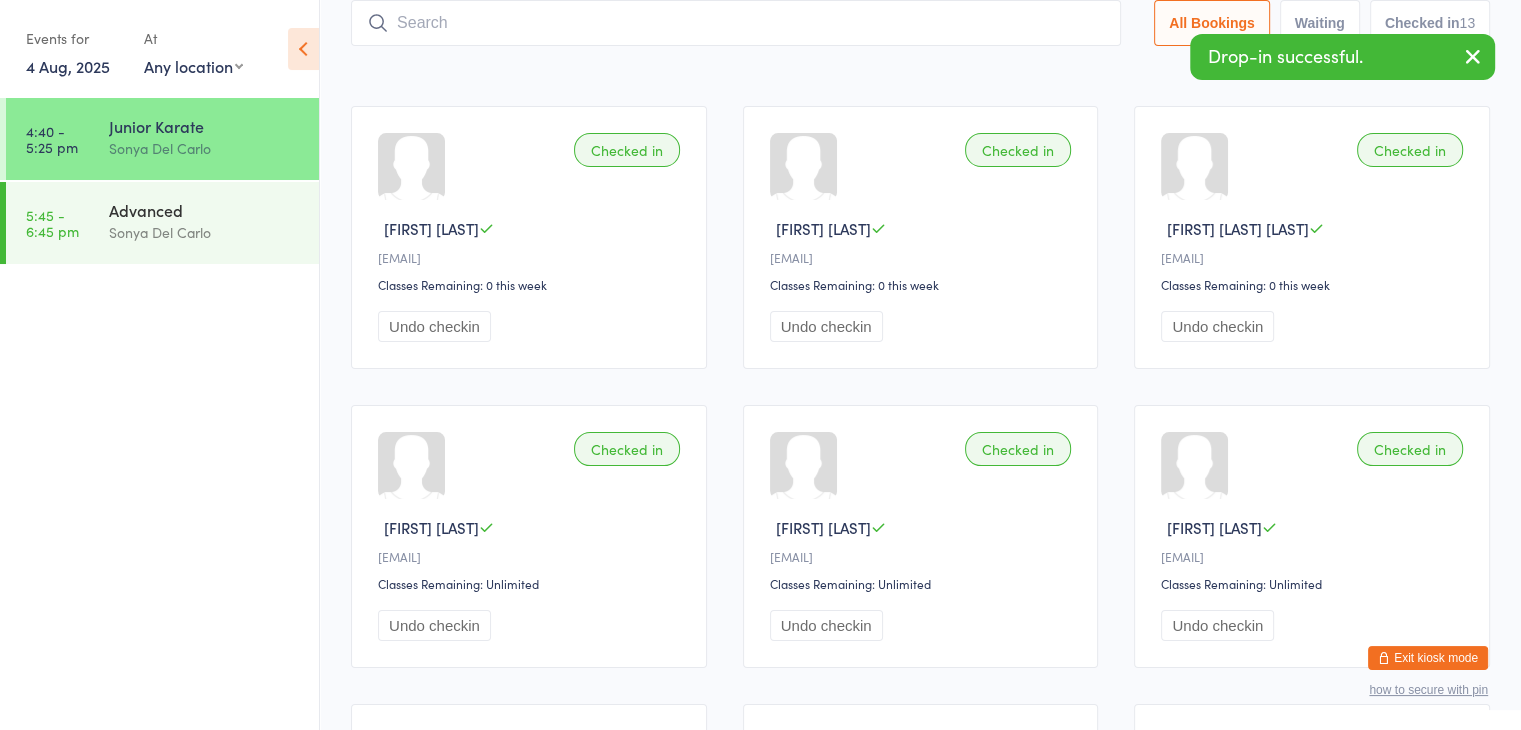click at bounding box center (736, 23) 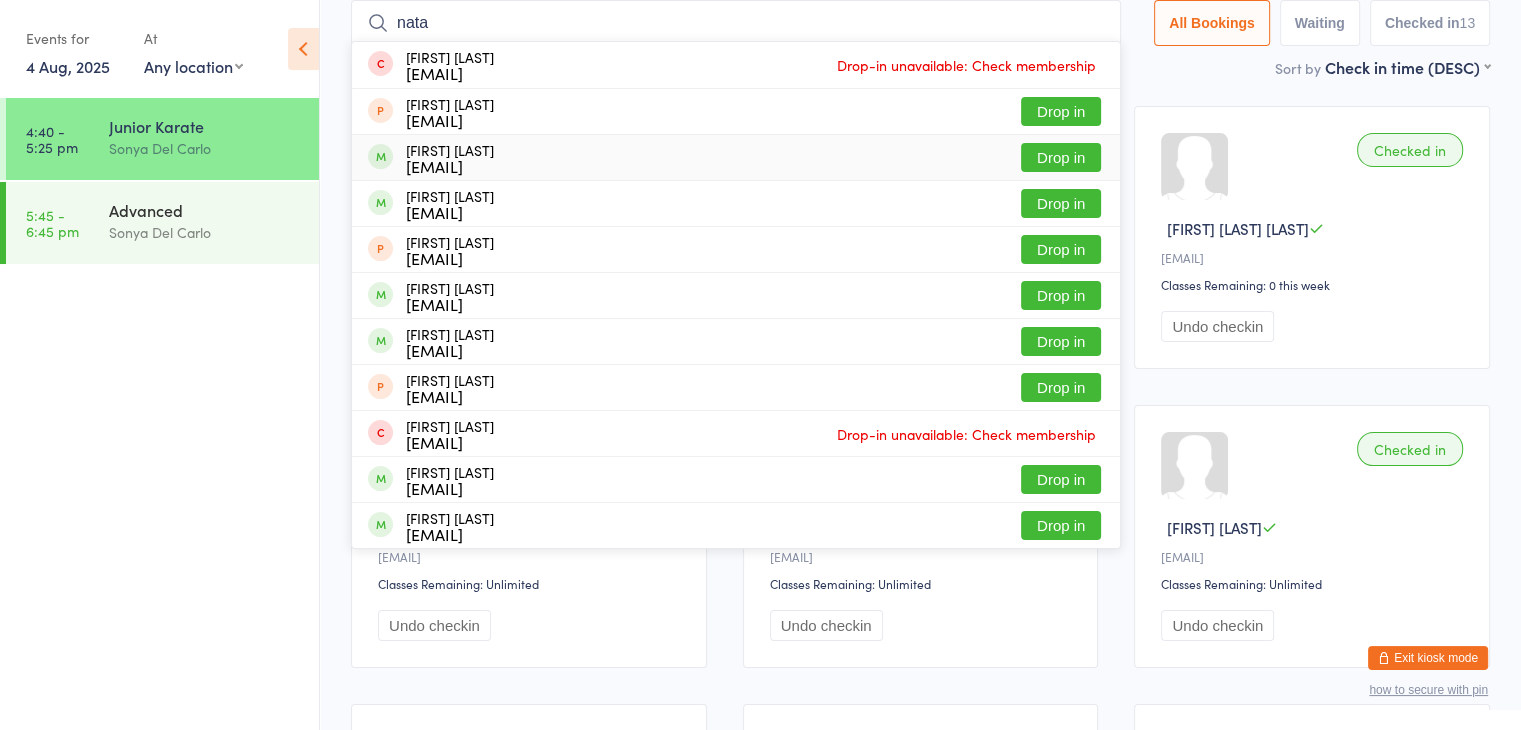 type on "nata" 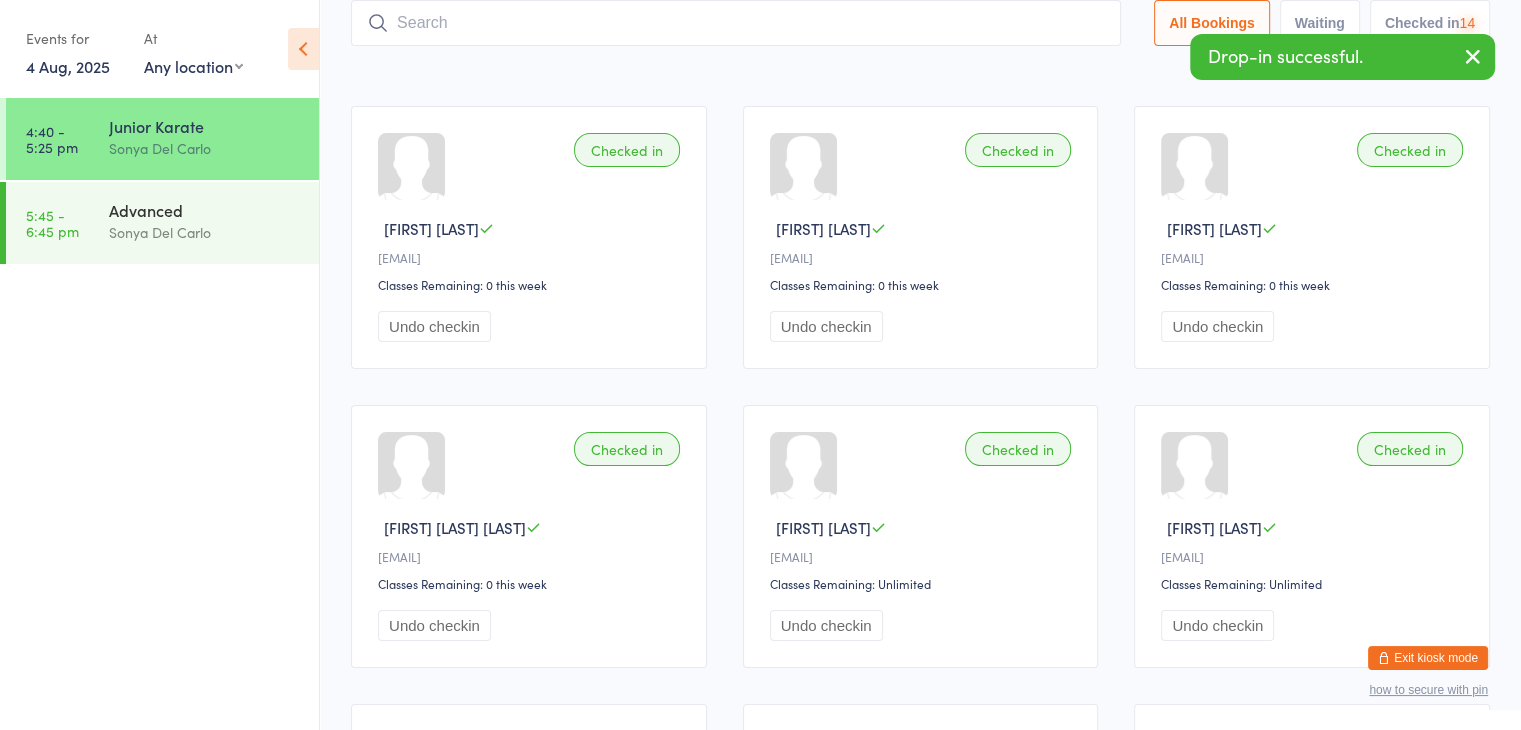 click at bounding box center (736, 23) 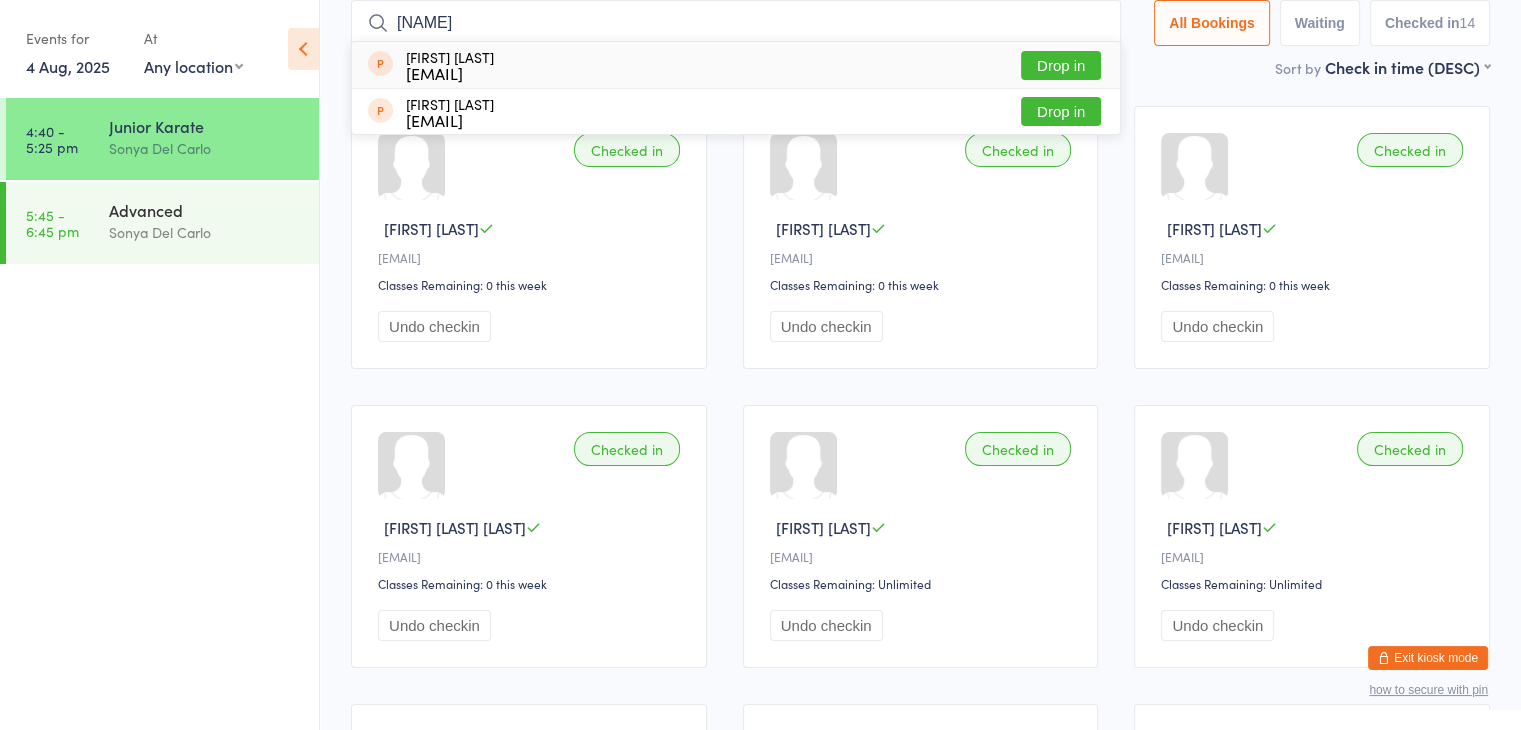 type on "[FIRST]" 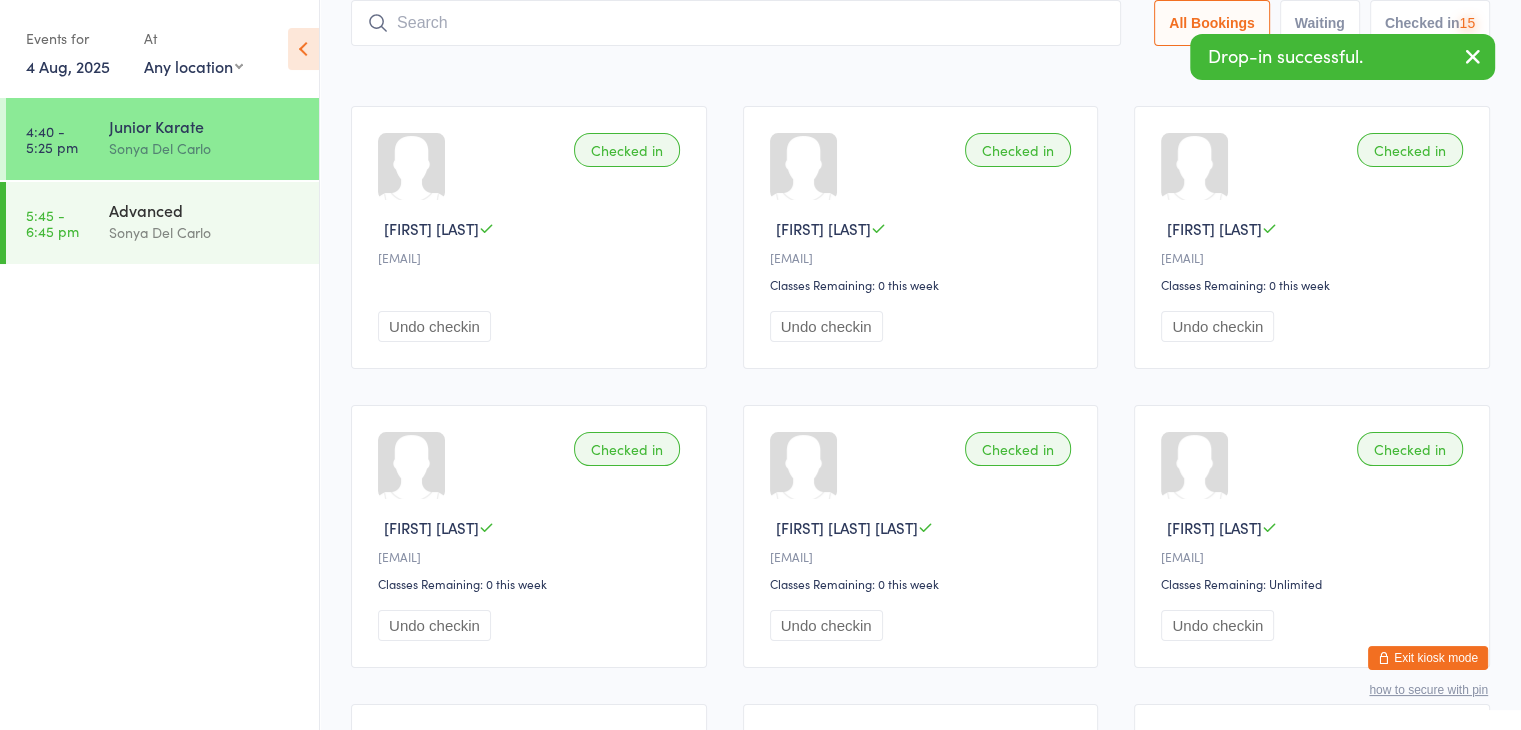 click at bounding box center (736, 23) 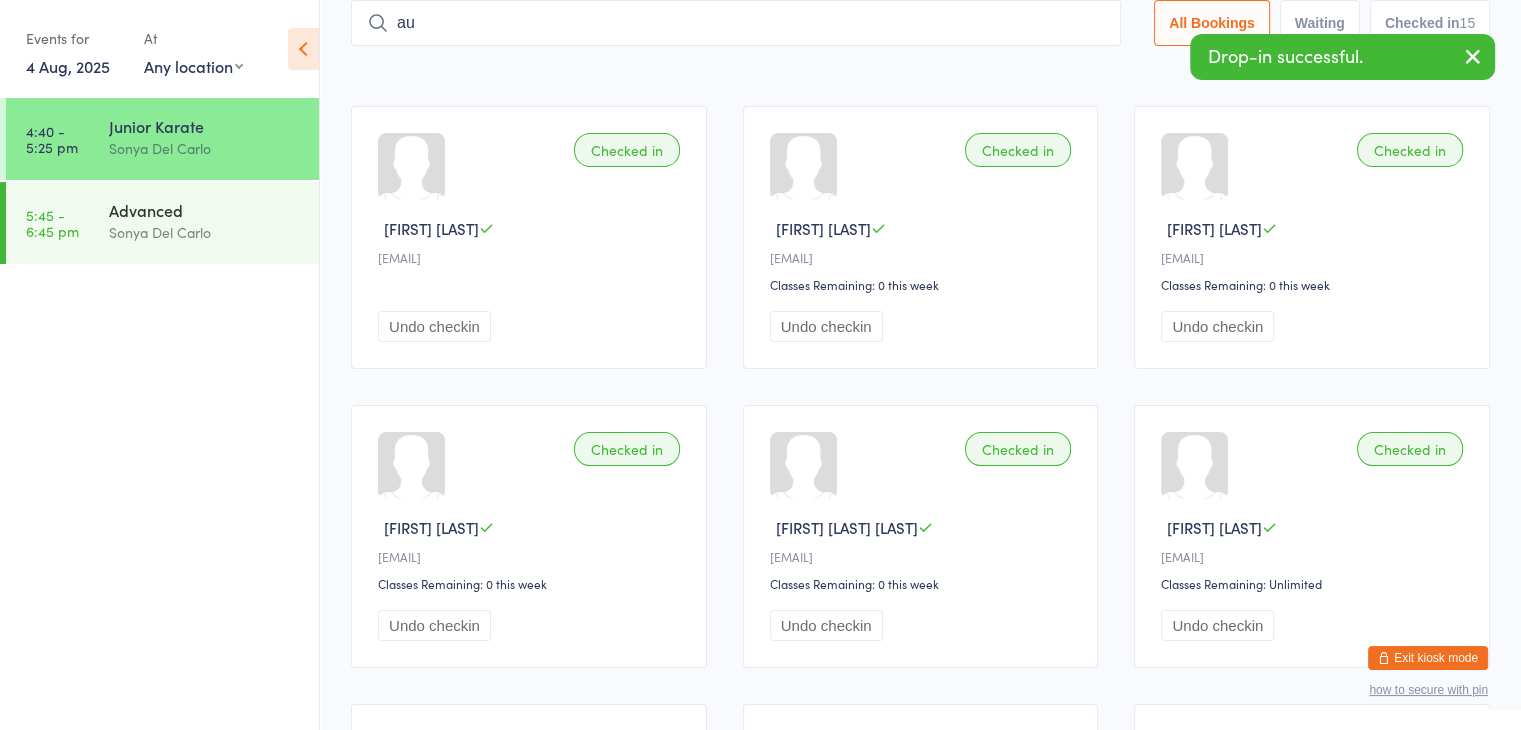 type on "a" 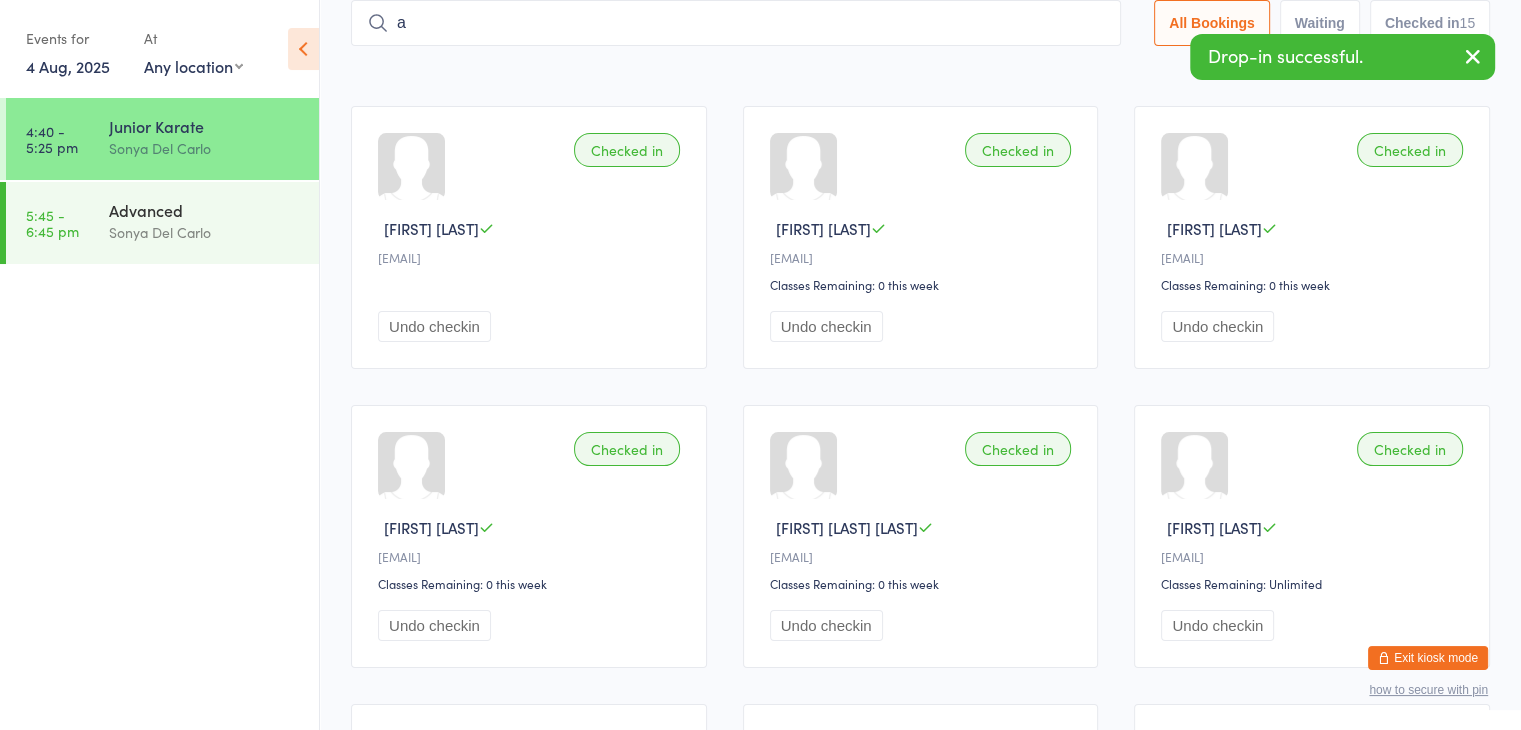 type 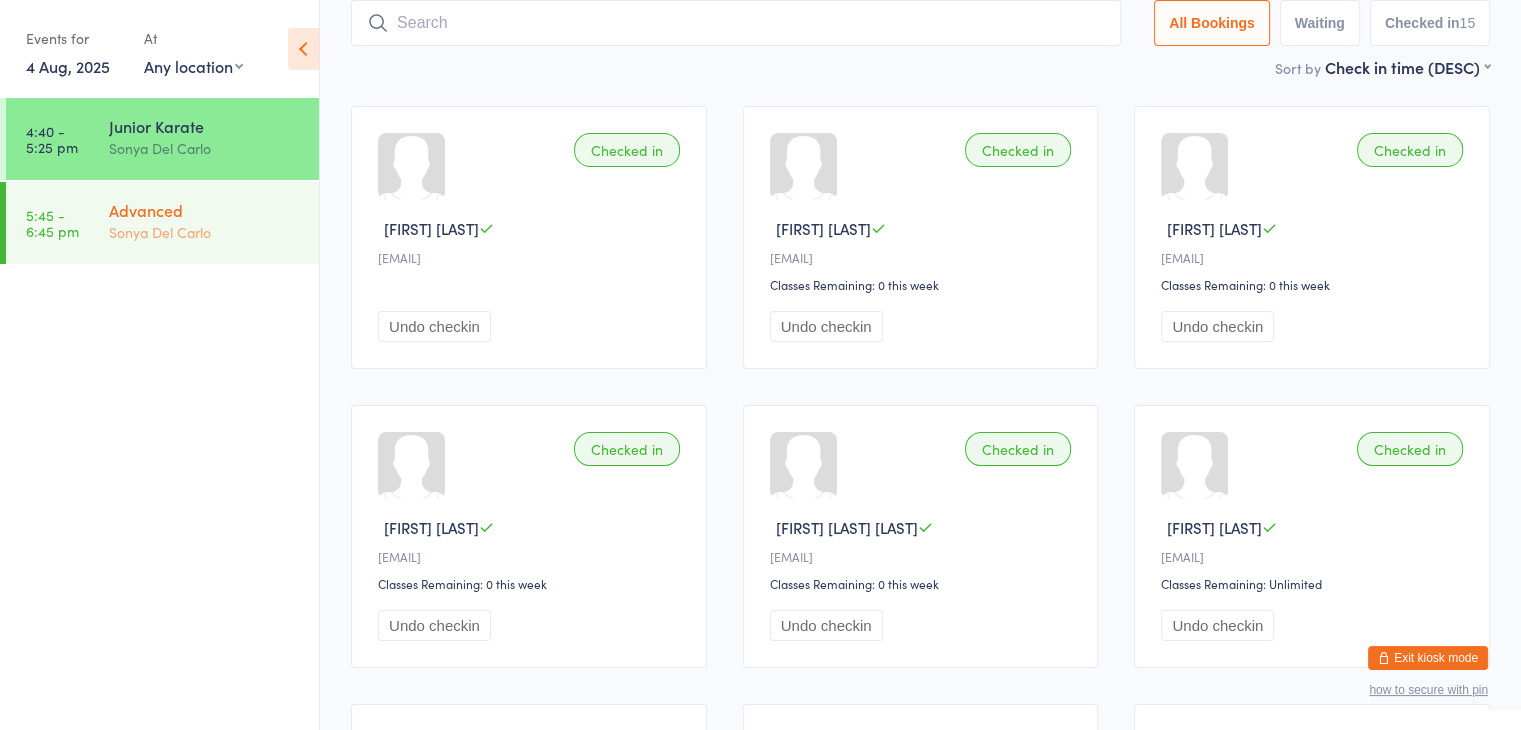 click on "Advanced Sonya Del Carlo" at bounding box center (214, 221) 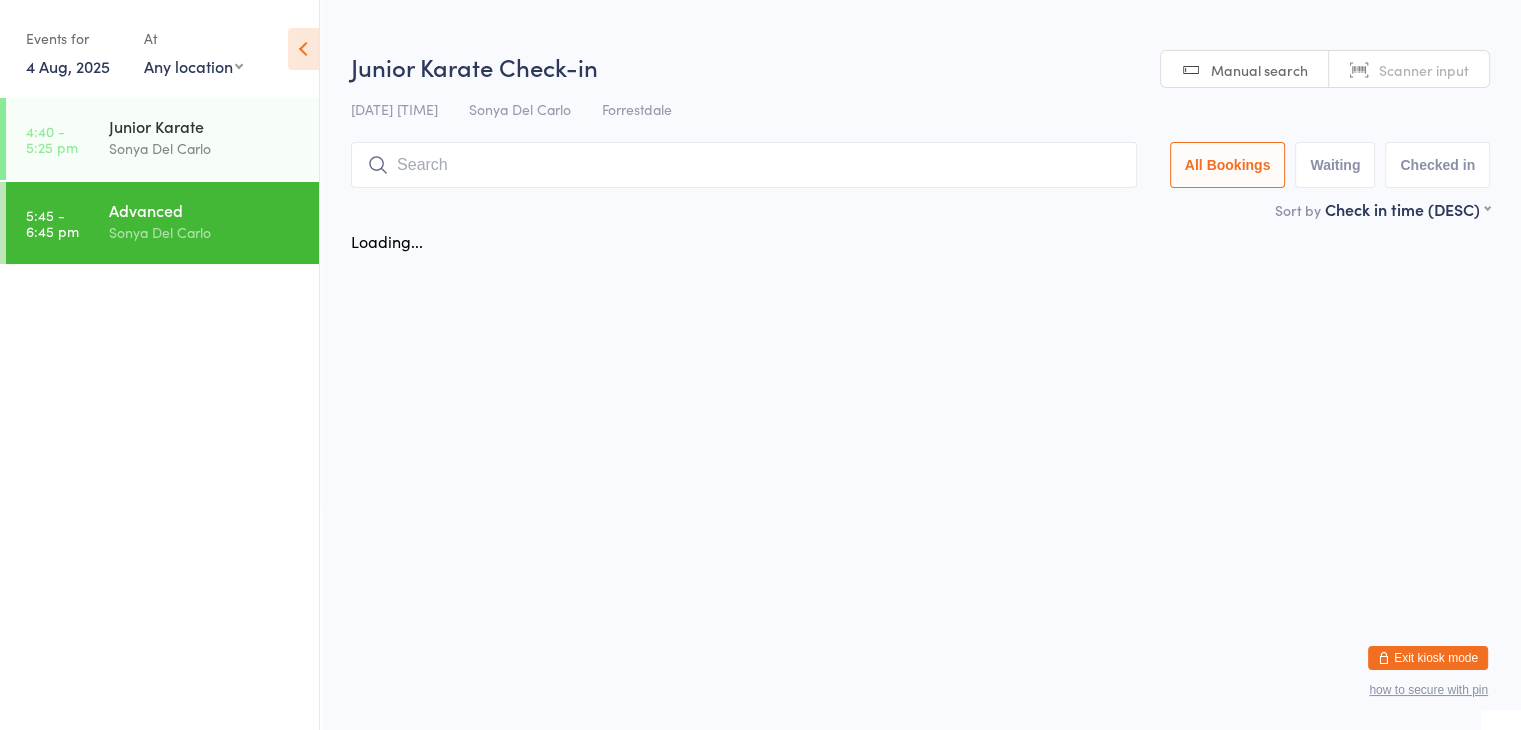 scroll, scrollTop: 0, scrollLeft: 0, axis: both 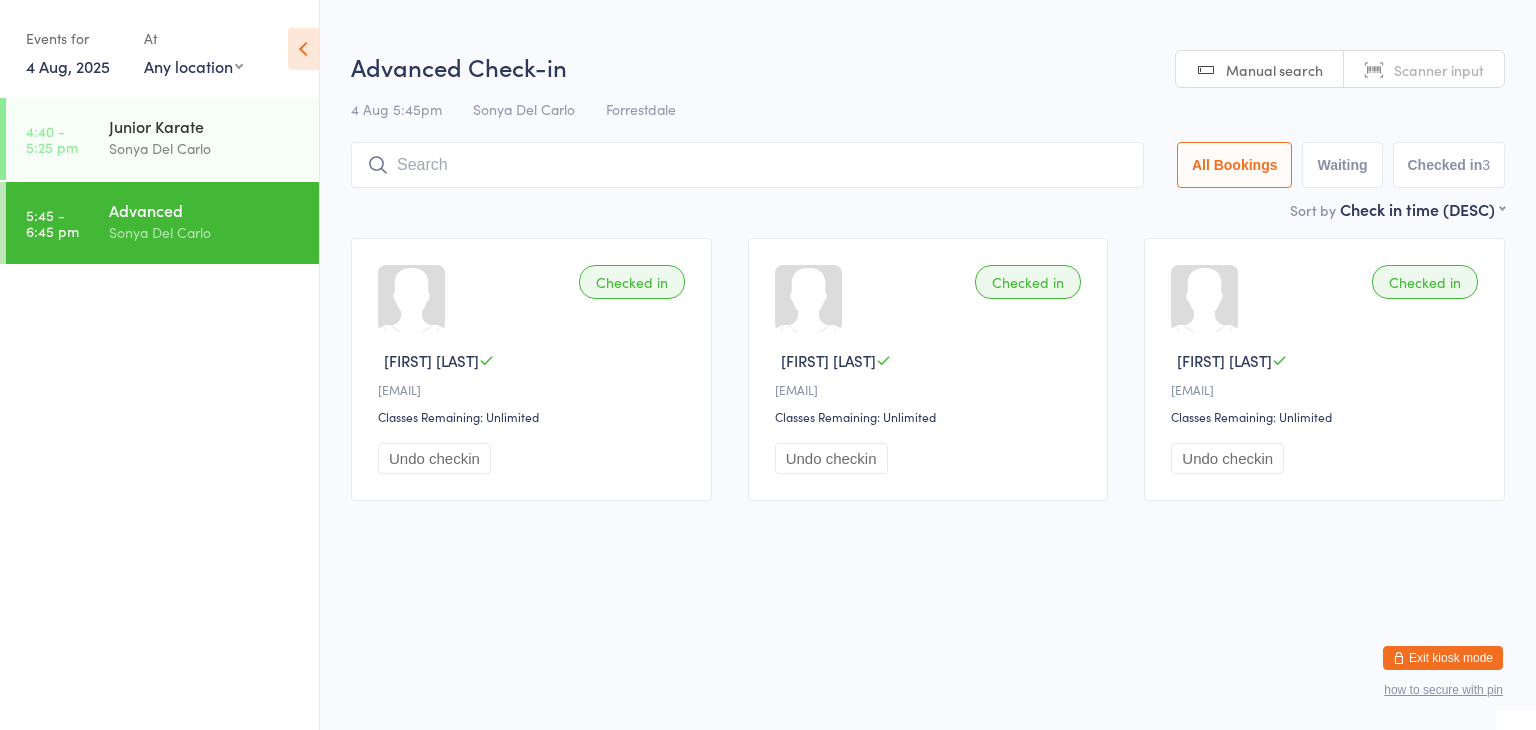 click at bounding box center [747, 165] 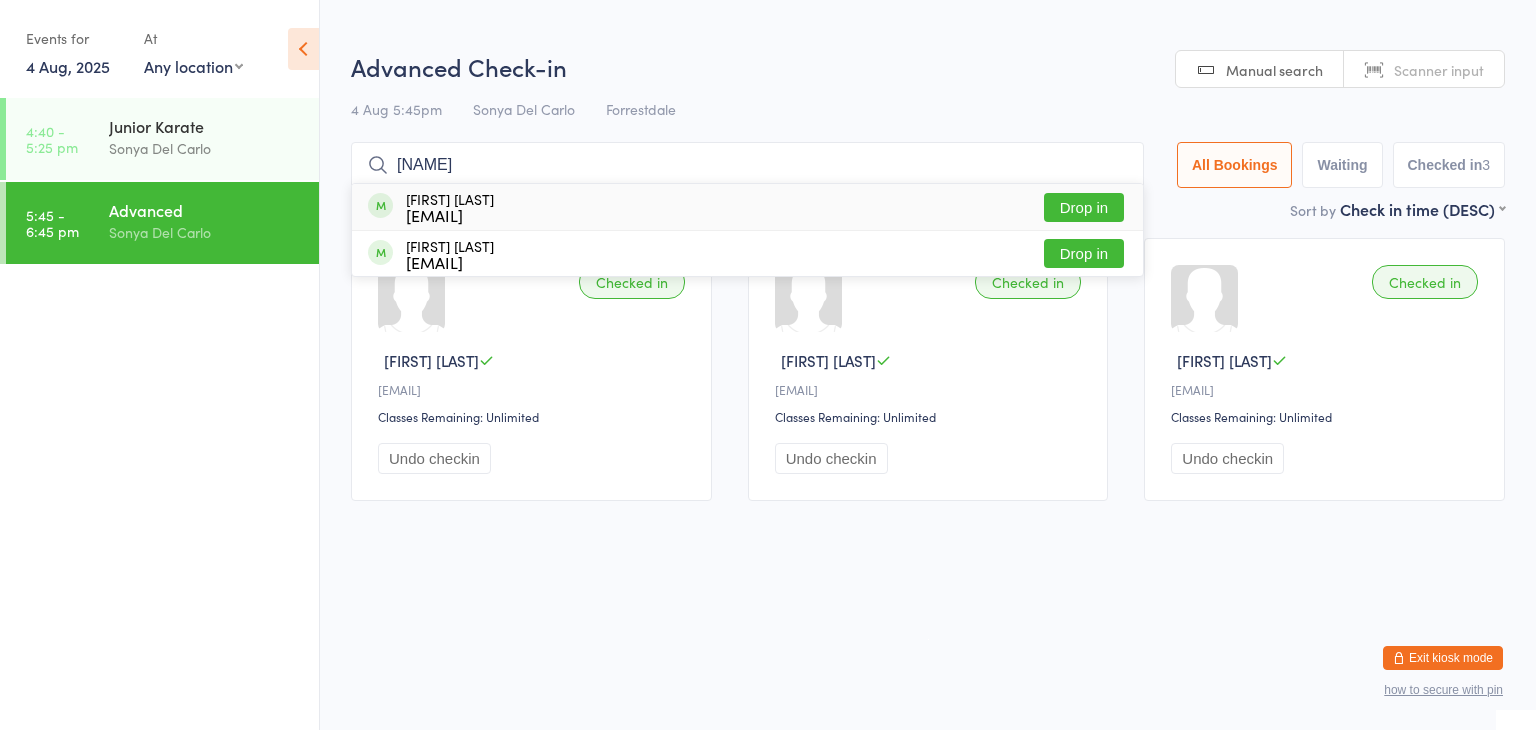 type on "aubrey" 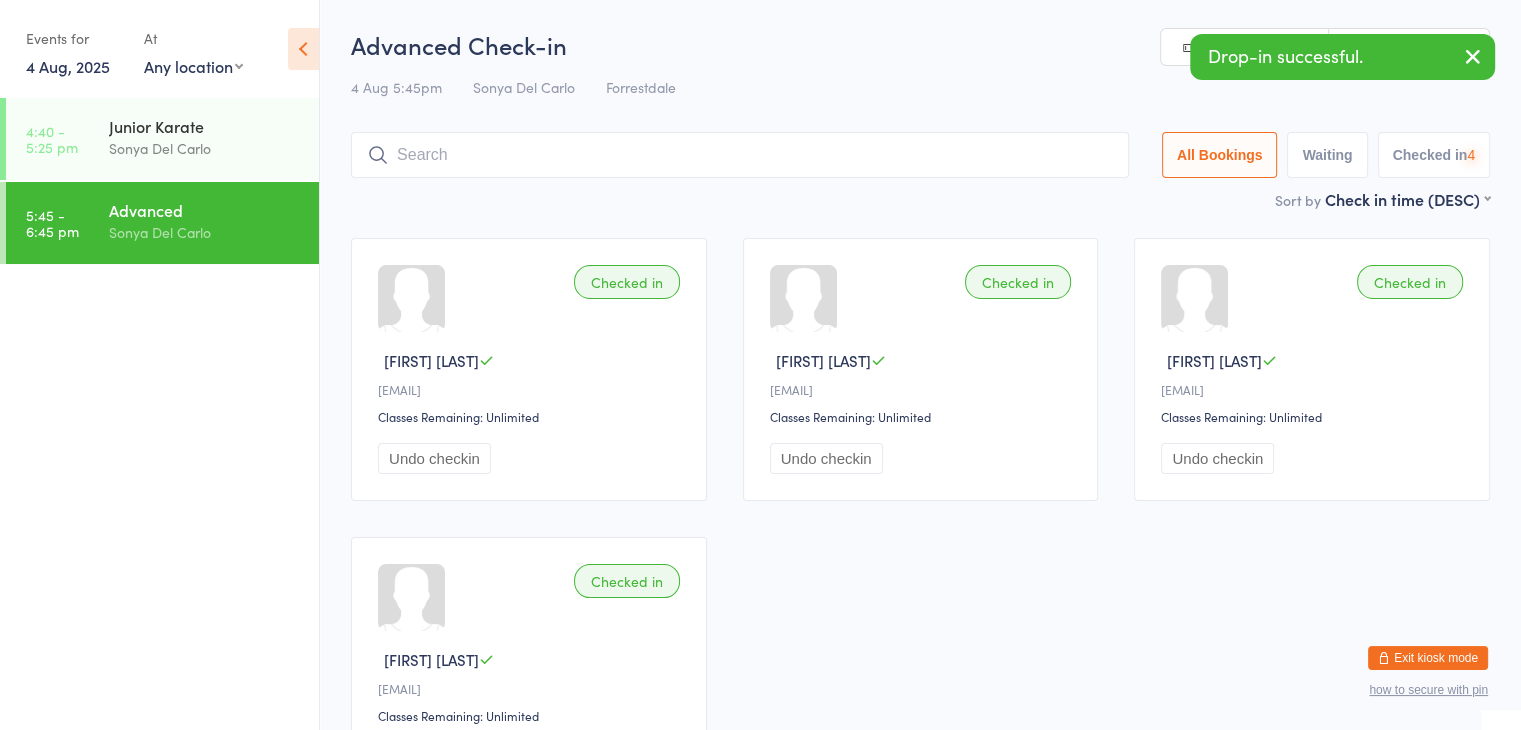 click at bounding box center [740, 155] 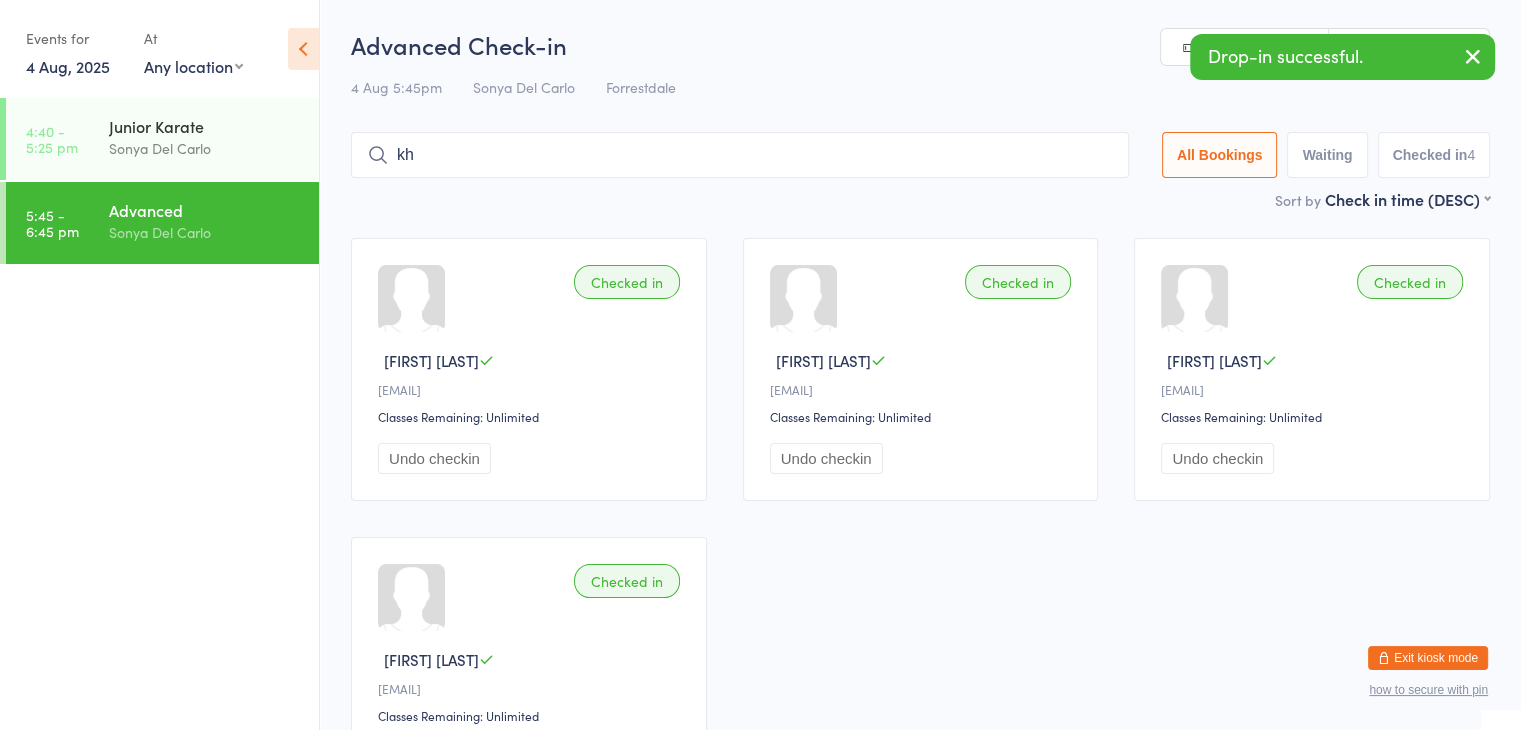 scroll, scrollTop: 6, scrollLeft: 0, axis: vertical 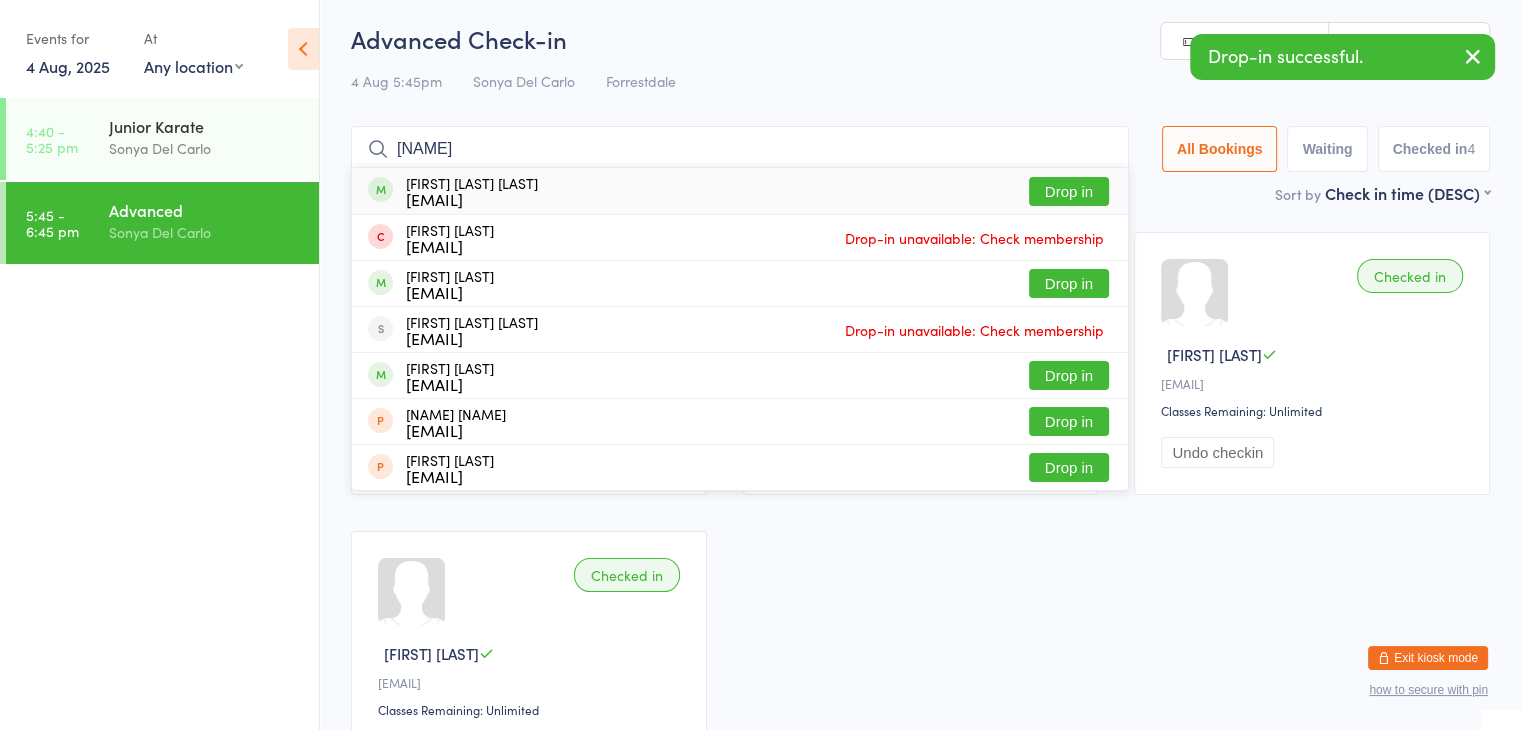 type on "khalisah" 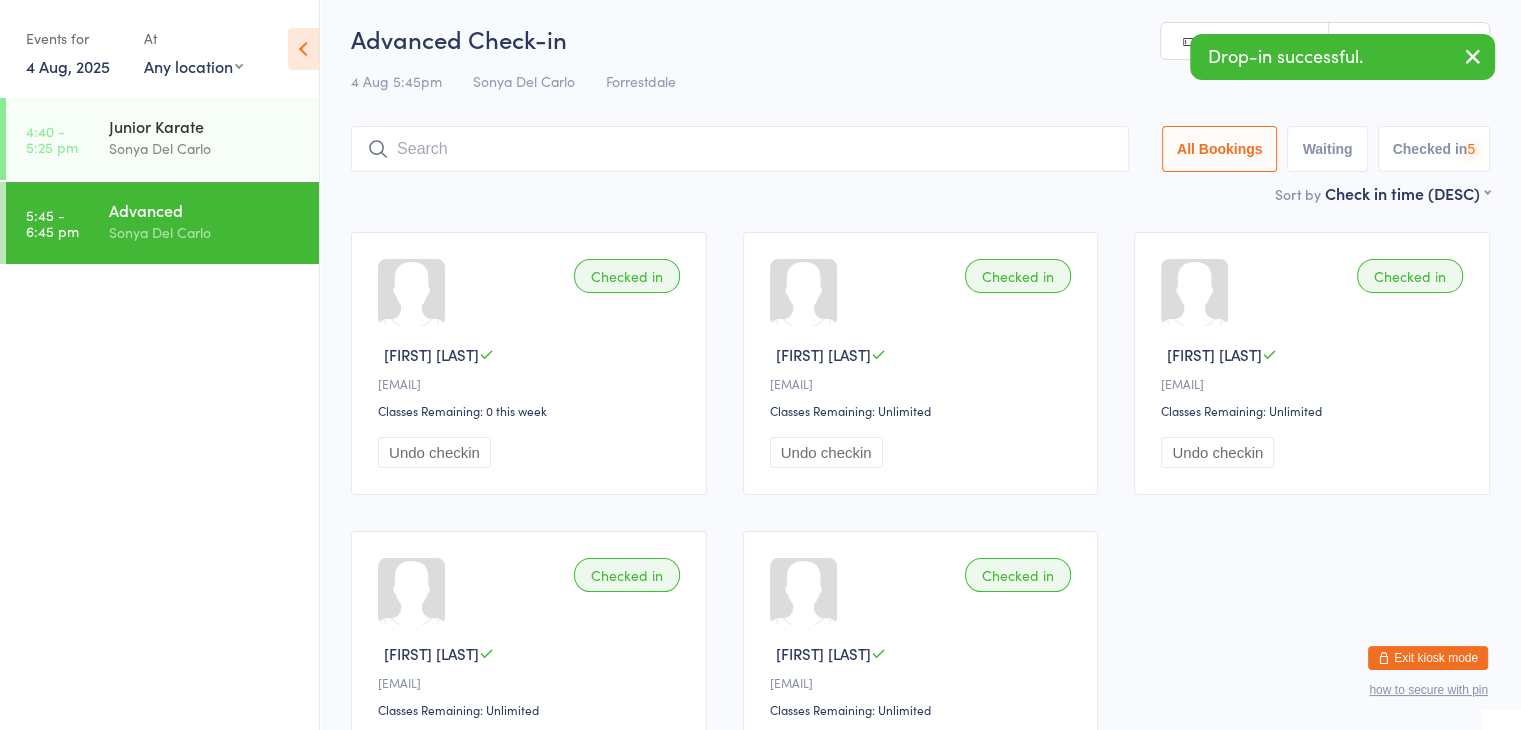 click at bounding box center [740, 149] 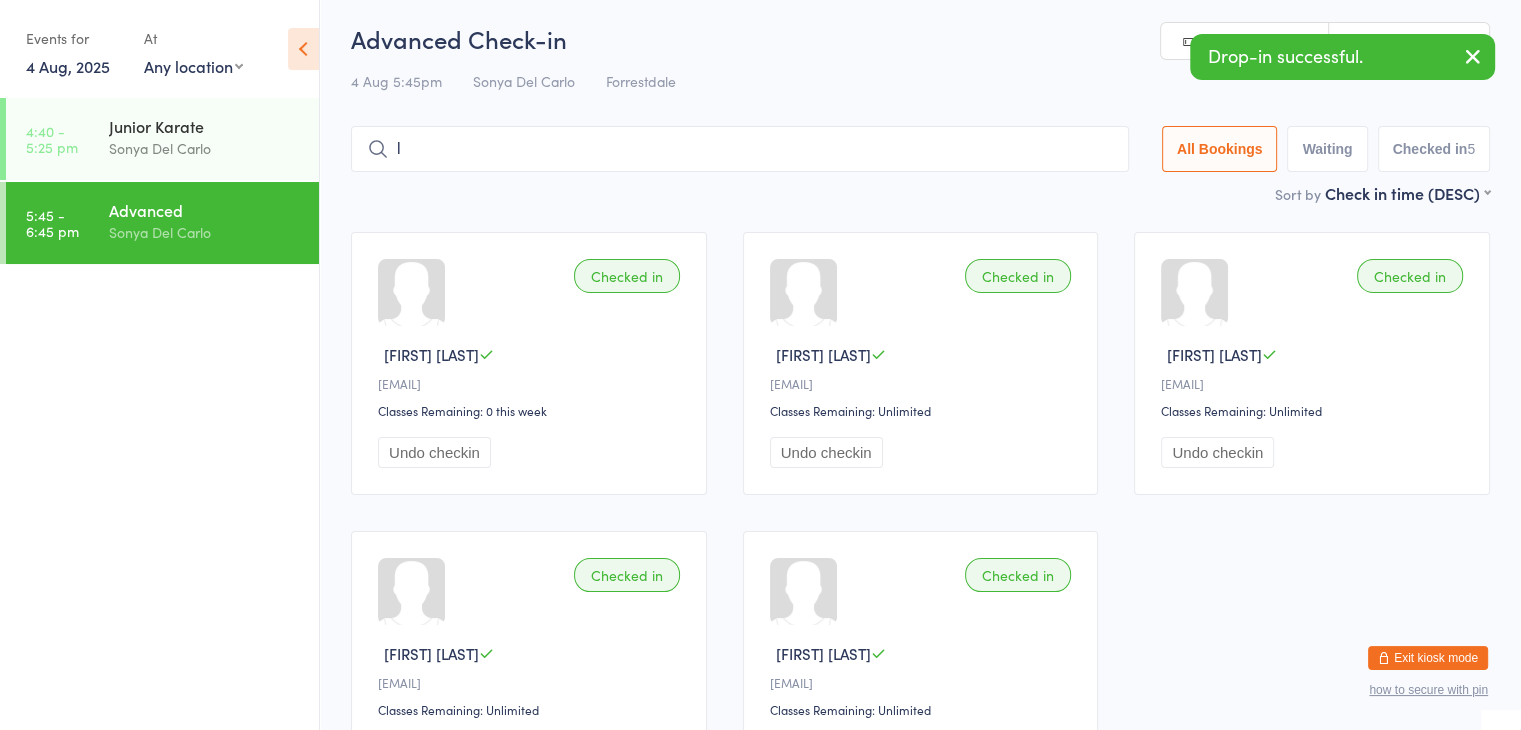 scroll, scrollTop: 9, scrollLeft: 0, axis: vertical 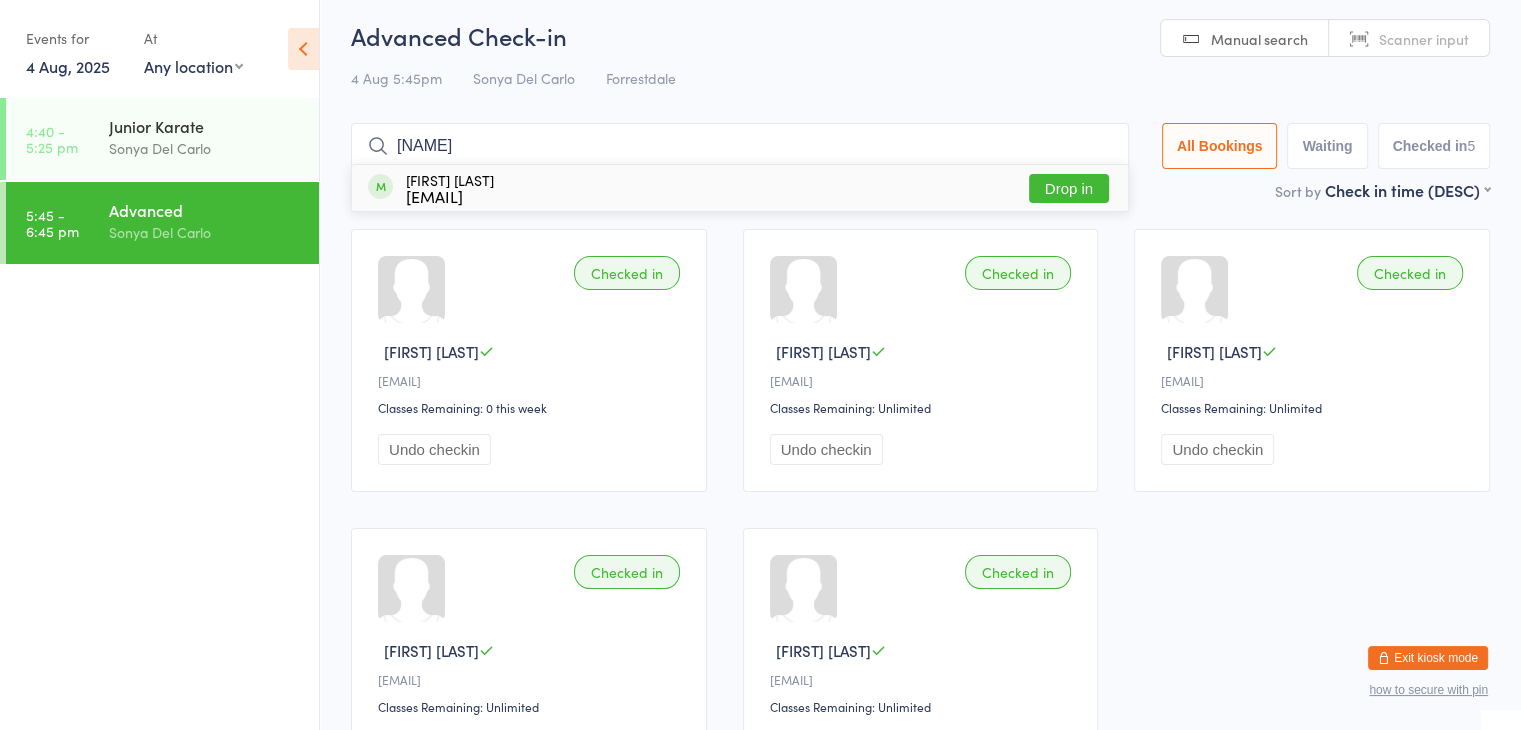 type on "lishika" 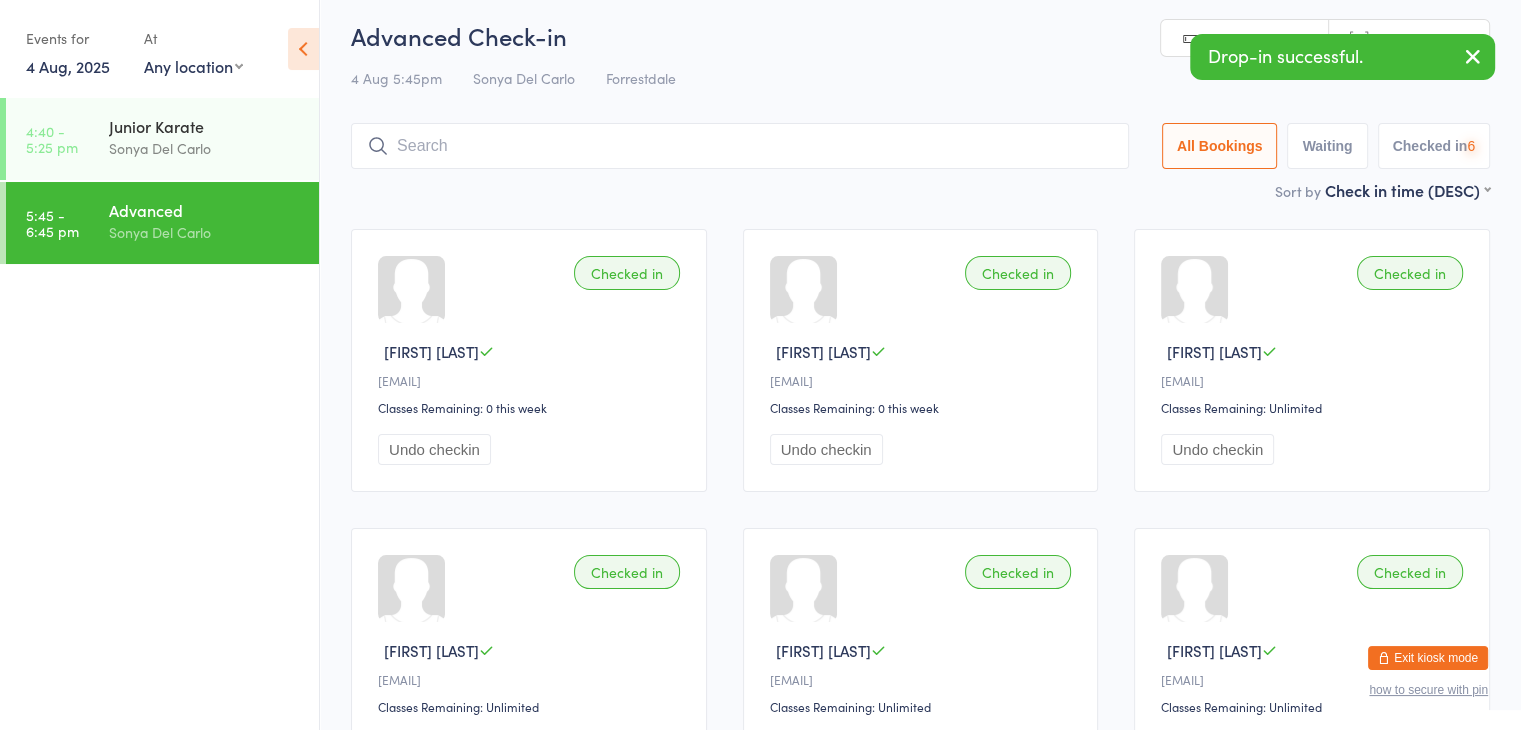 click at bounding box center [740, 146] 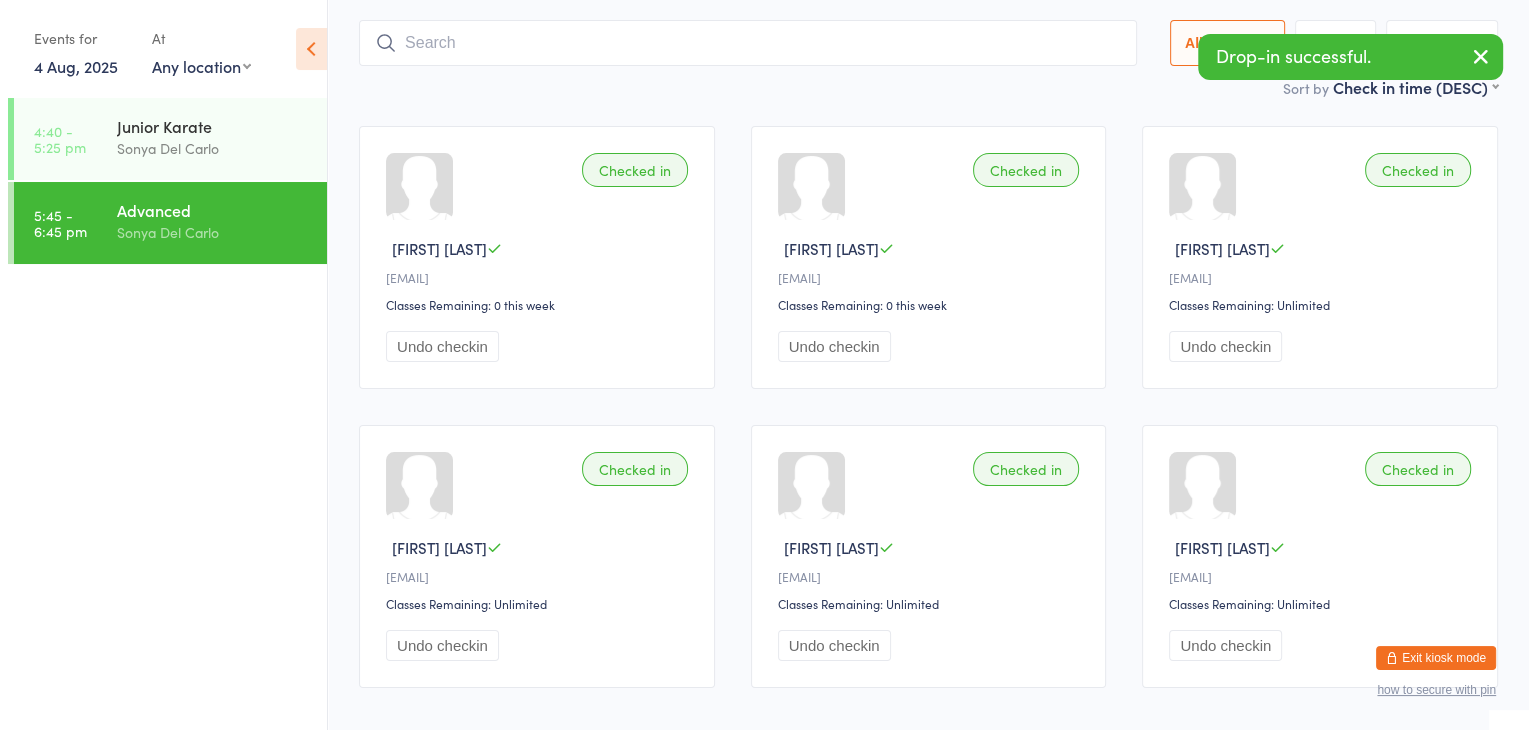 scroll, scrollTop: 132, scrollLeft: 0, axis: vertical 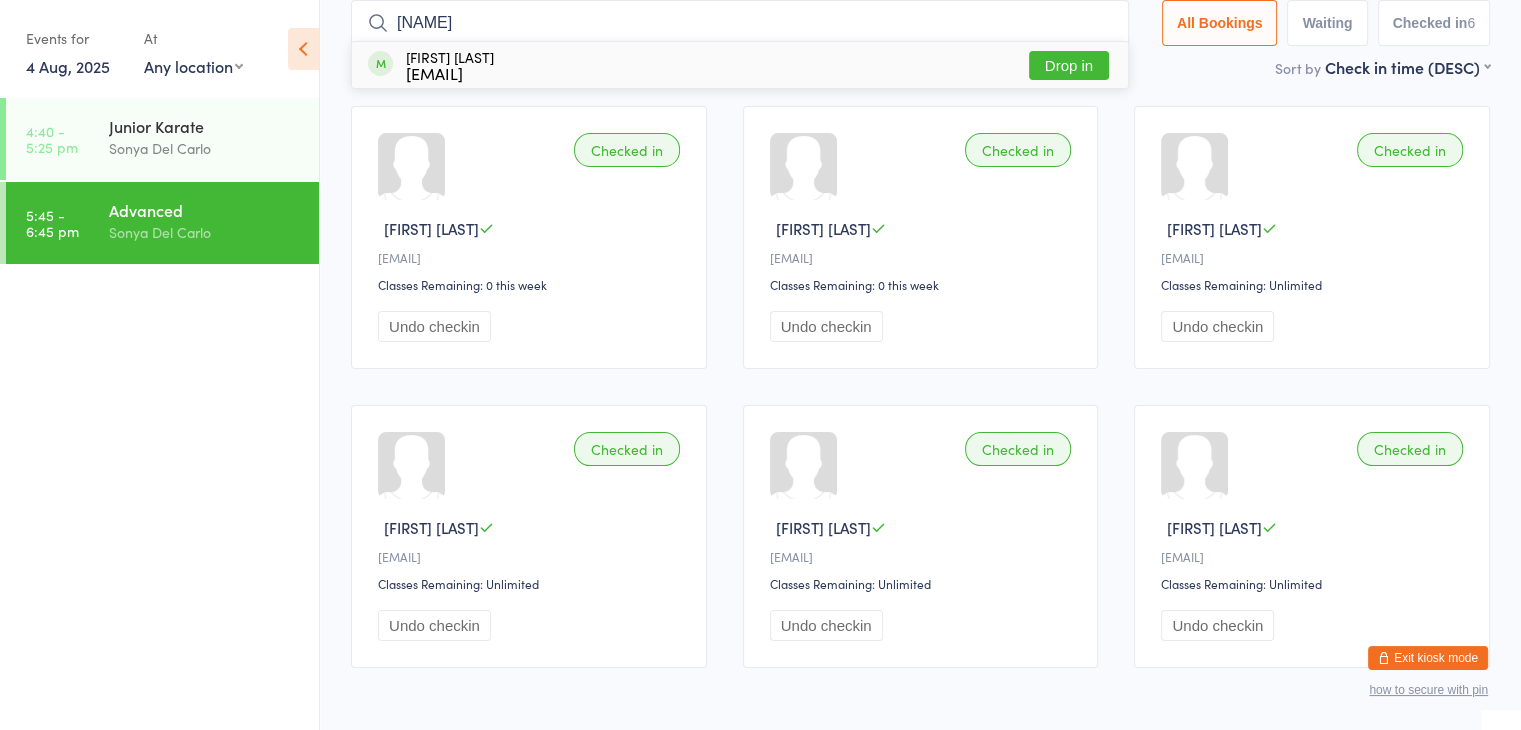 type on "mlap" 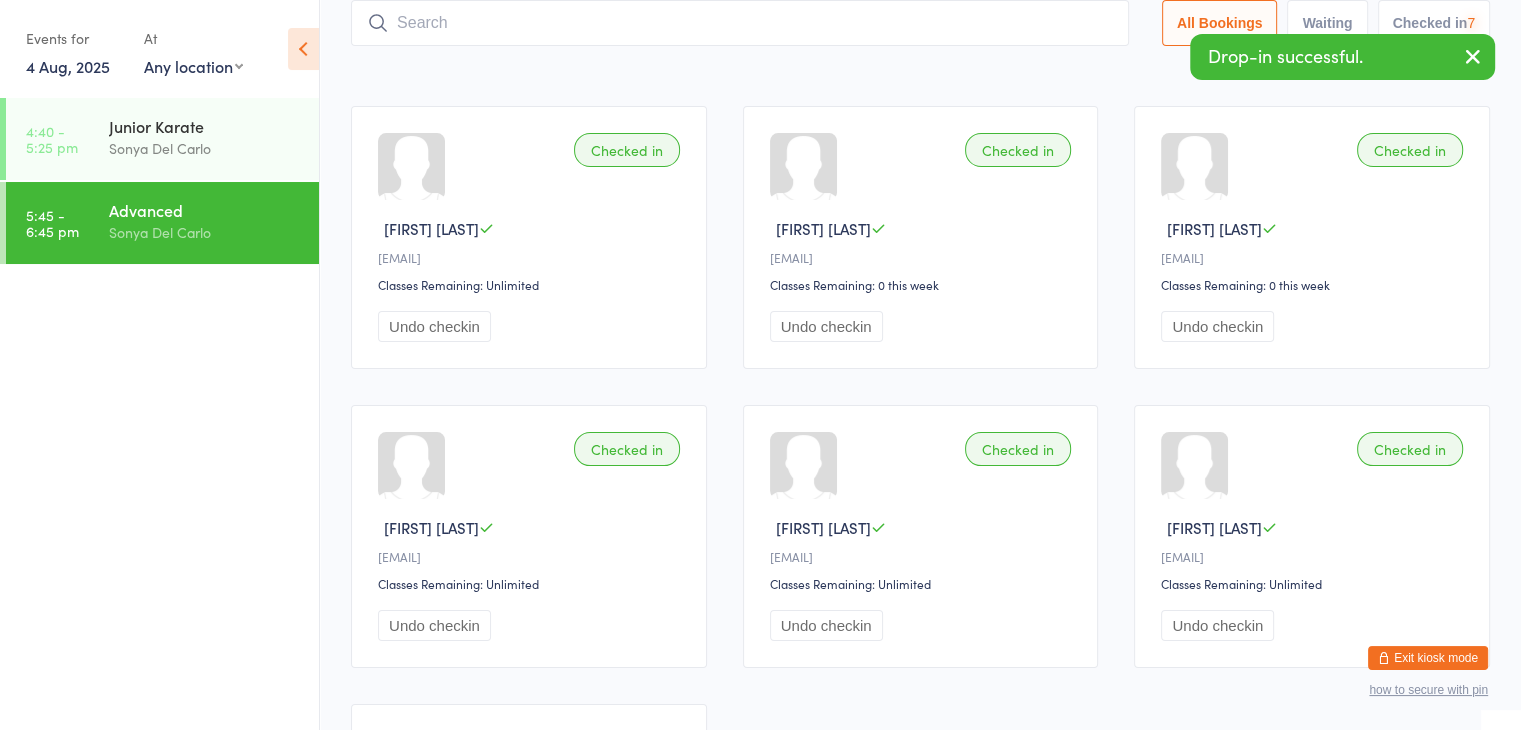 click at bounding box center (740, 23) 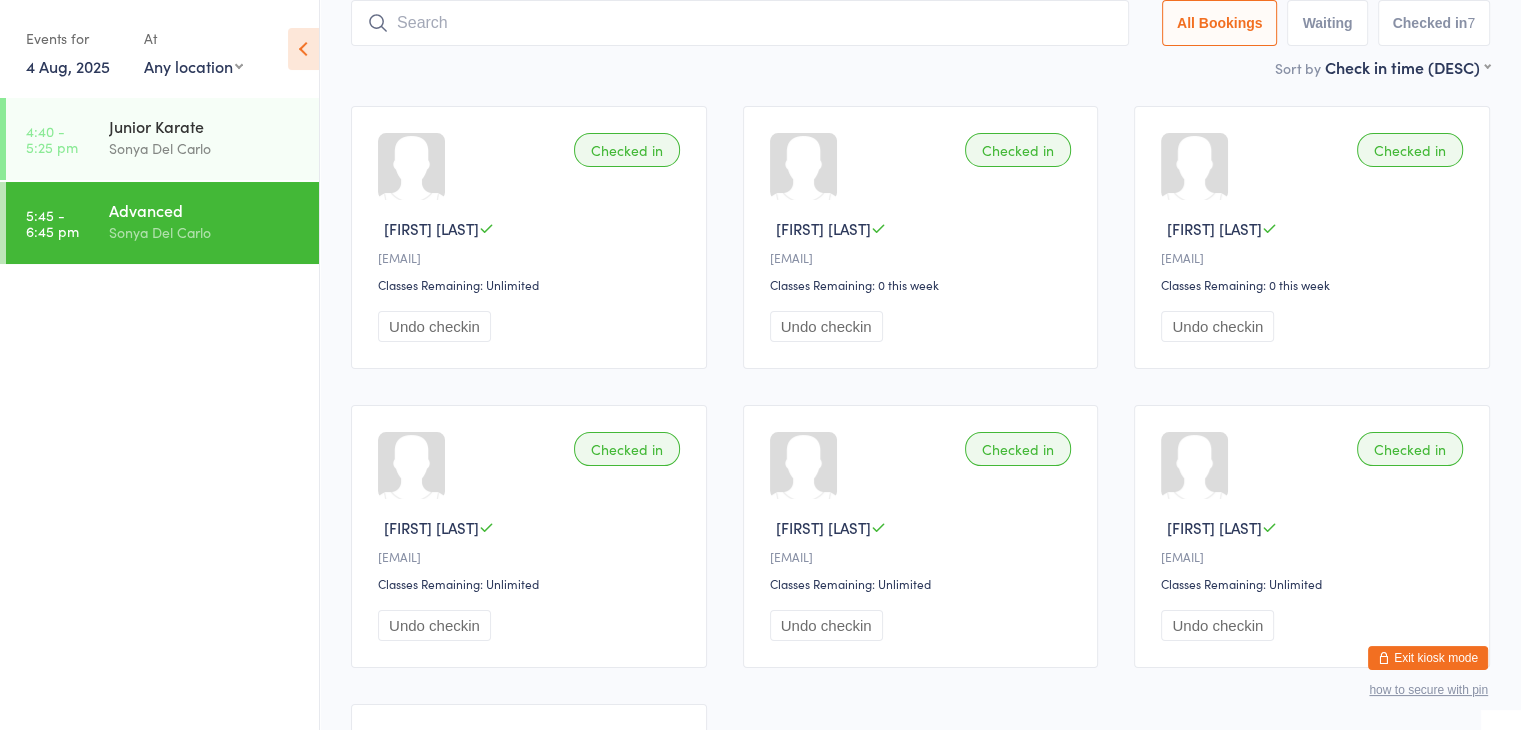 click on "Exit kiosk mode" at bounding box center (1428, 658) 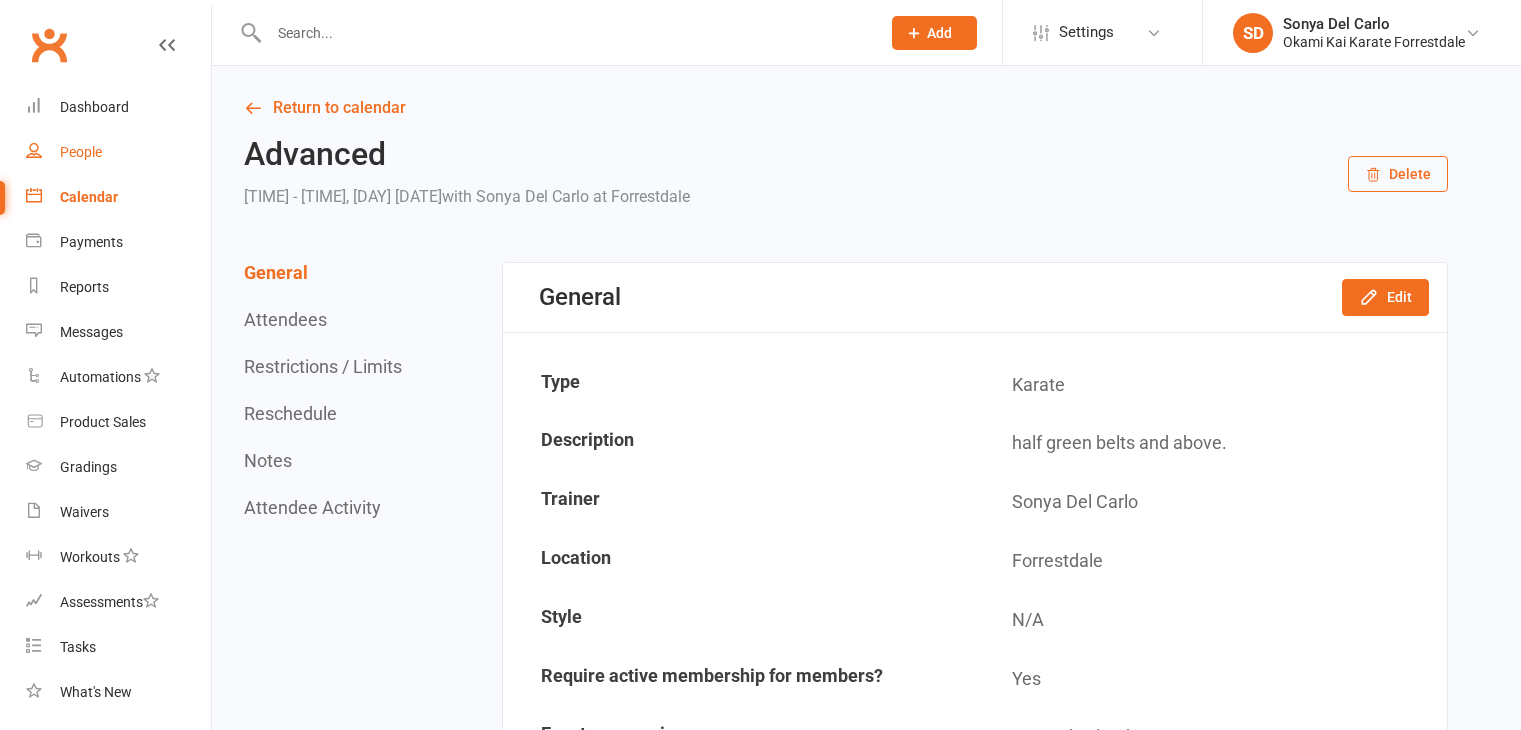 scroll, scrollTop: 0, scrollLeft: 0, axis: both 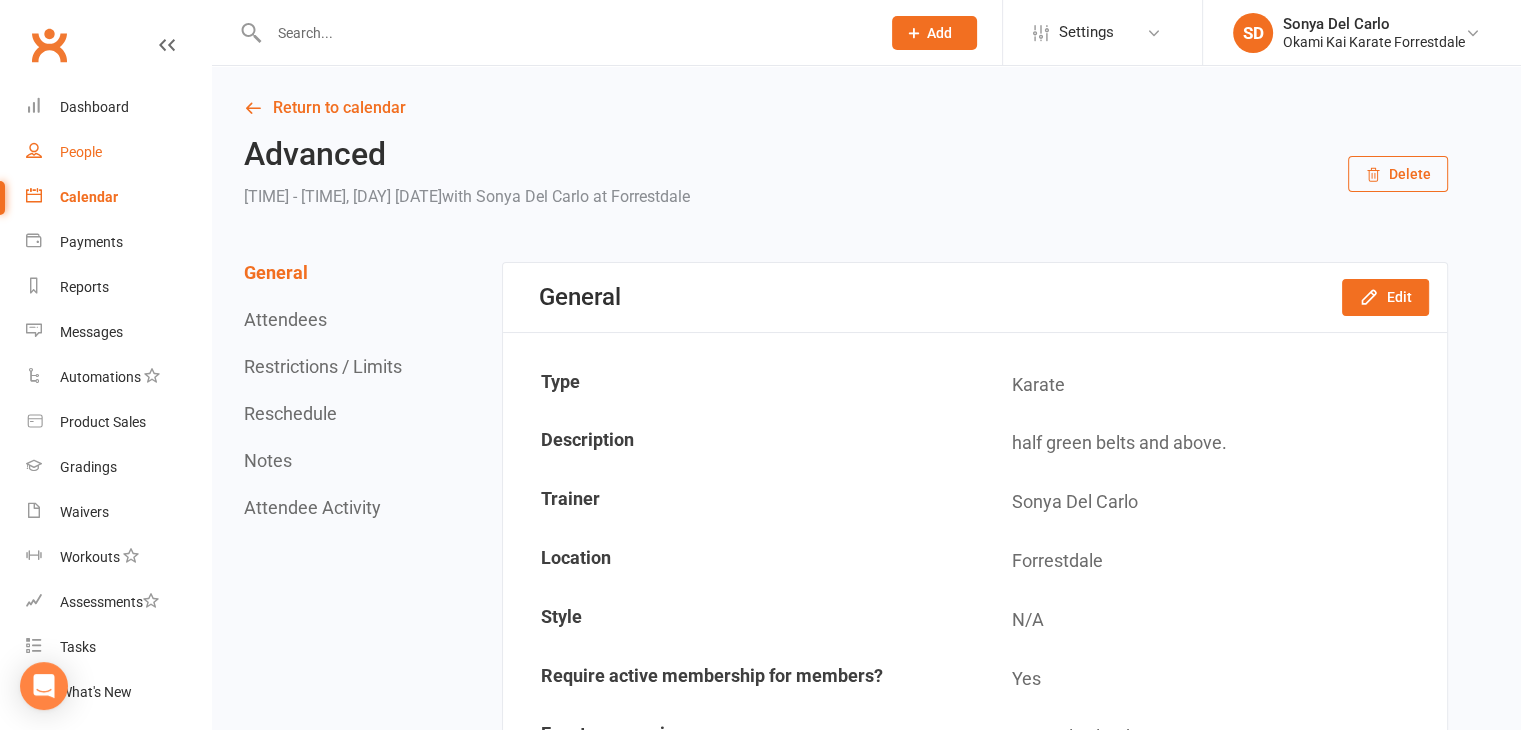 click on "People" at bounding box center (81, 152) 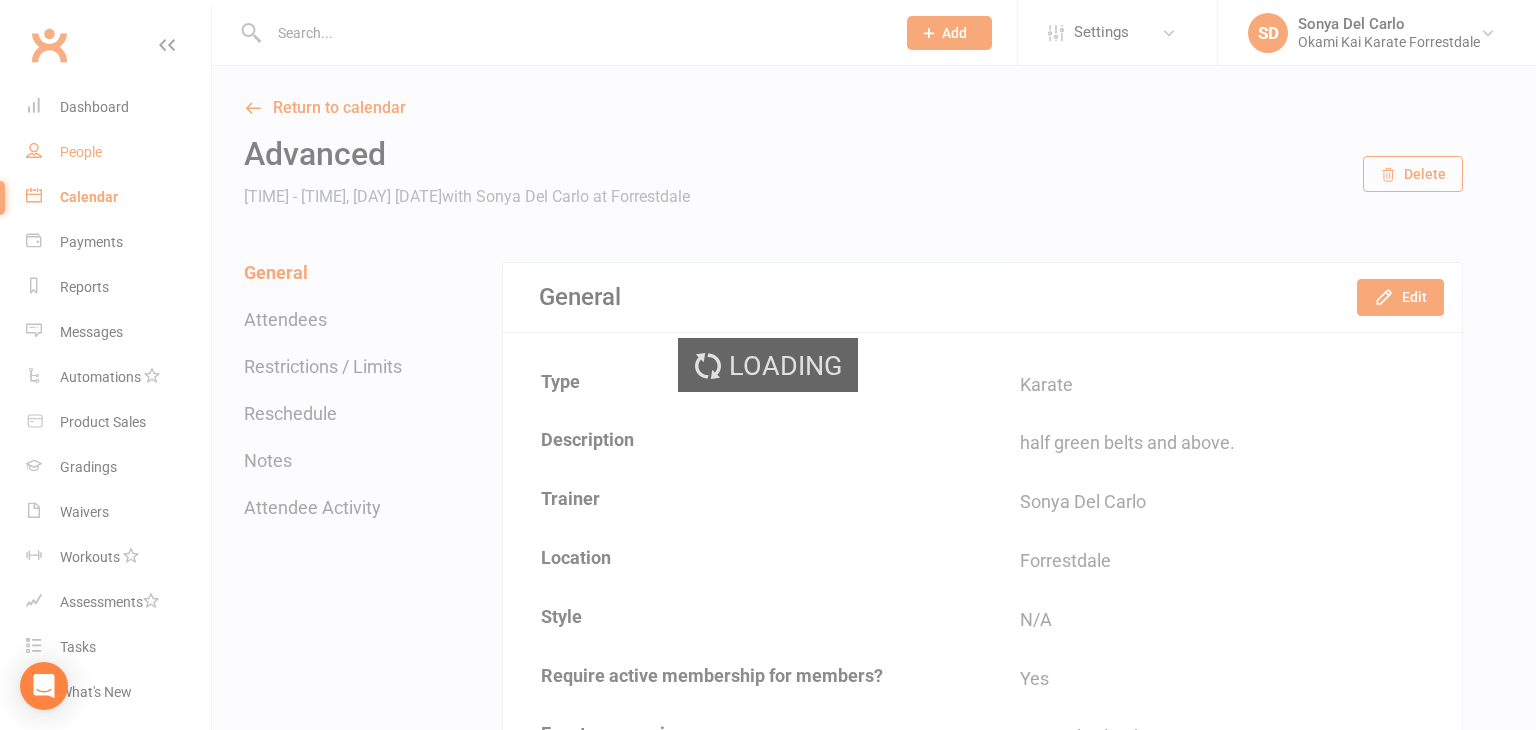 select on "100" 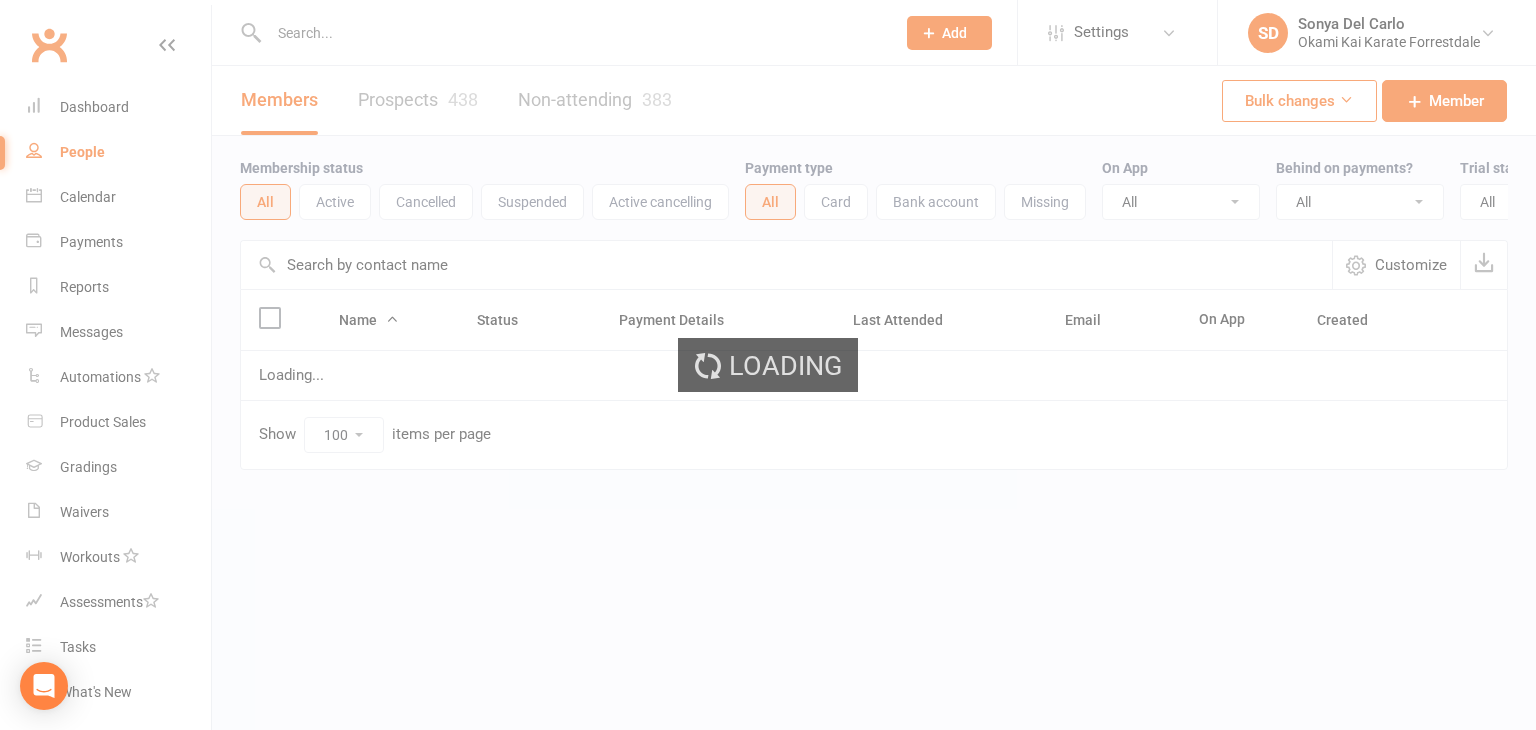 click on "Loading" at bounding box center [768, 365] 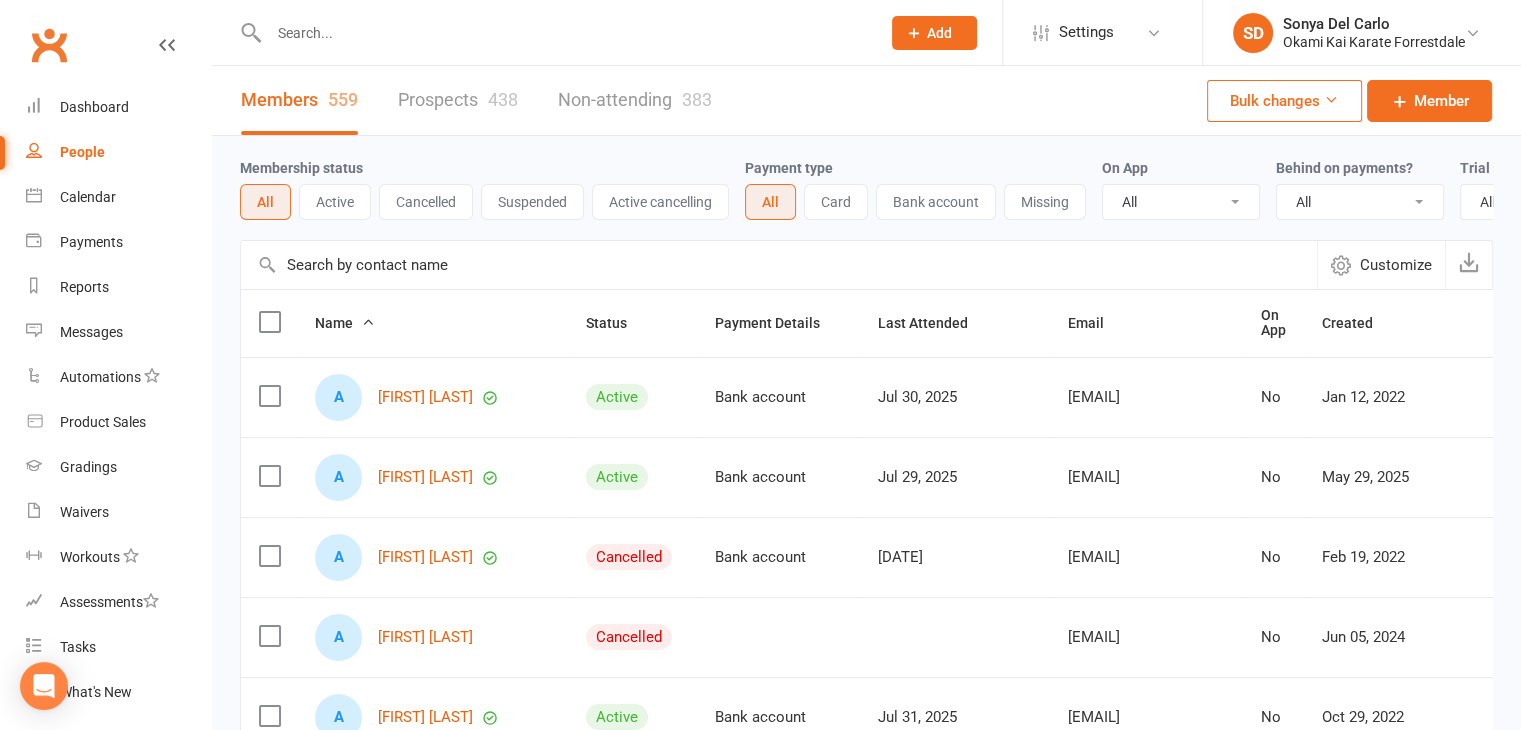 click on "Prospects 438" at bounding box center (458, 100) 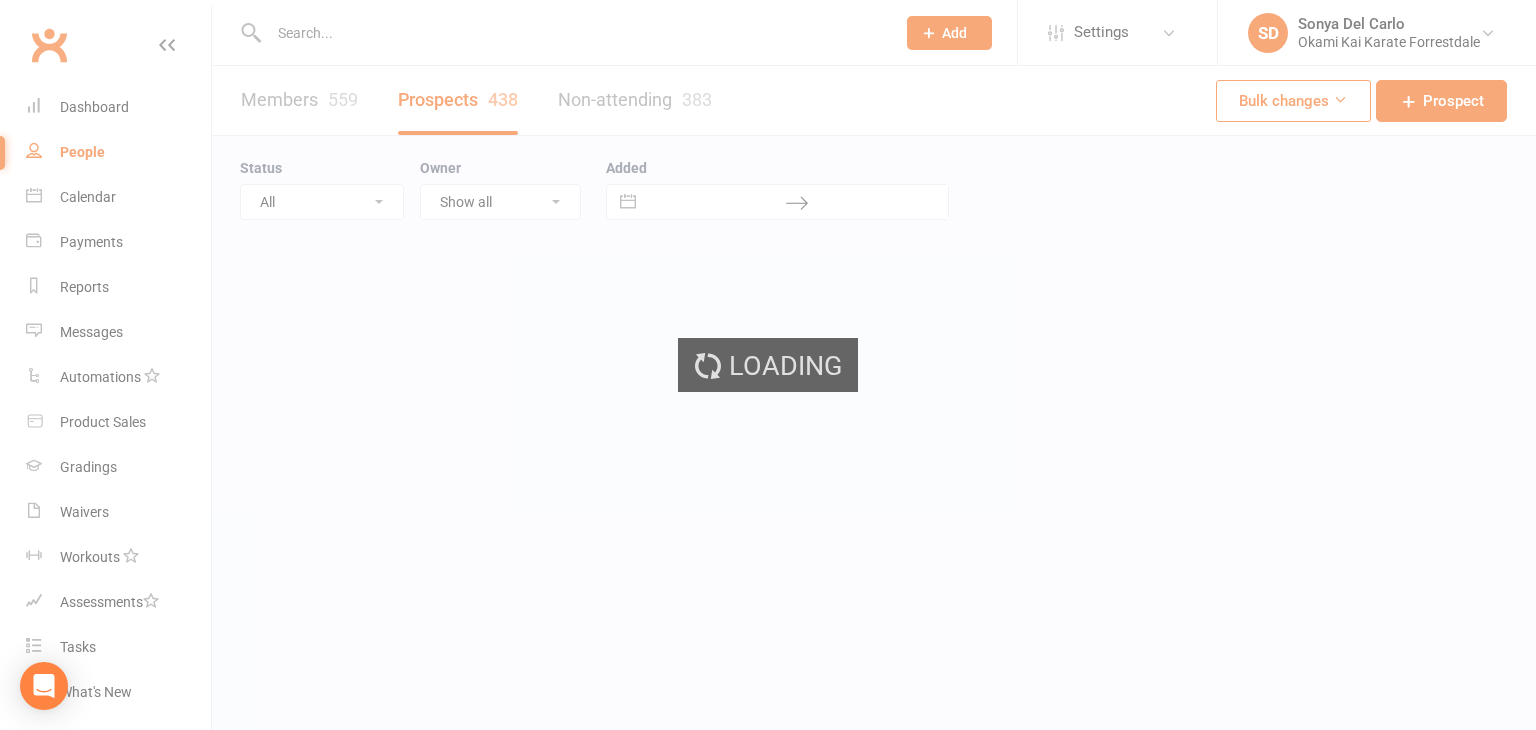 select on "100" 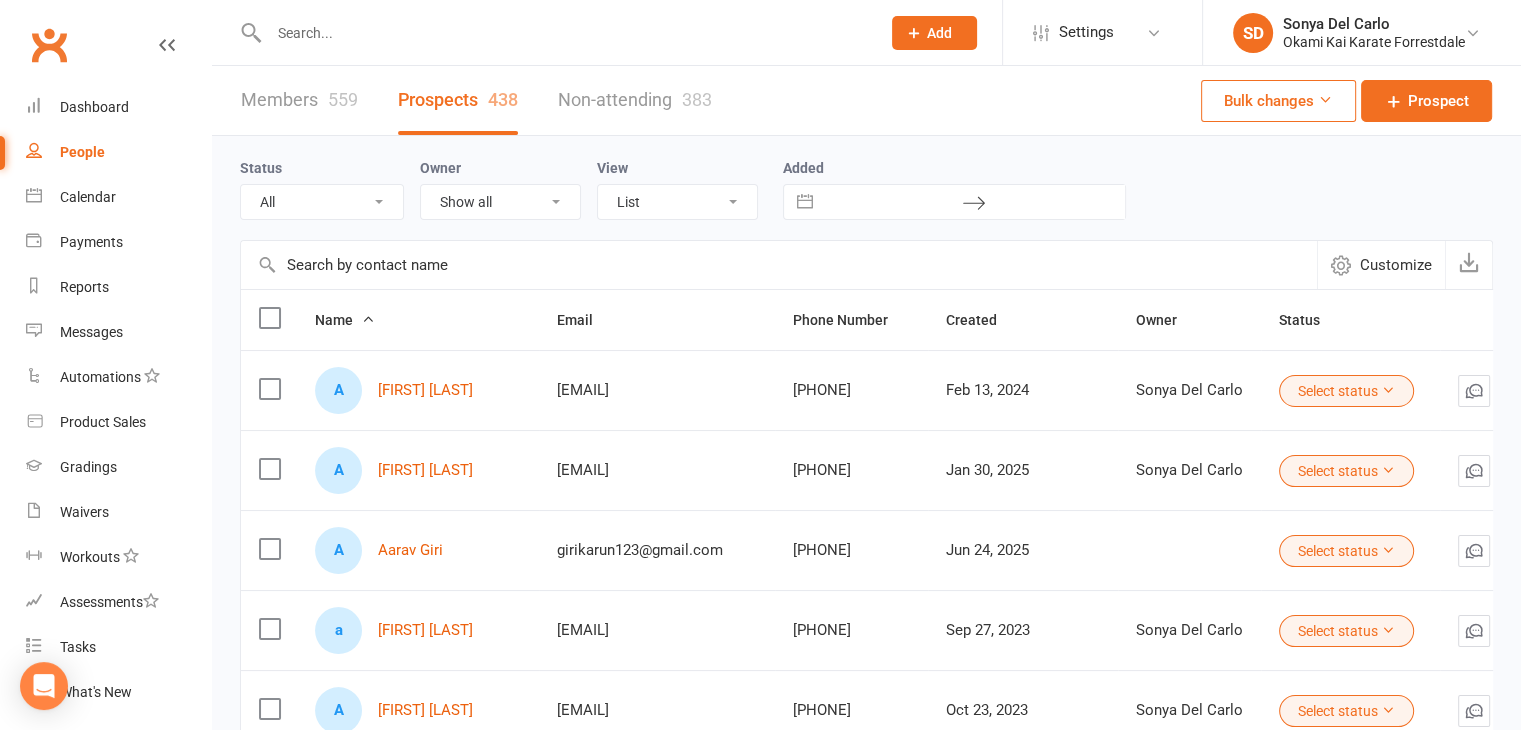 click at bounding box center (779, 265) 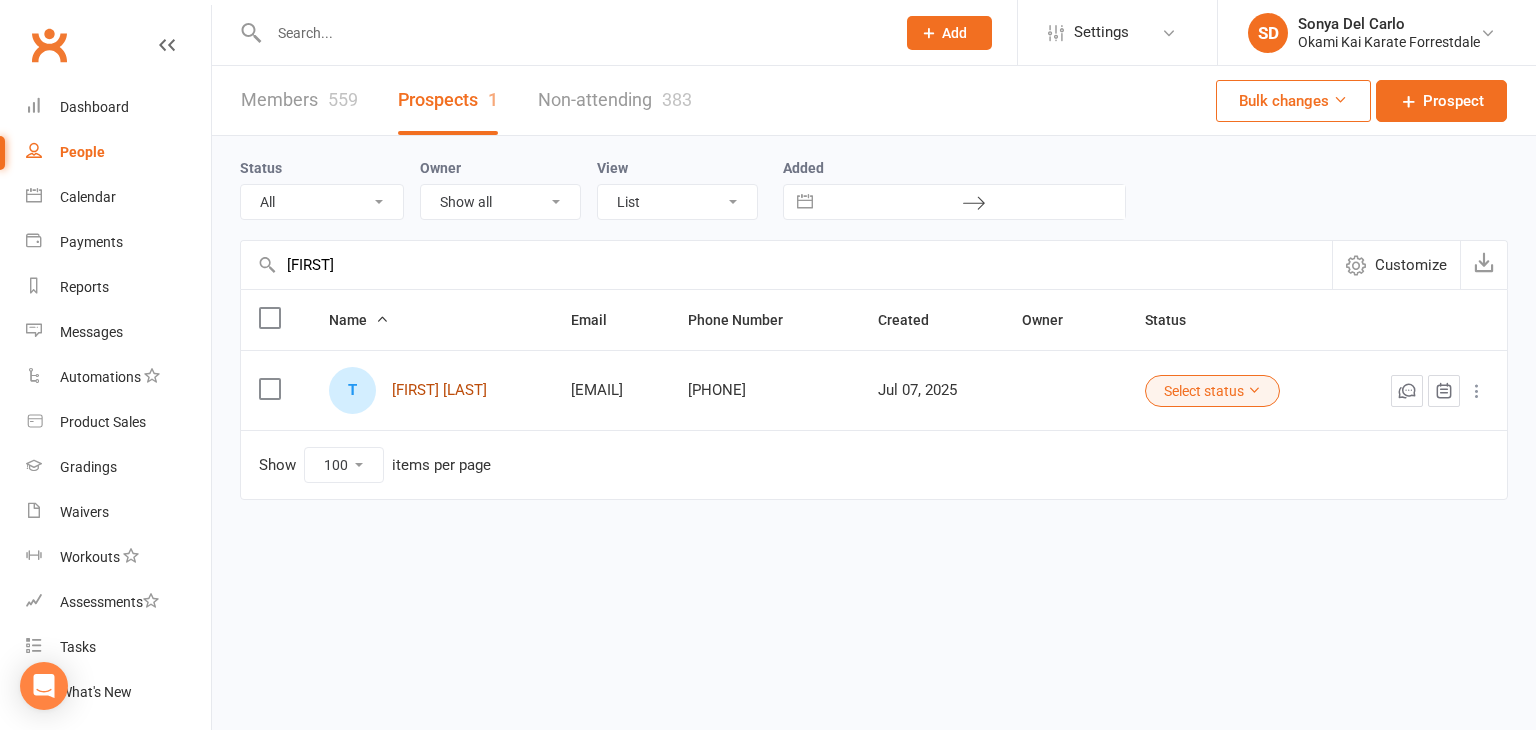 type on "[FIRST]" 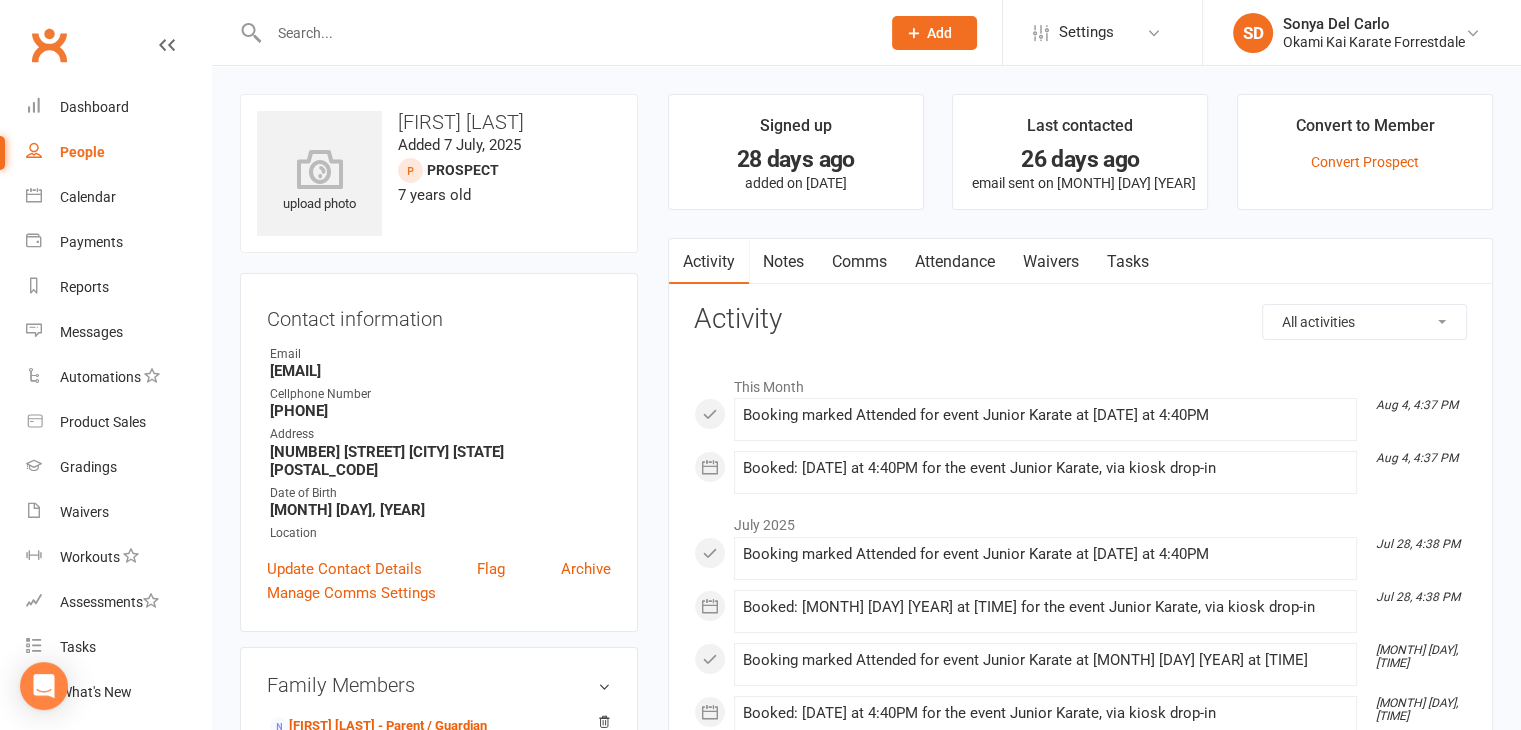 click on "Notes" at bounding box center [783, 262] 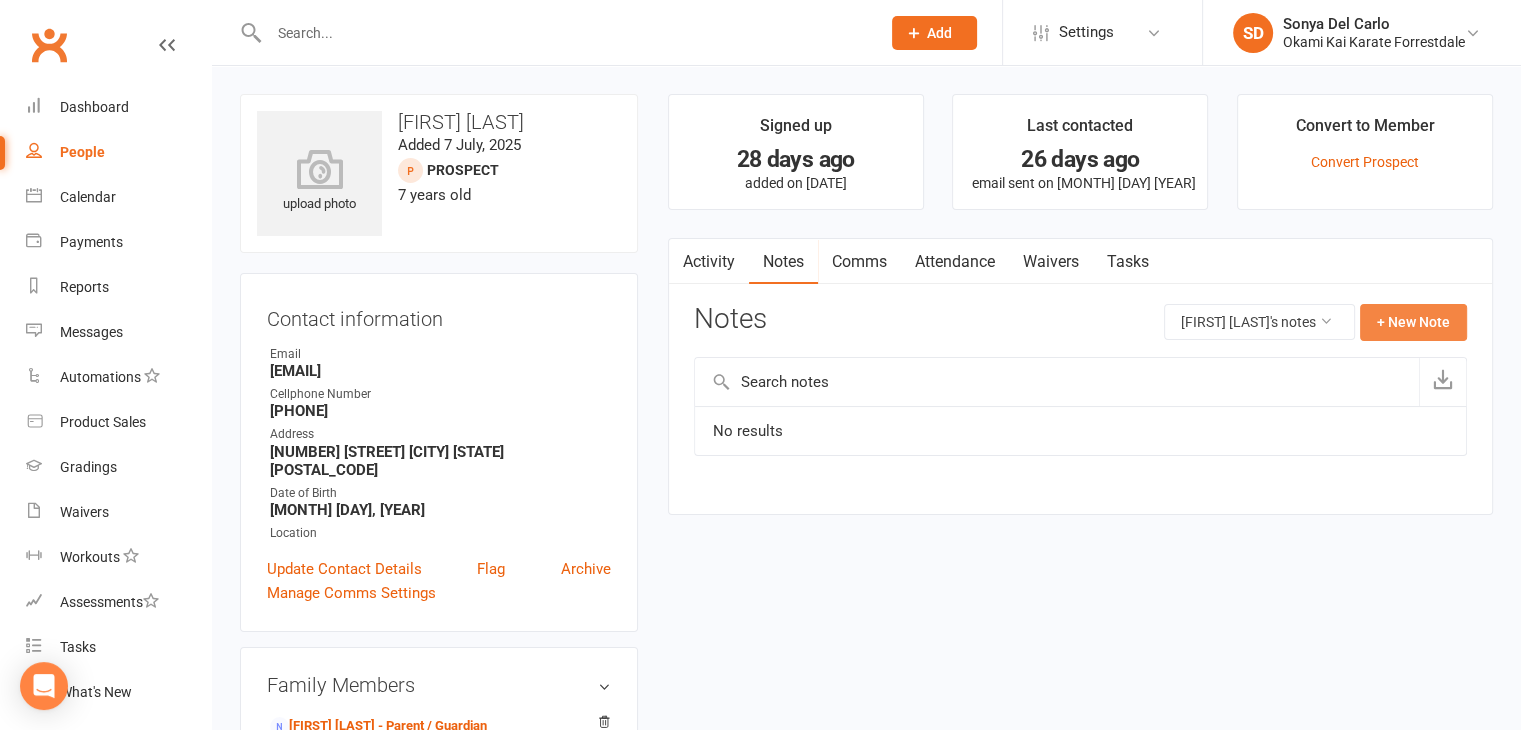 click on "+ New Note" at bounding box center (1413, 322) 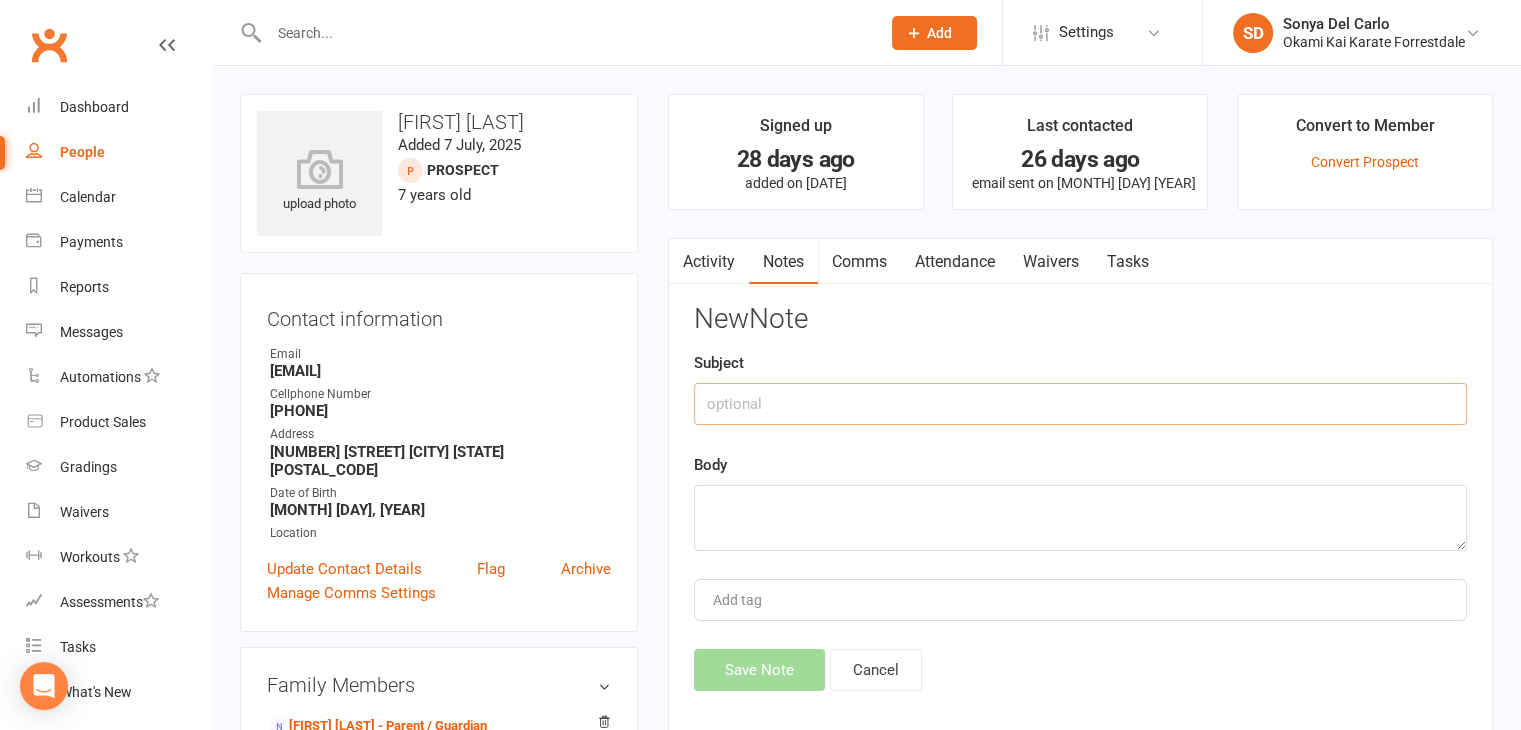 click at bounding box center (1080, 404) 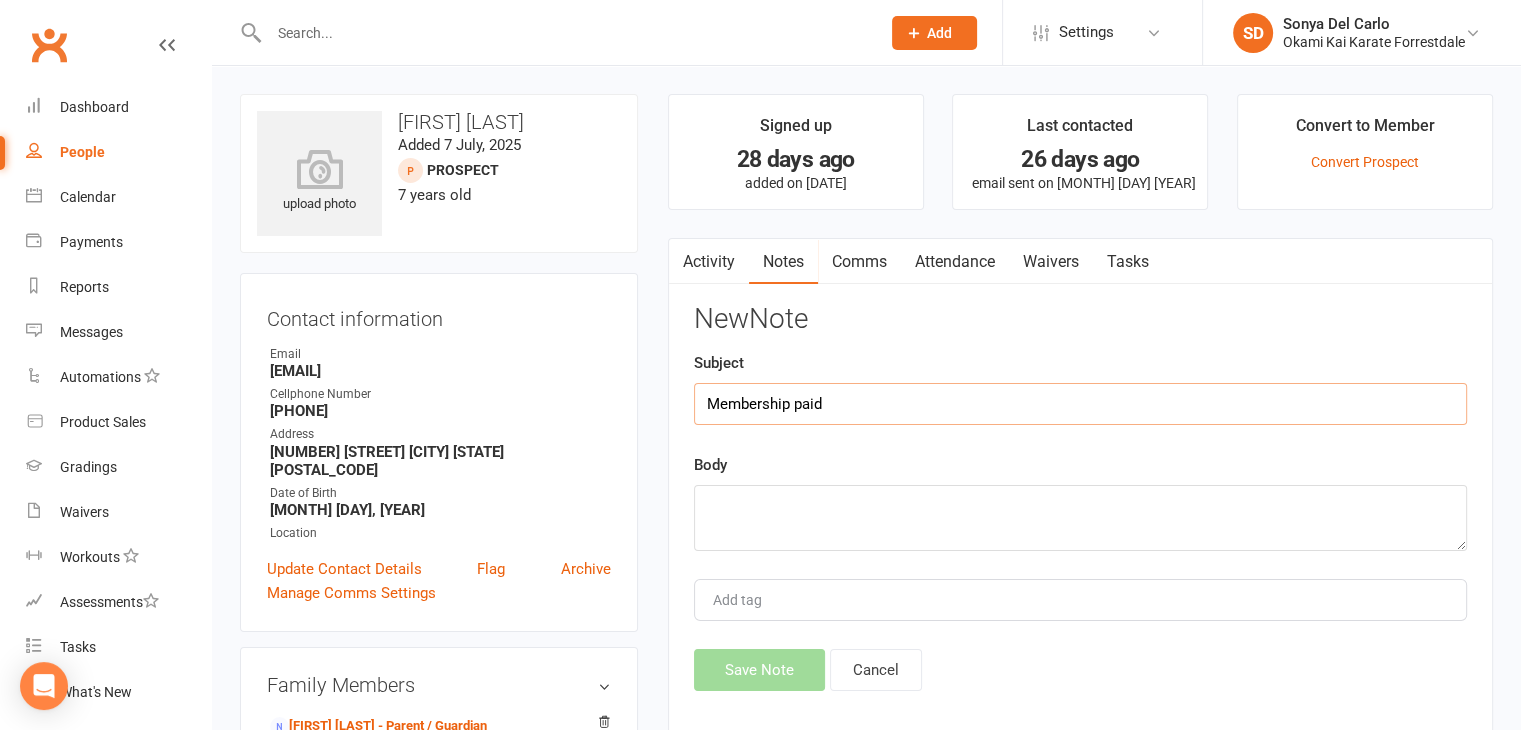 type on "Membership paid" 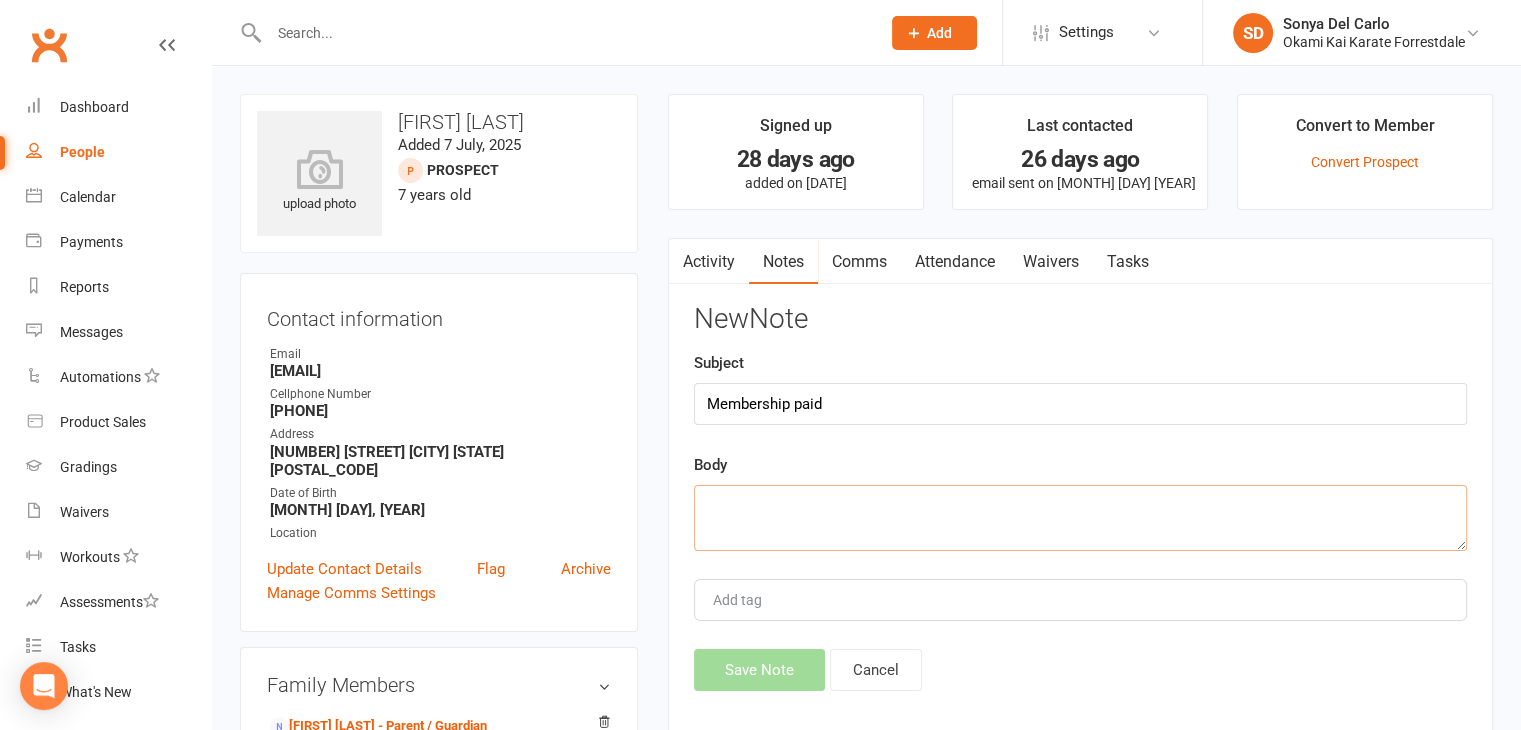 click at bounding box center [1080, 518] 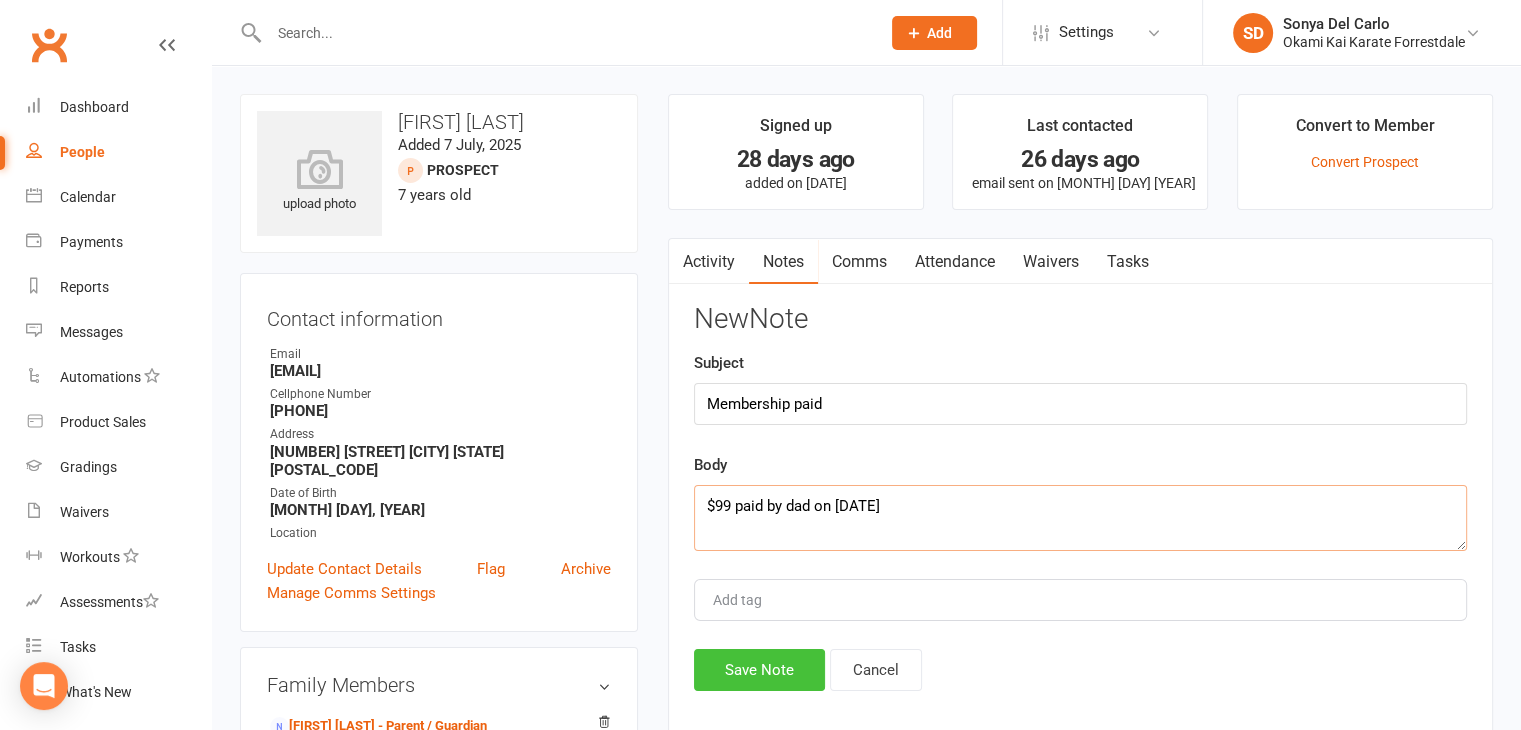 type on "$99 paid by dad on [DATE]" 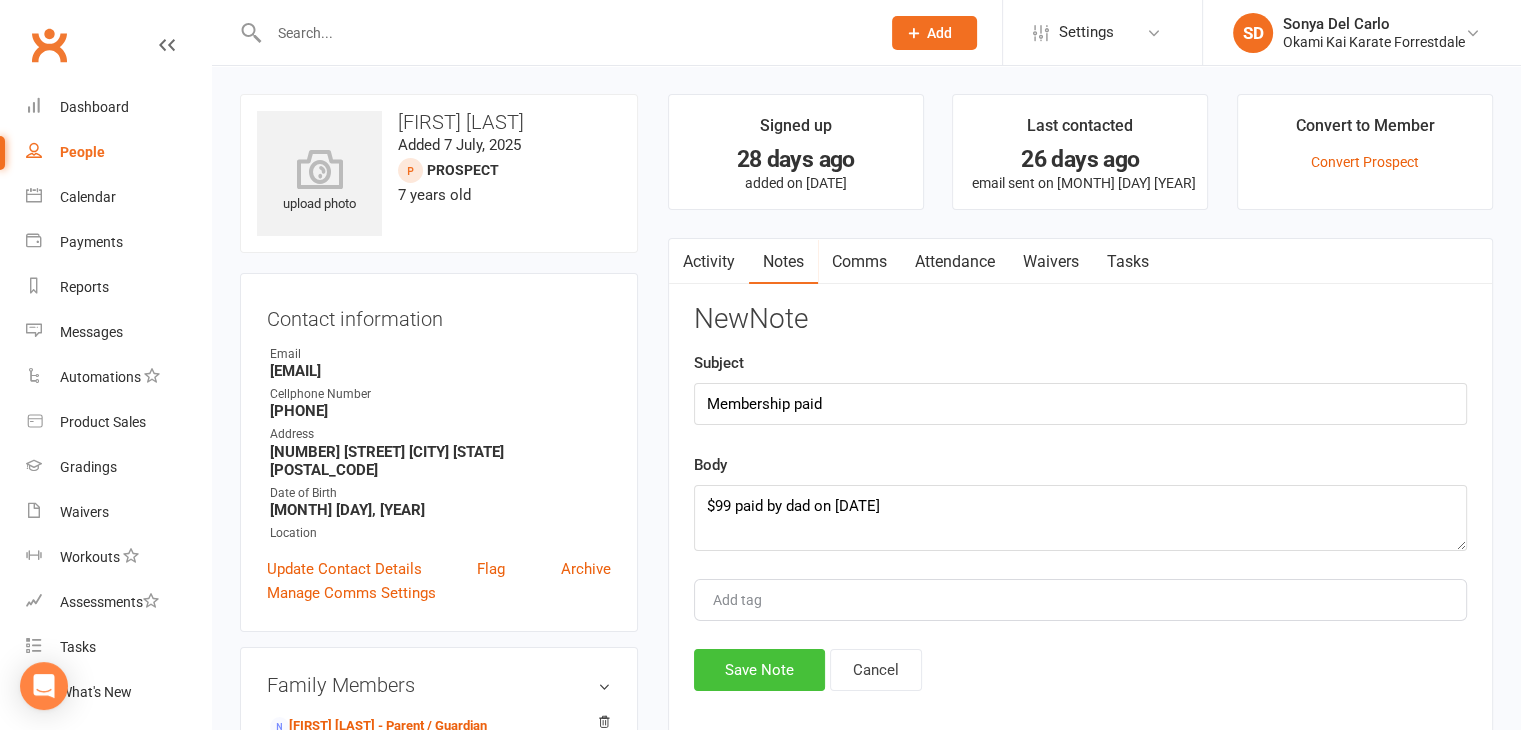 click on "Save Note" at bounding box center (759, 670) 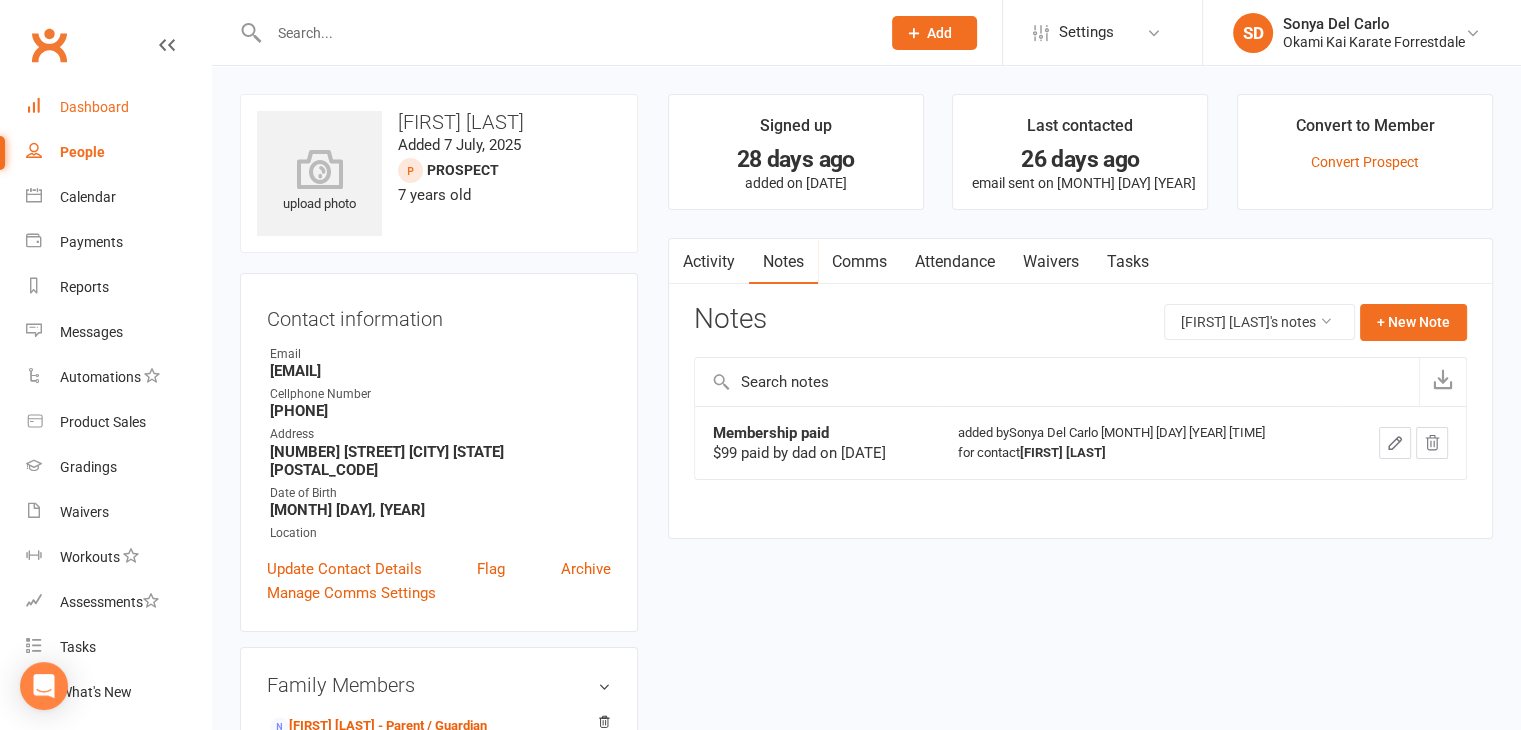 click on "Dashboard" at bounding box center [118, 107] 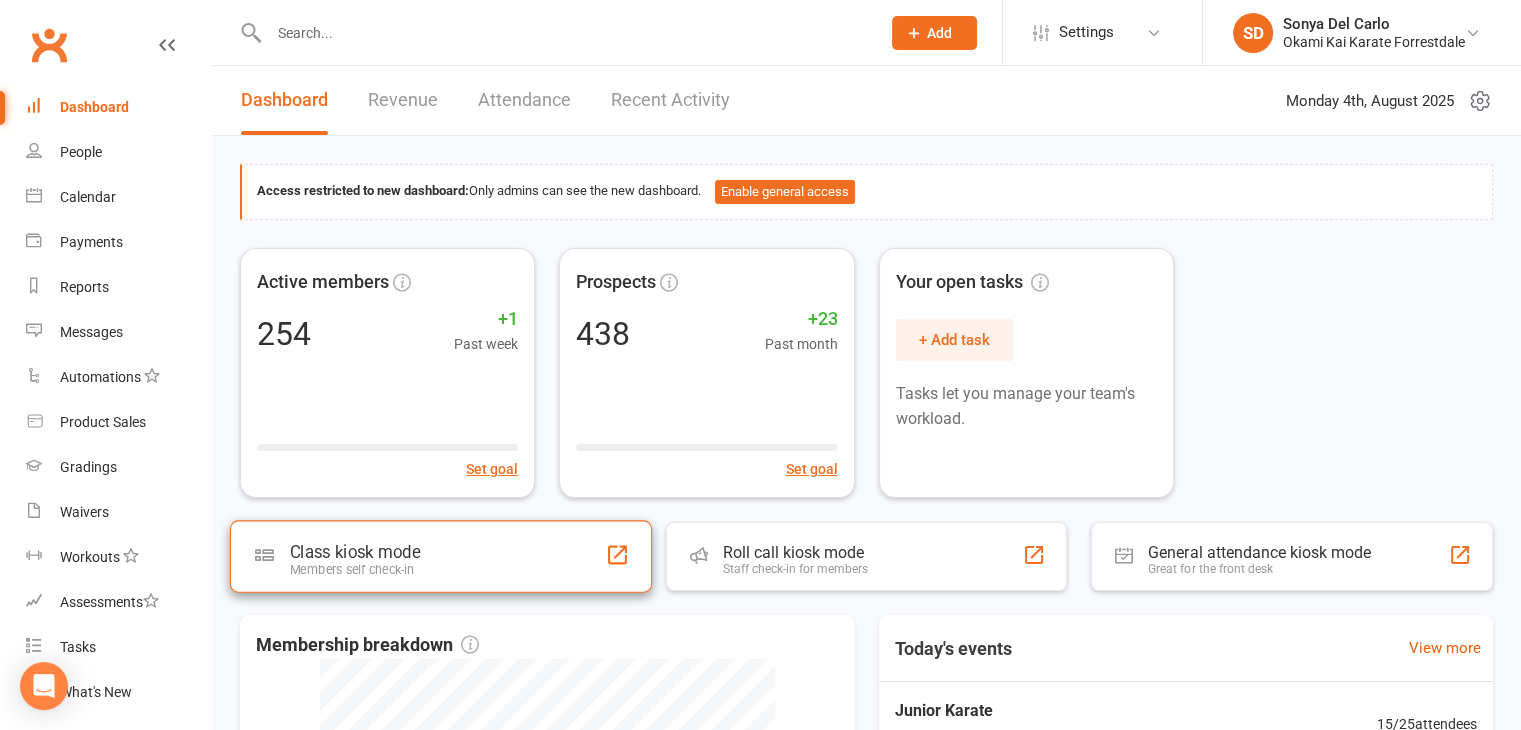 click on "Class kiosk mode Members self check-in" at bounding box center (441, 556) 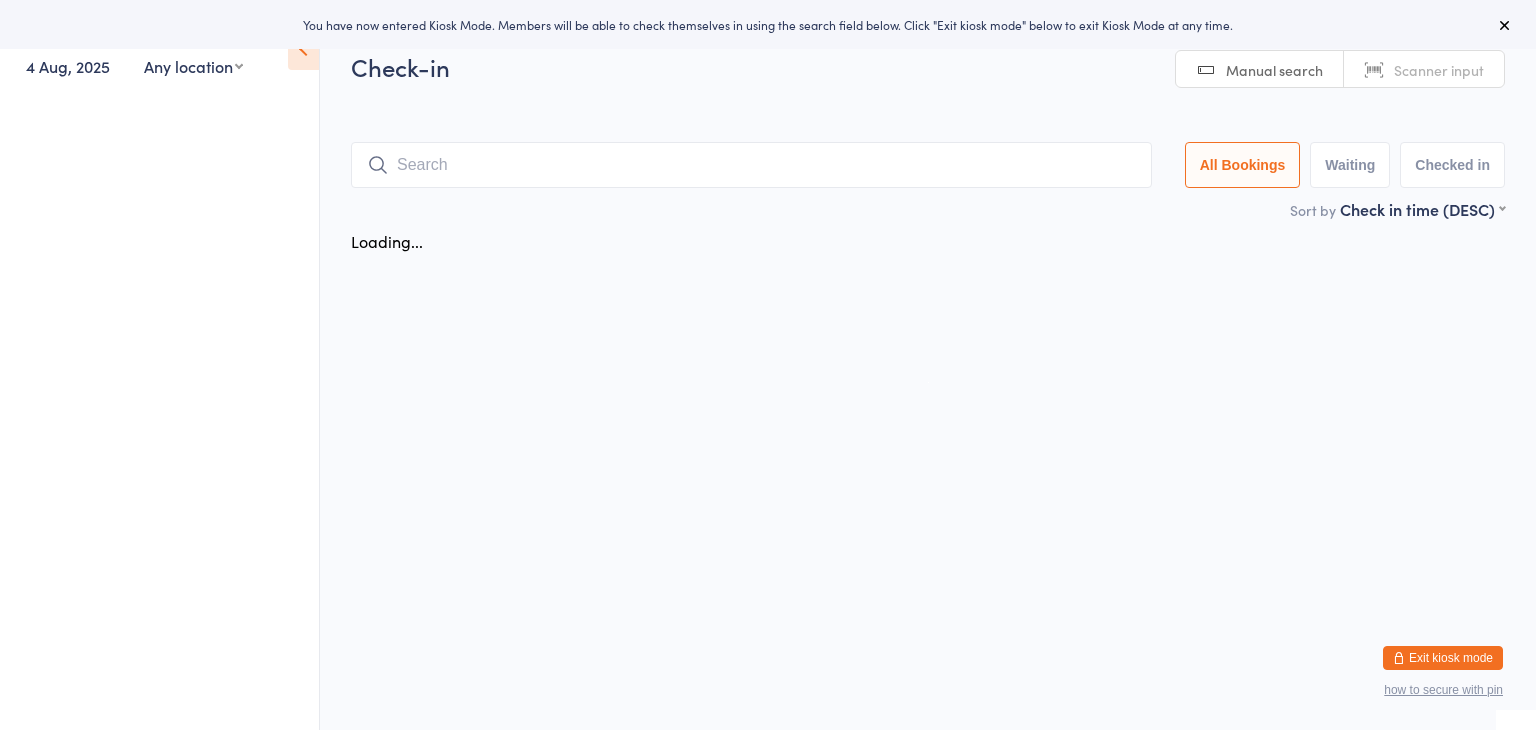 scroll, scrollTop: 0, scrollLeft: 0, axis: both 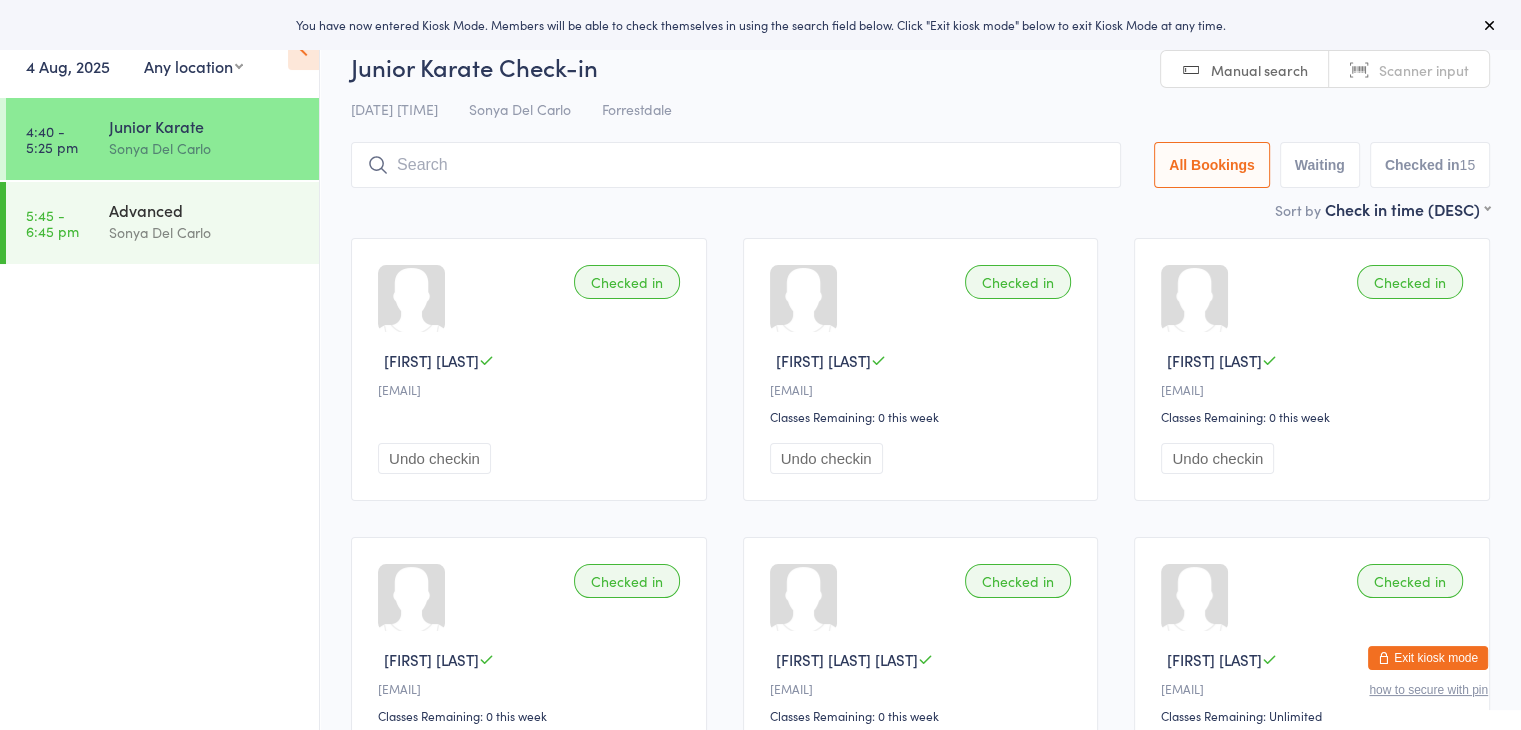click at bounding box center [736, 165] 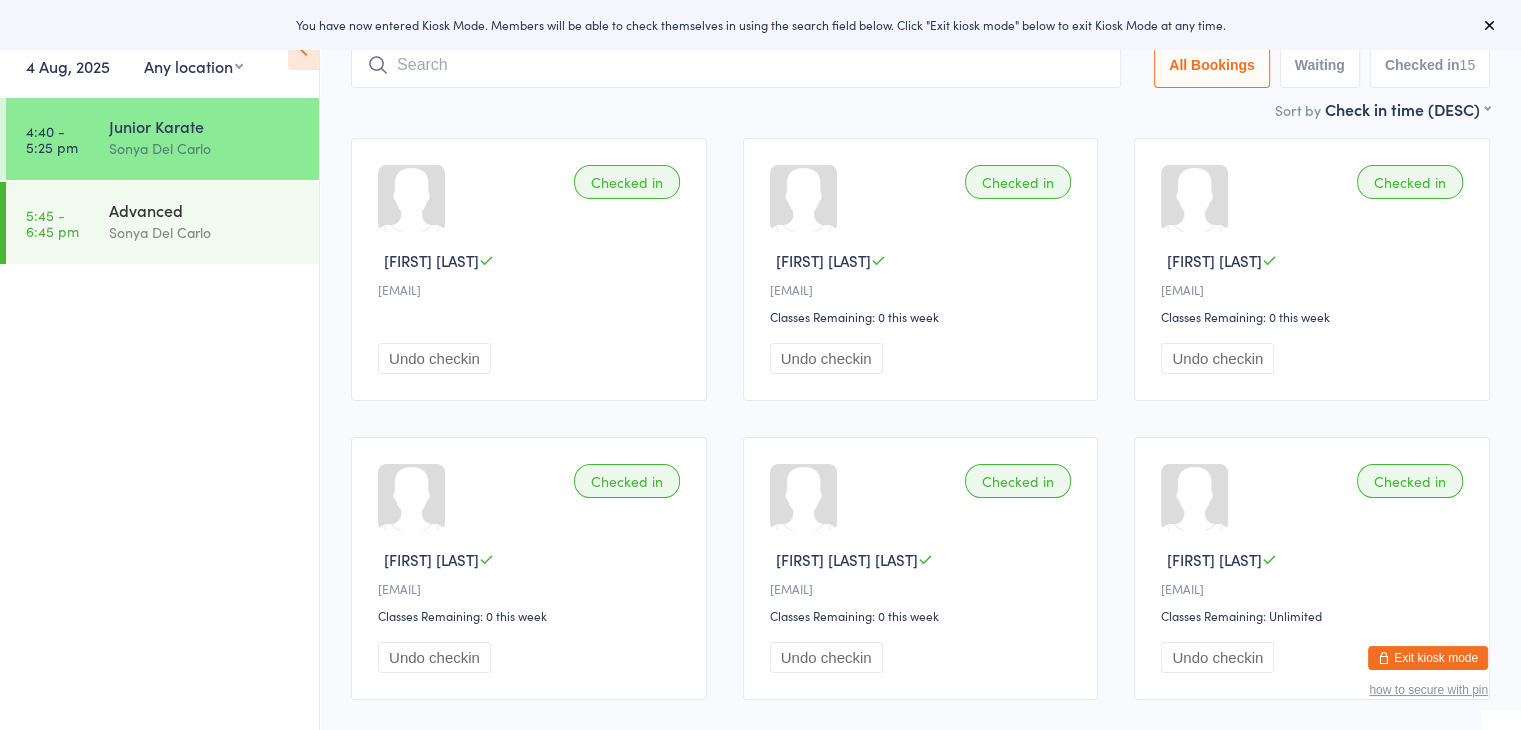 scroll, scrollTop: 143, scrollLeft: 0, axis: vertical 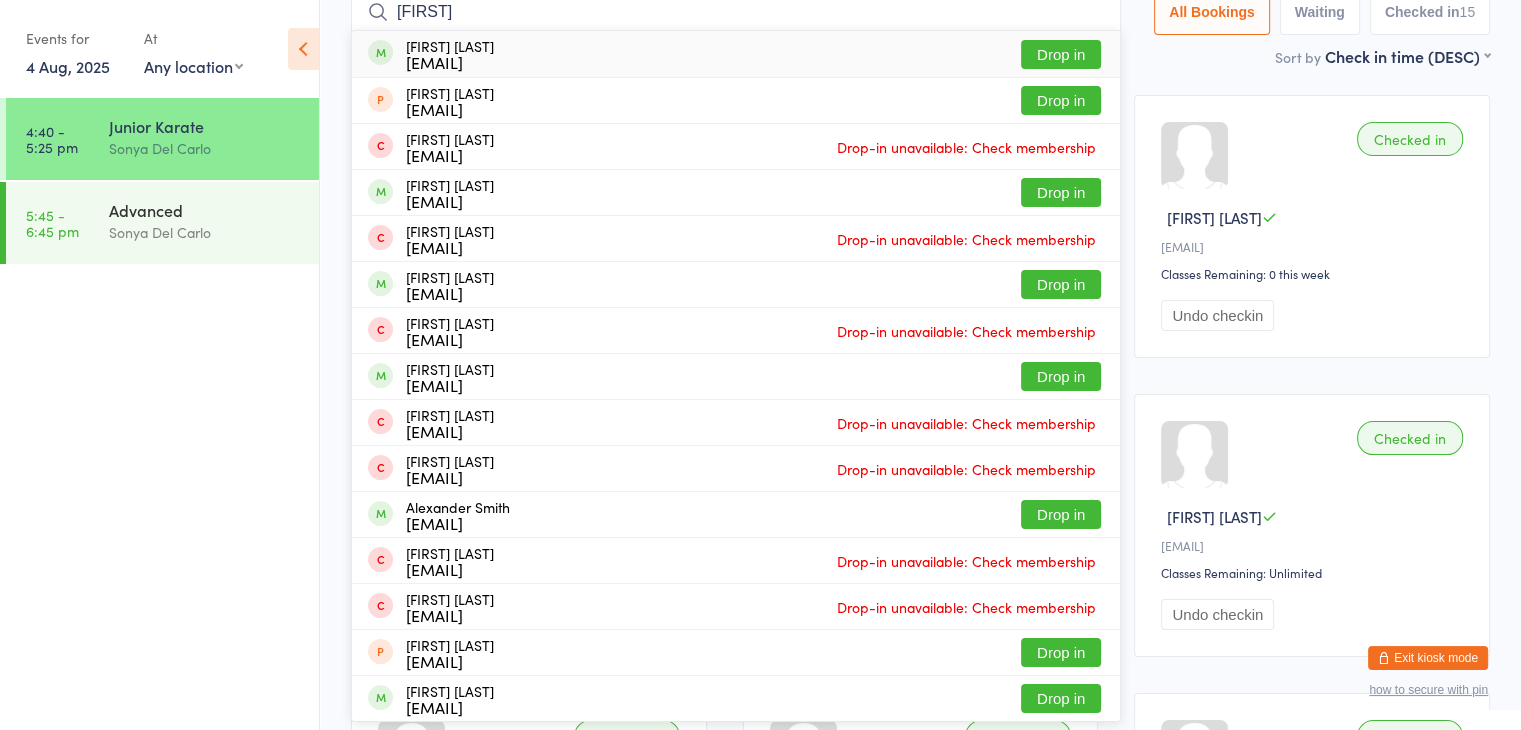 type on "[FIRST]" 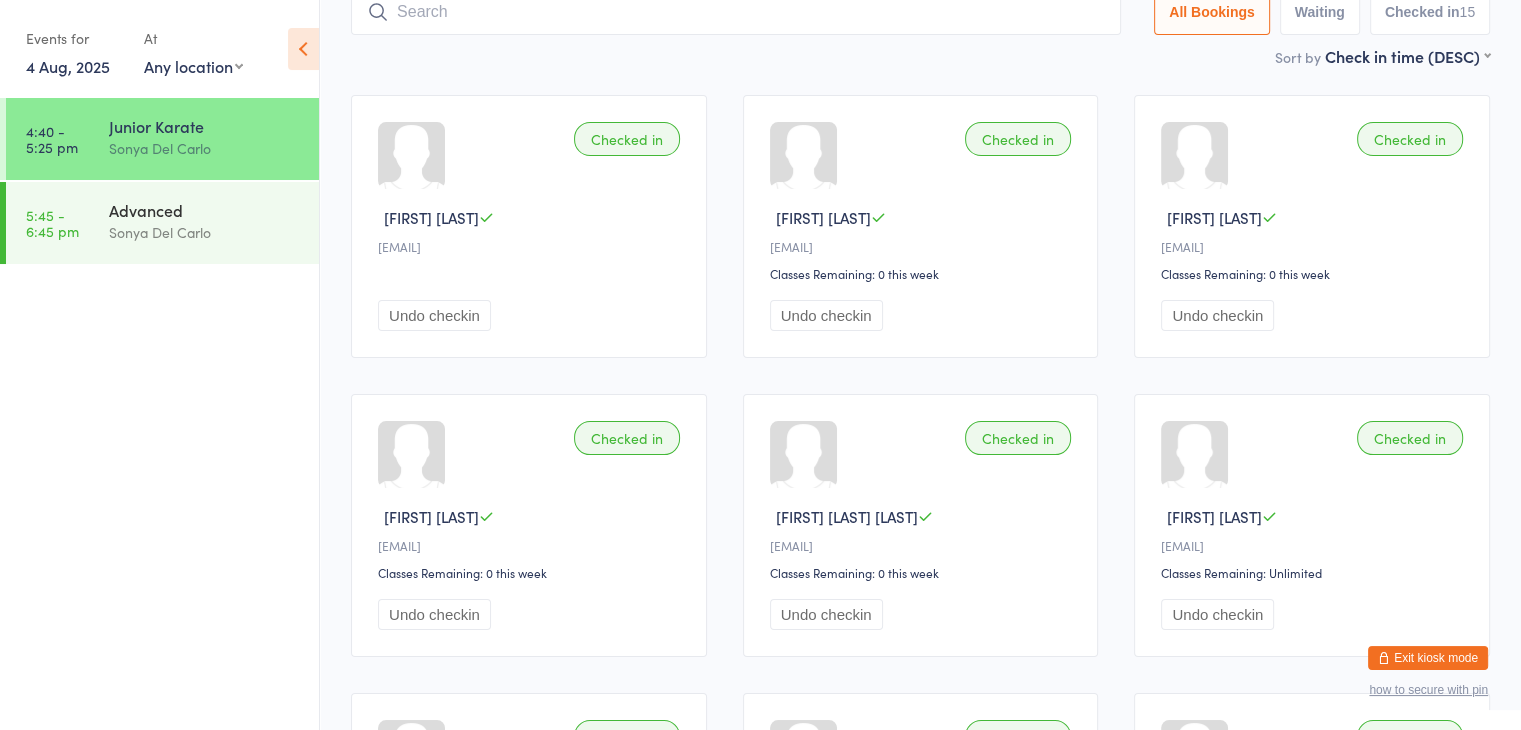 scroll, scrollTop: 132, scrollLeft: 0, axis: vertical 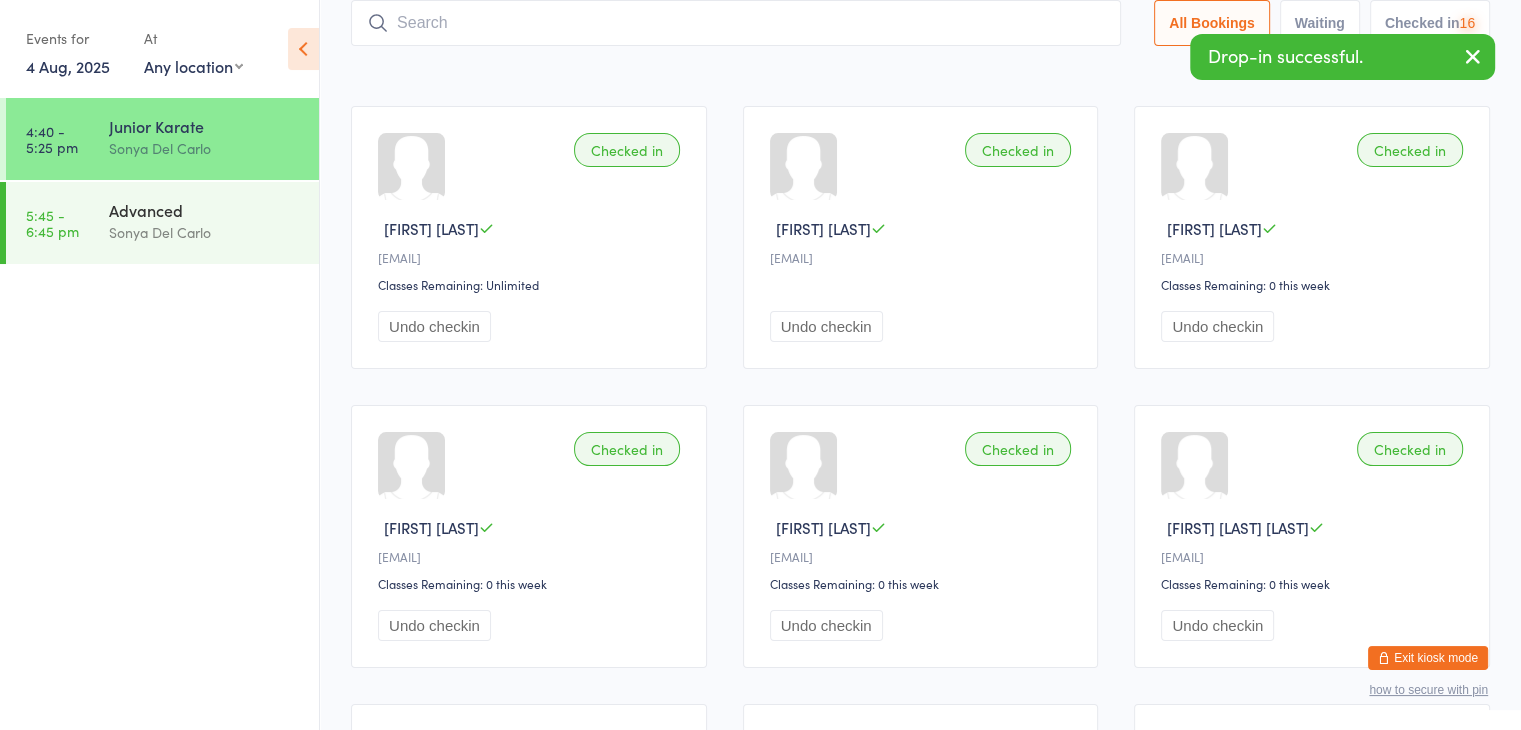 click at bounding box center (736, 23) 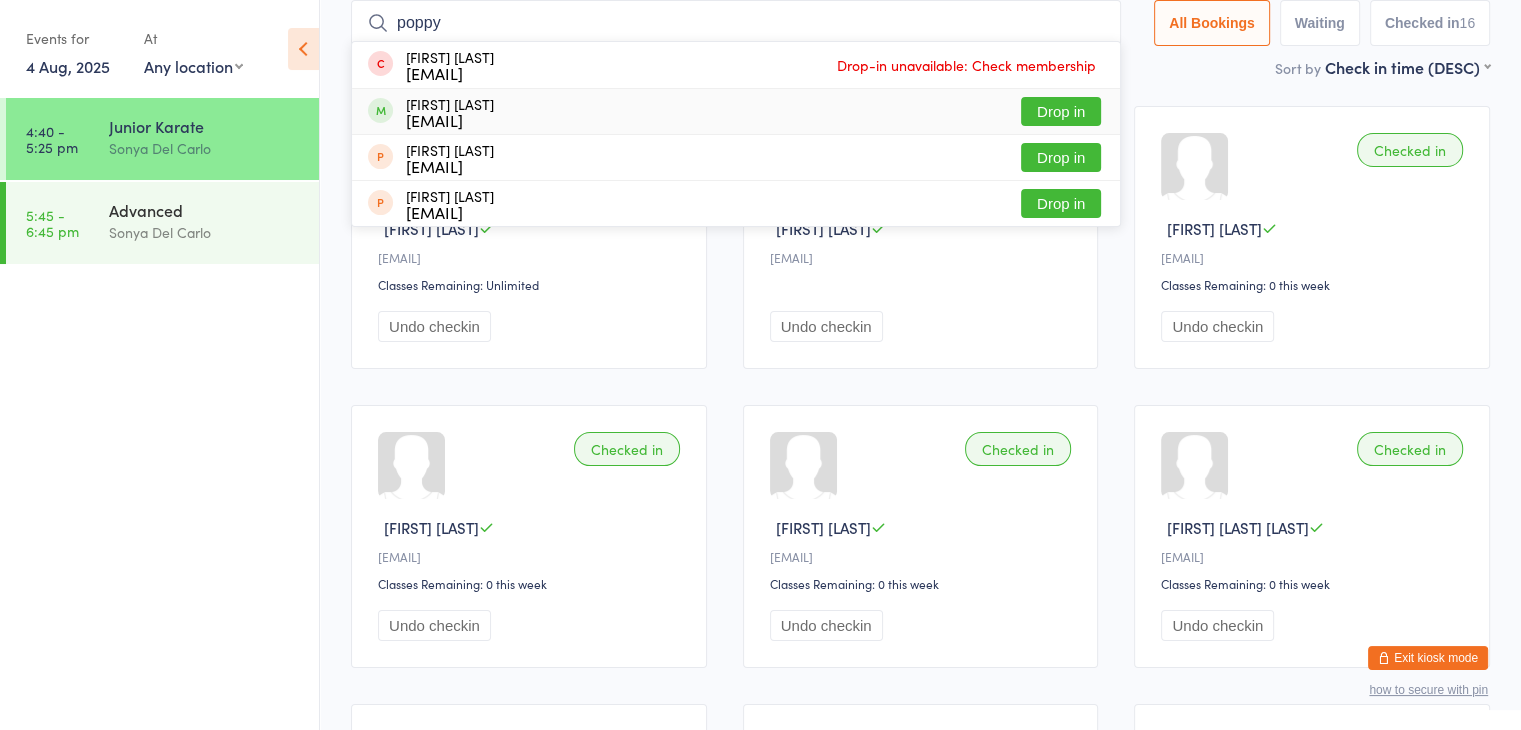 type on "poppy" 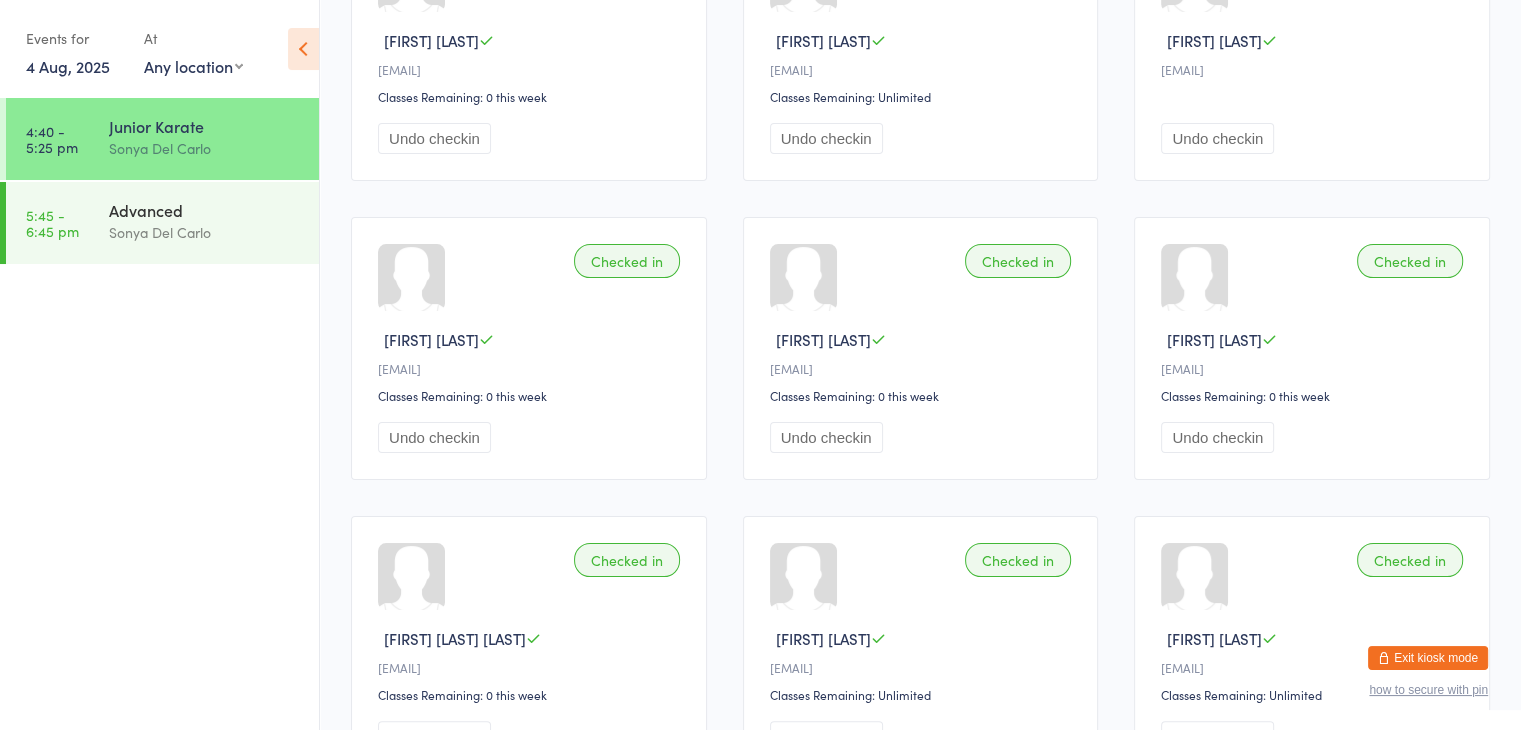 scroll, scrollTop: 0, scrollLeft: 0, axis: both 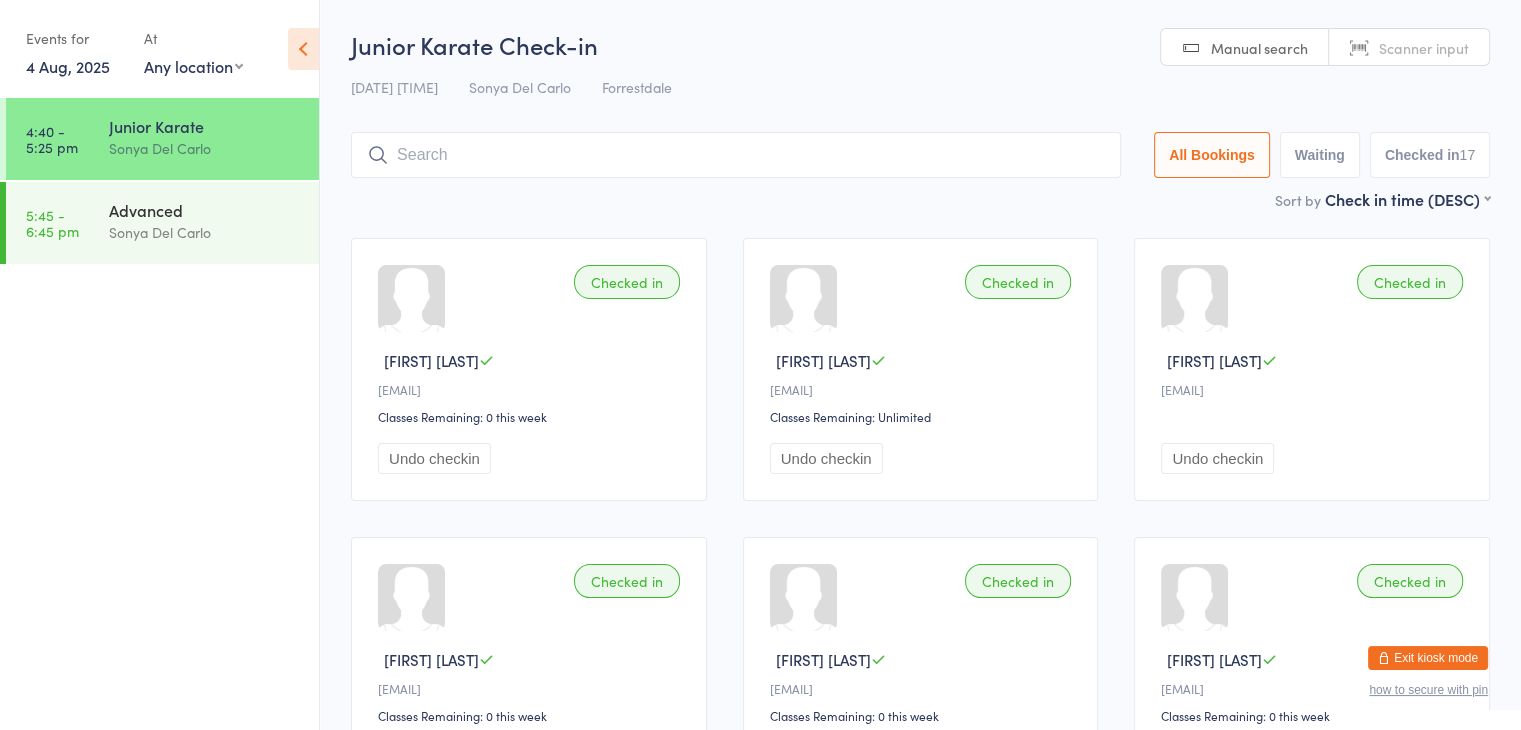 click at bounding box center [736, 155] 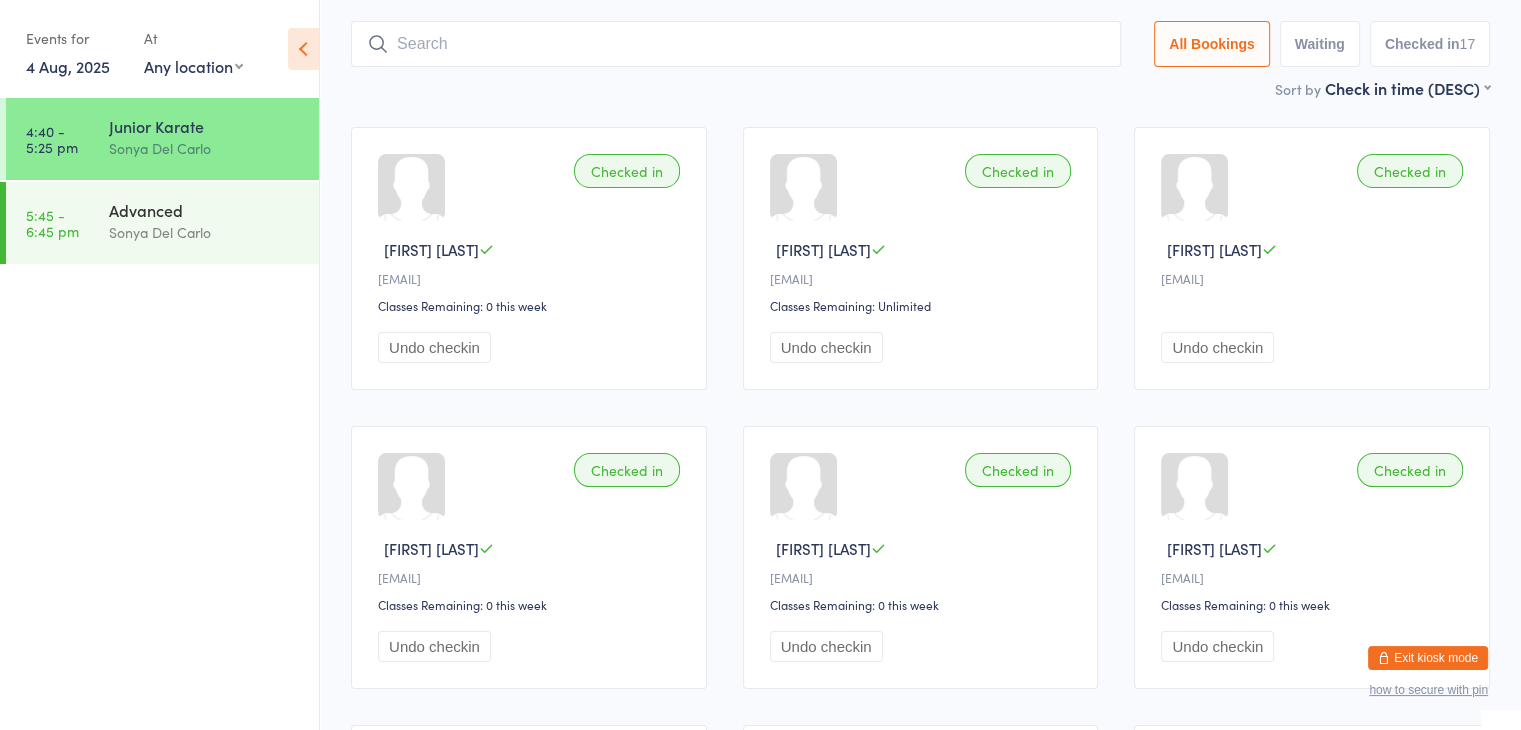 scroll, scrollTop: 132, scrollLeft: 0, axis: vertical 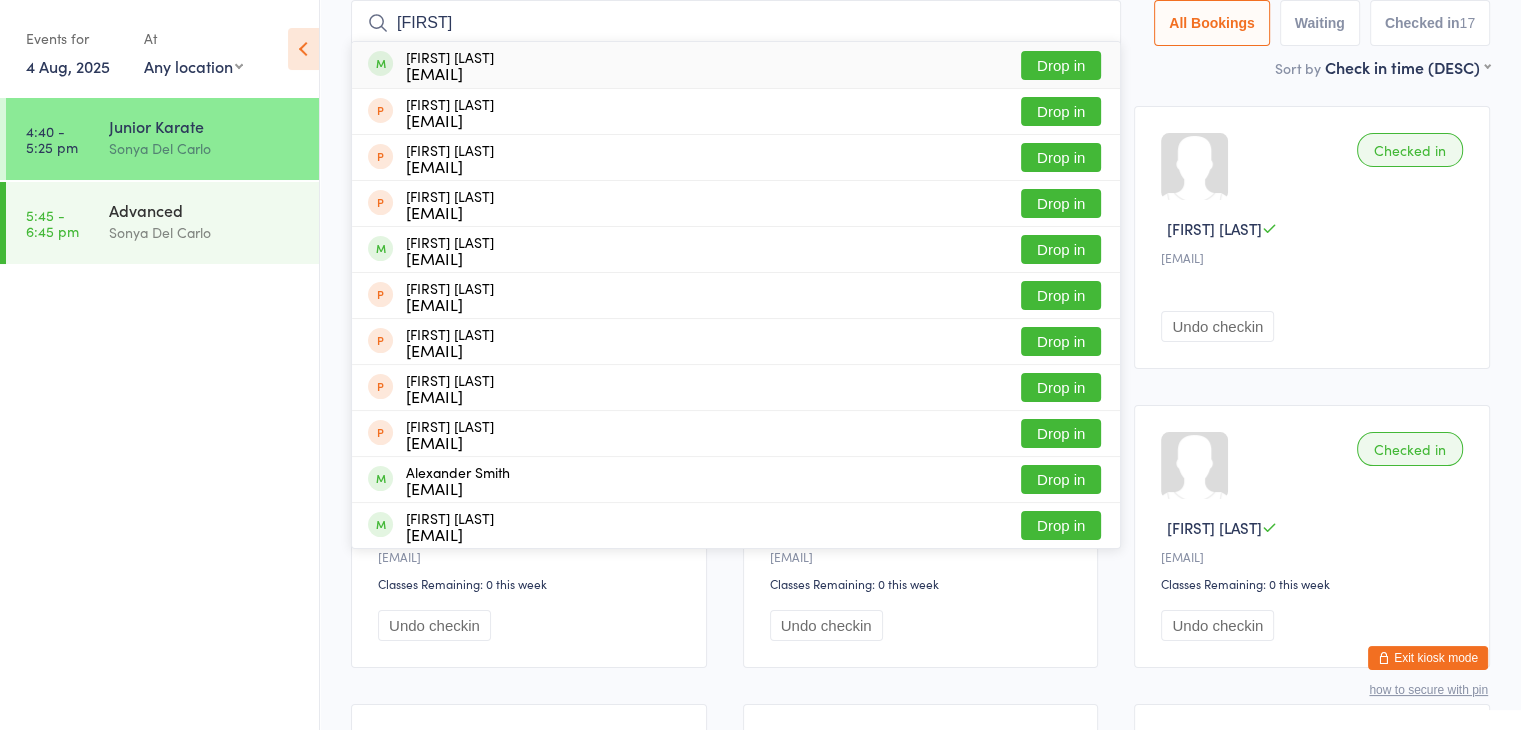 type on "adith" 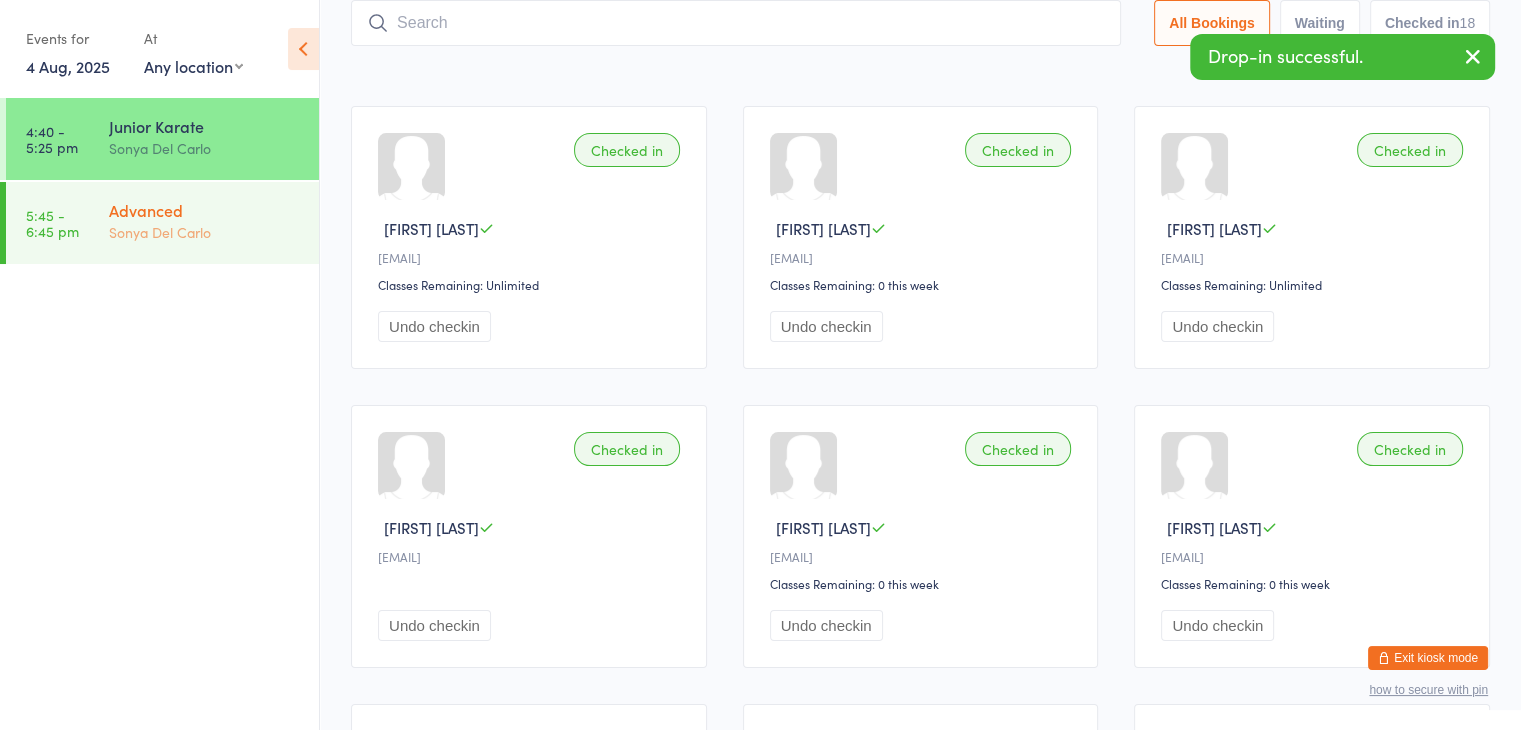 click on "Sonya Del Carlo" at bounding box center [205, 232] 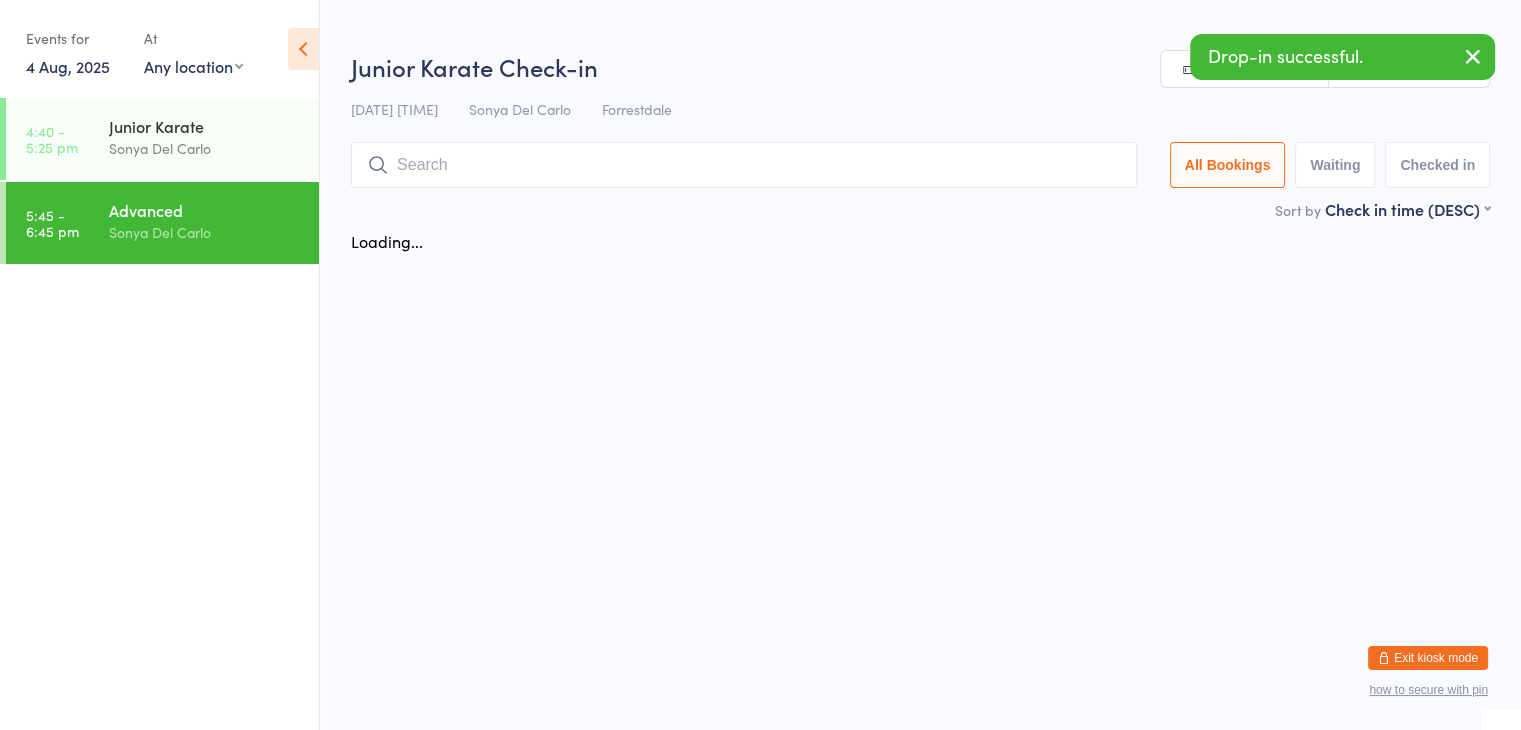 scroll, scrollTop: 0, scrollLeft: 0, axis: both 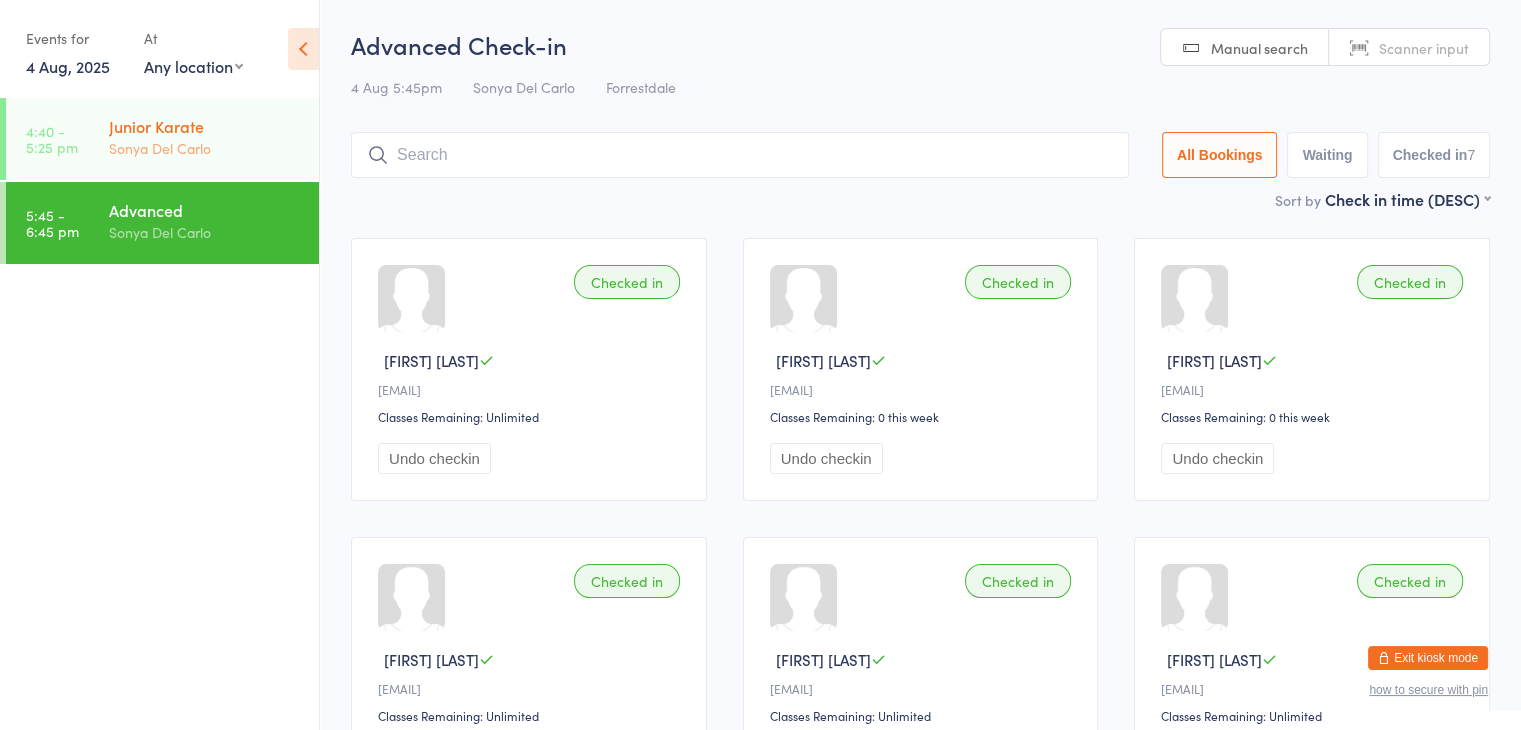 click on "Junior Karate Sonya Del Carlo" at bounding box center (214, 137) 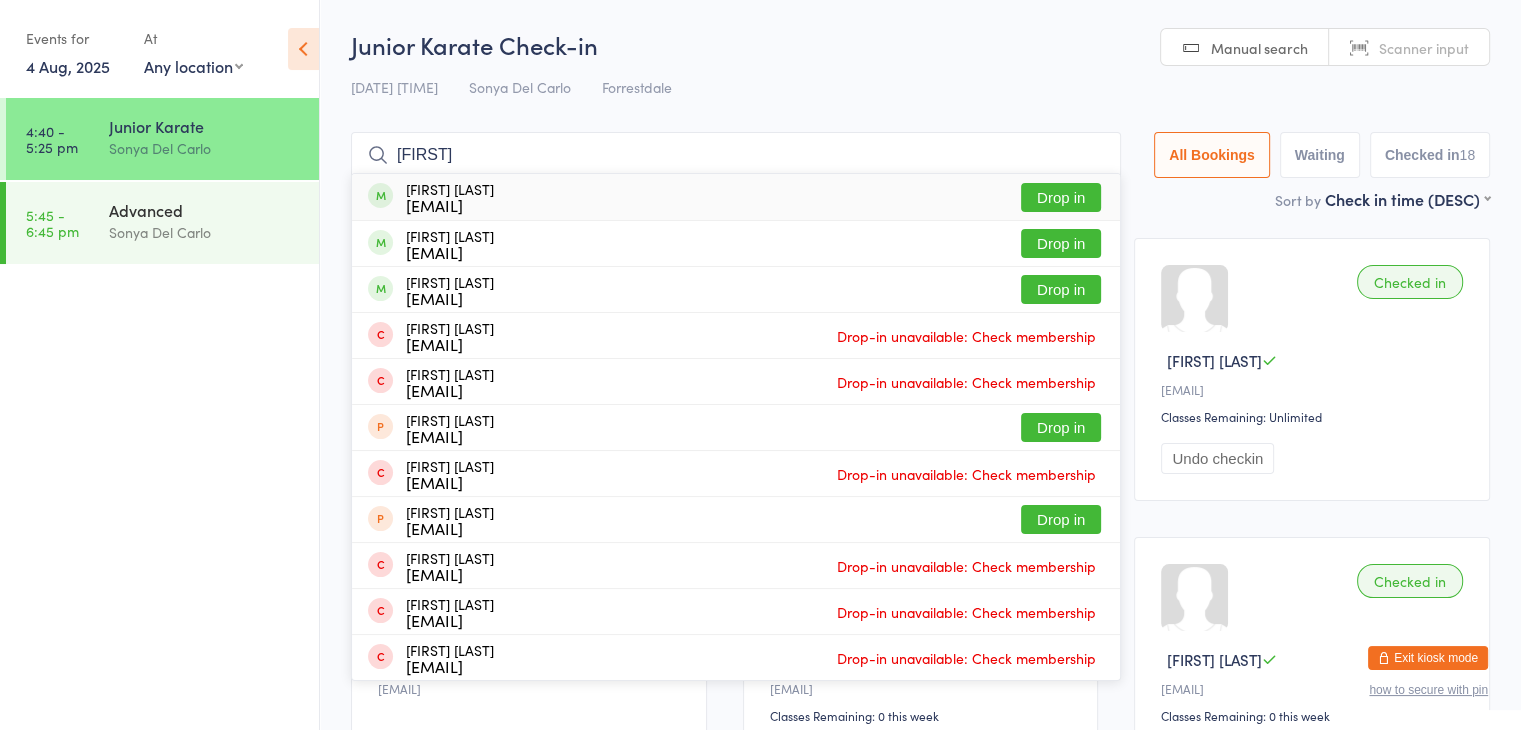 type on "richard" 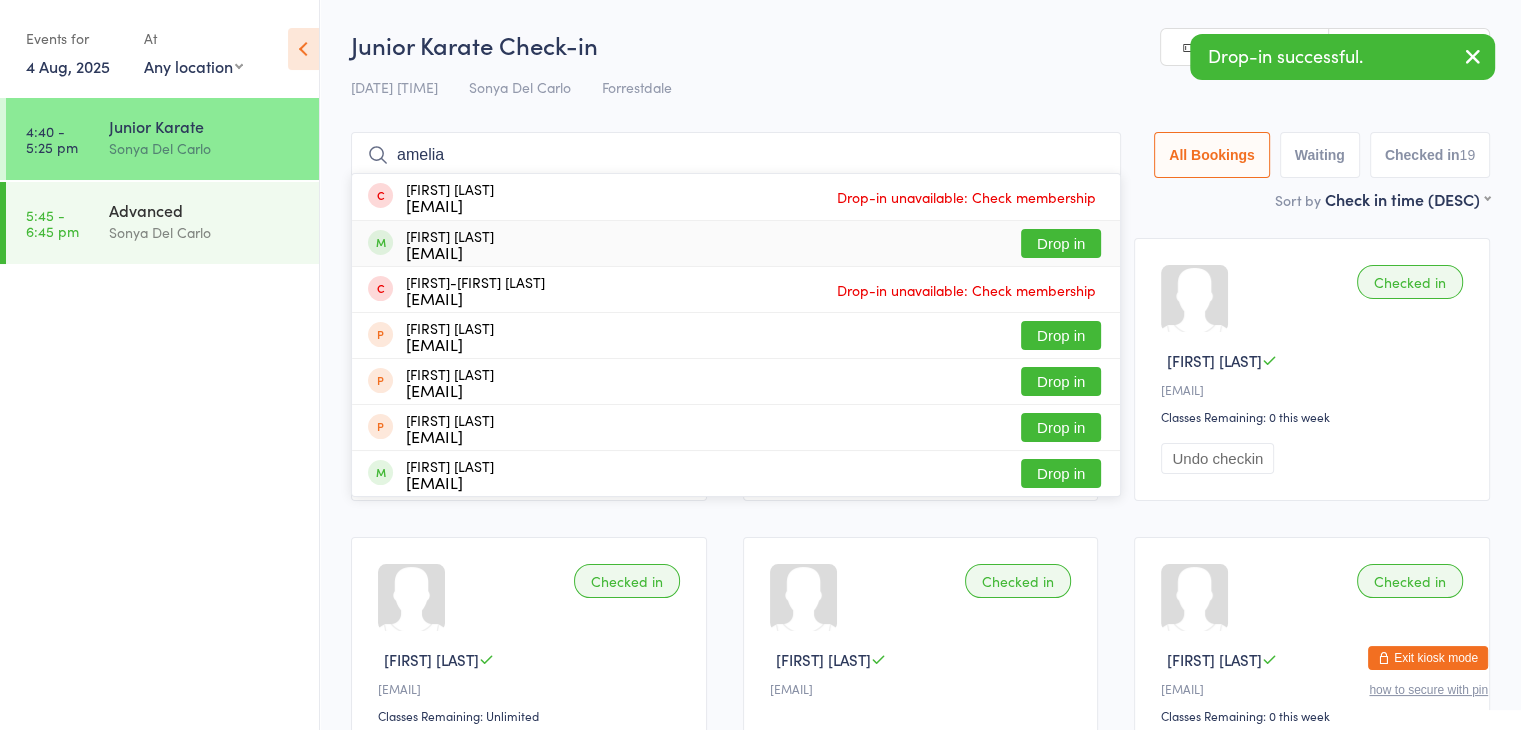 type on "amelia" 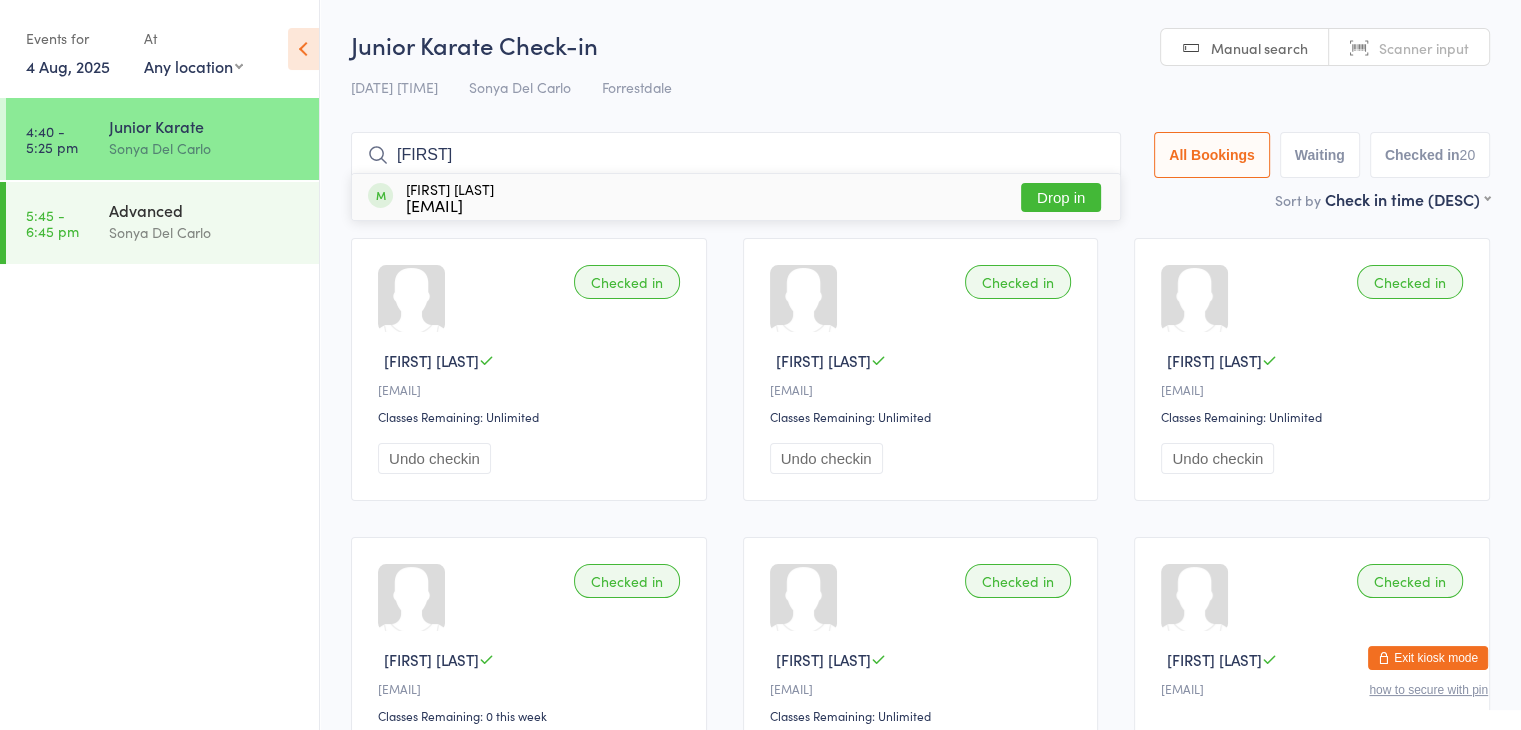 type on "moses" 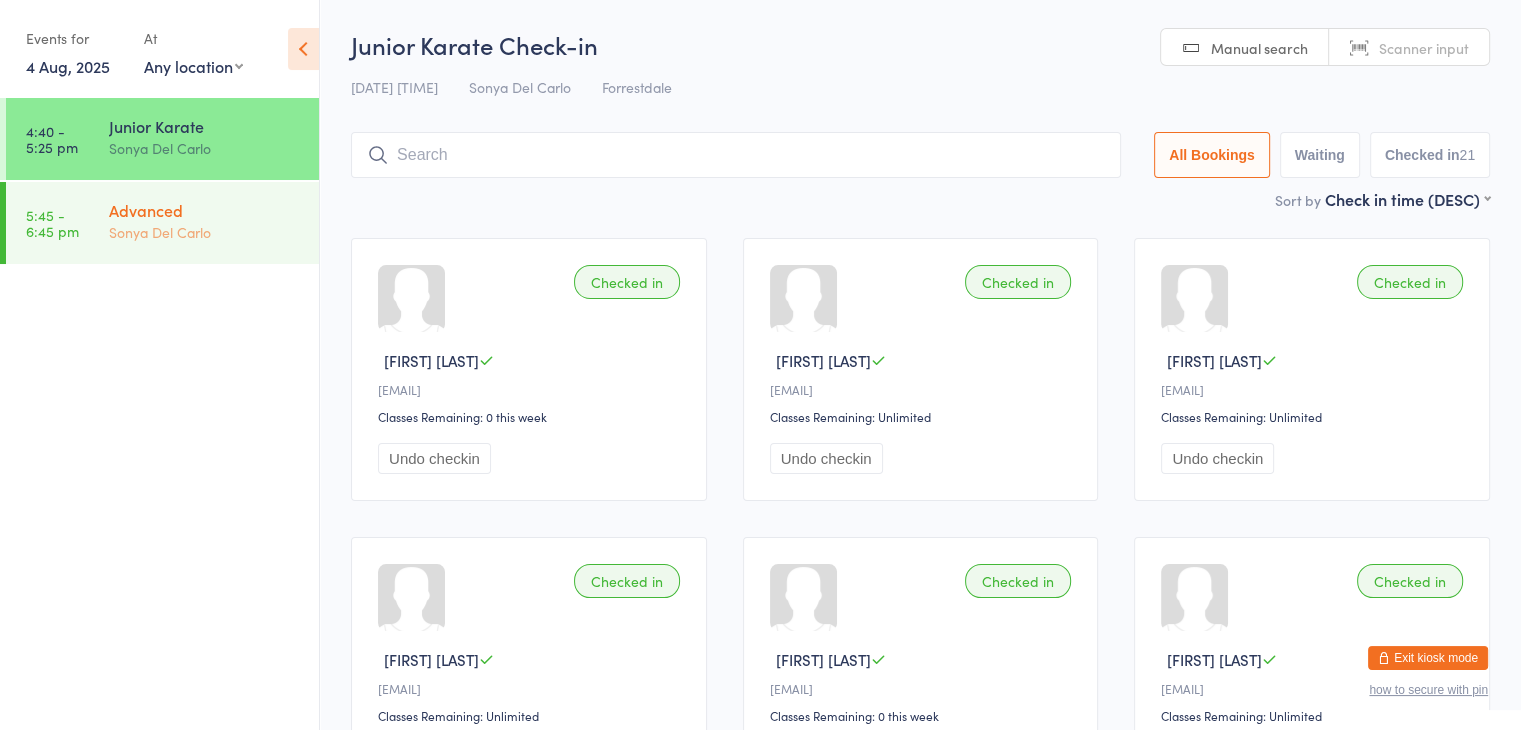click on "Advanced" at bounding box center [205, 210] 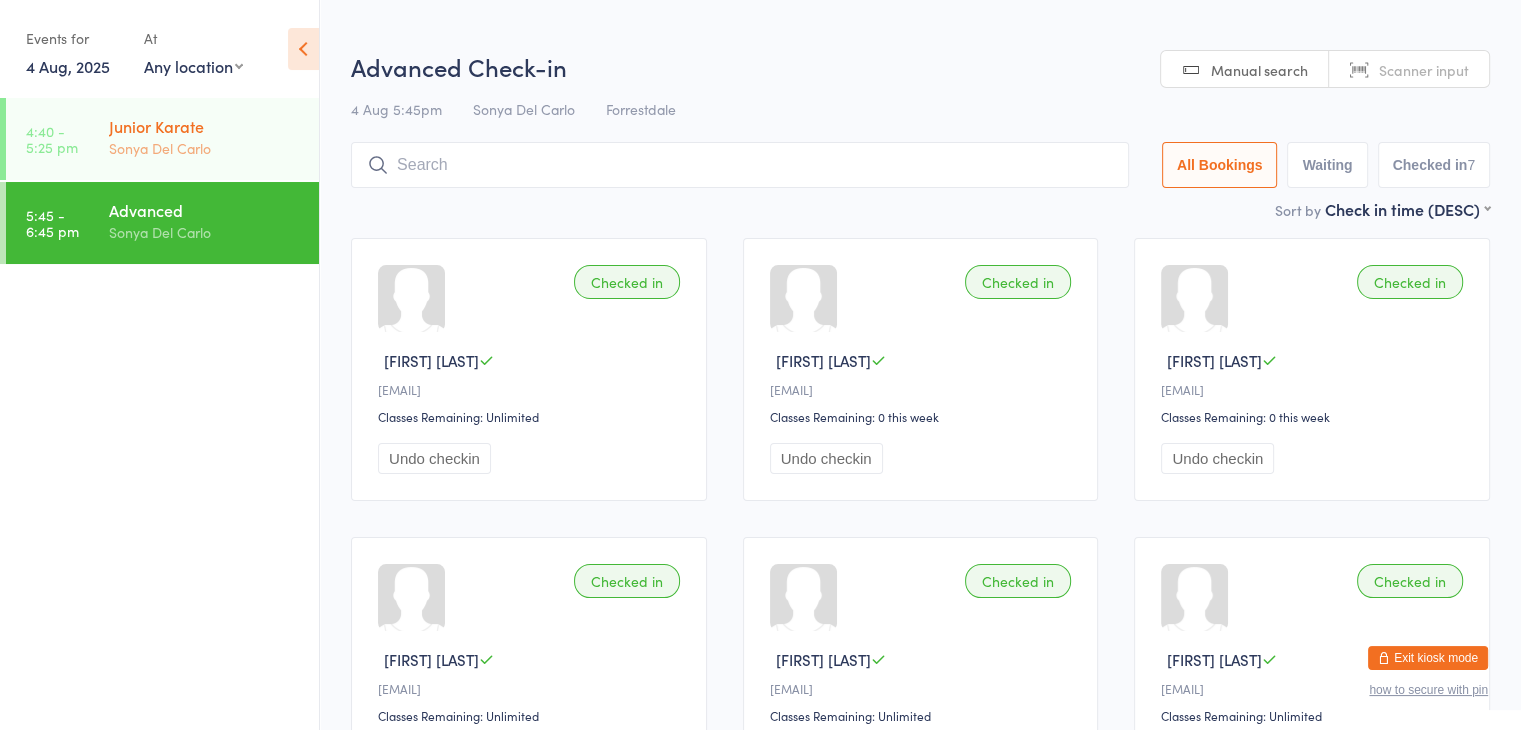 click on "4:40 - 5:25 pm" at bounding box center (52, 139) 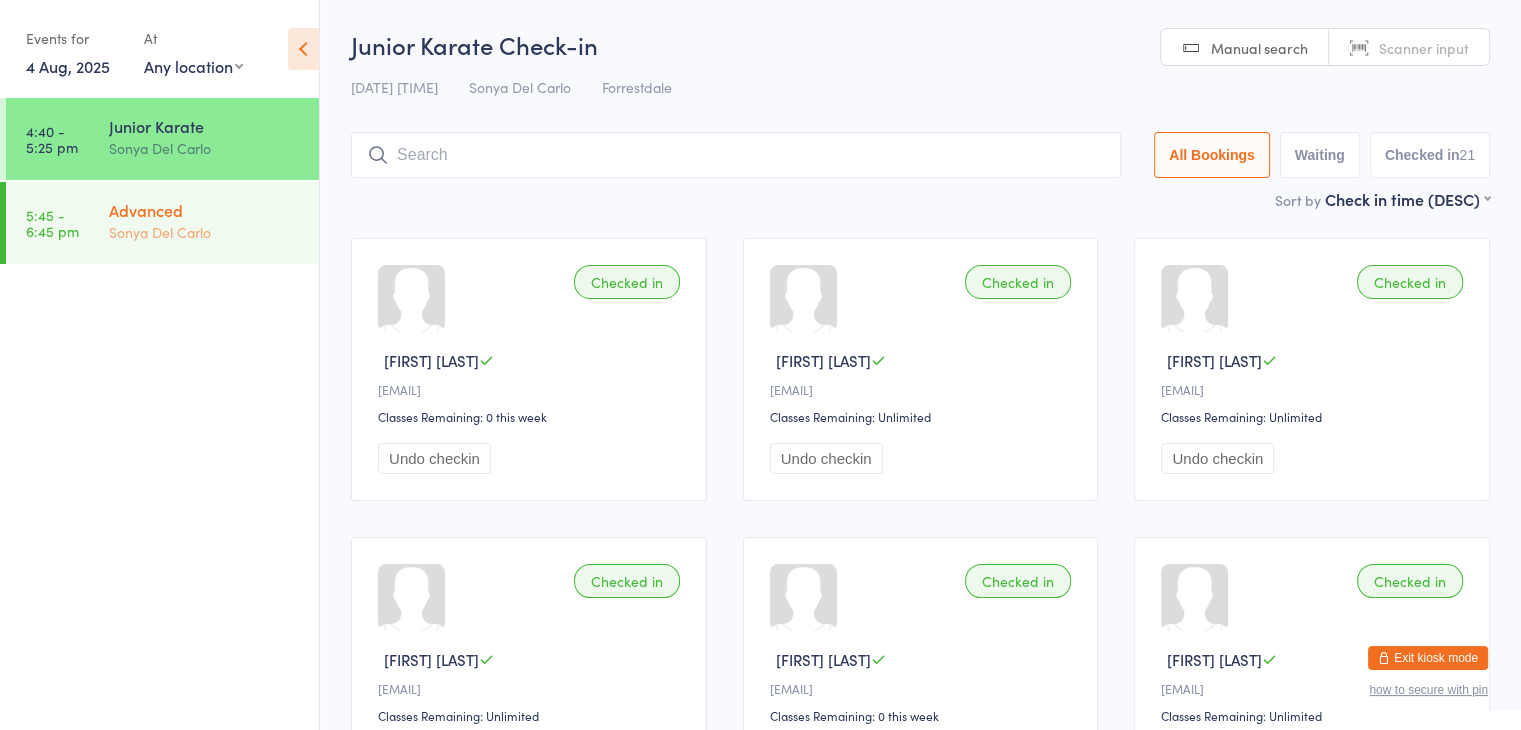 click on "Advanced" at bounding box center (205, 210) 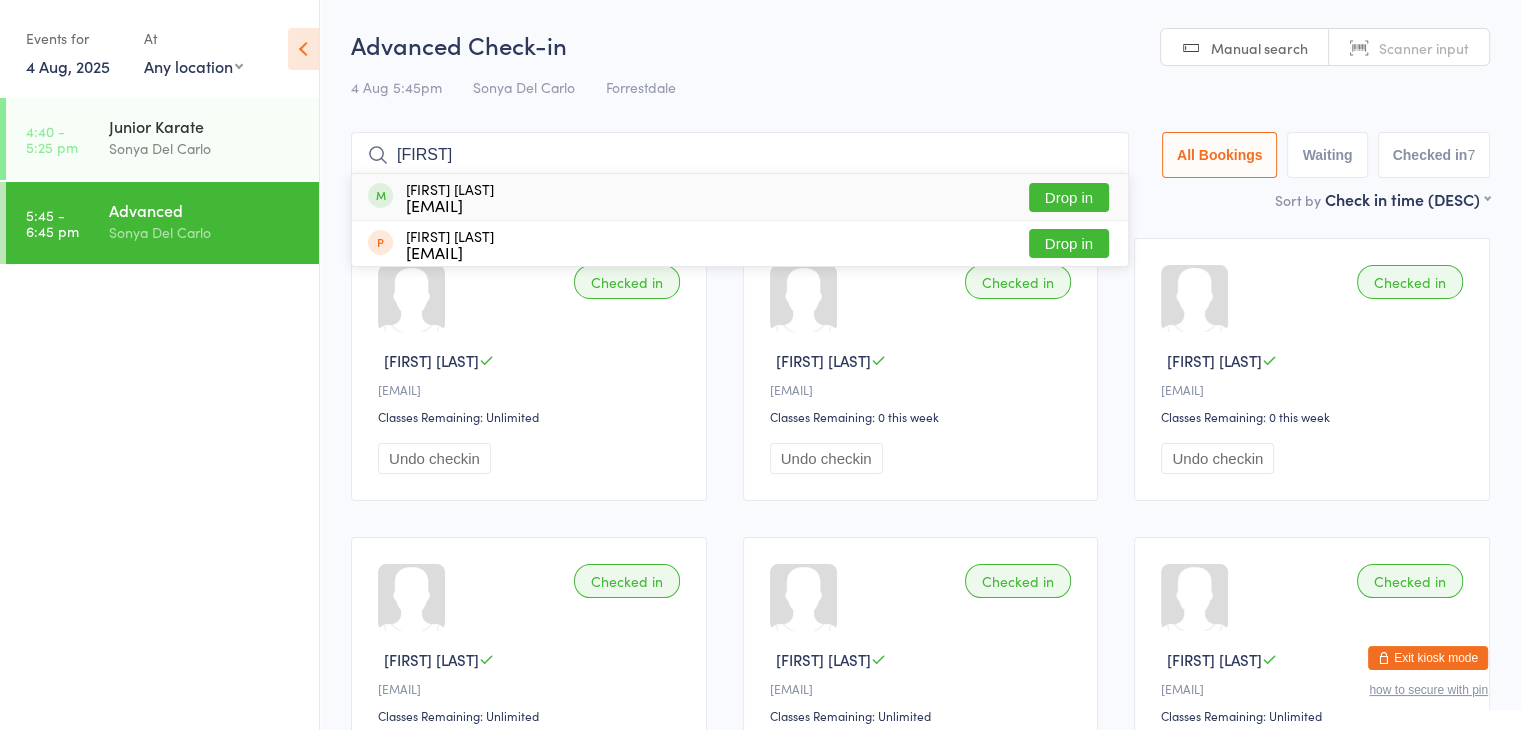 type on "kalia" 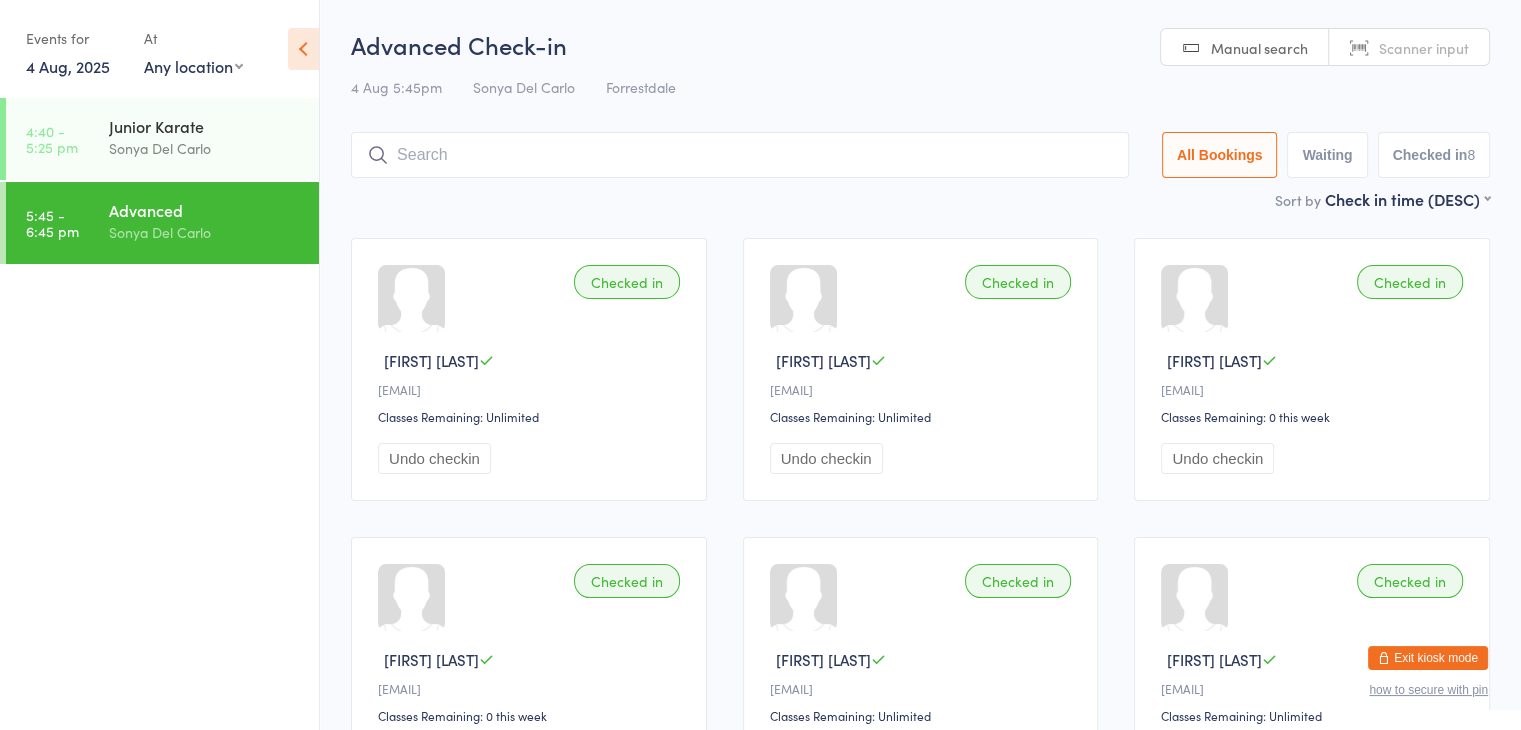 type 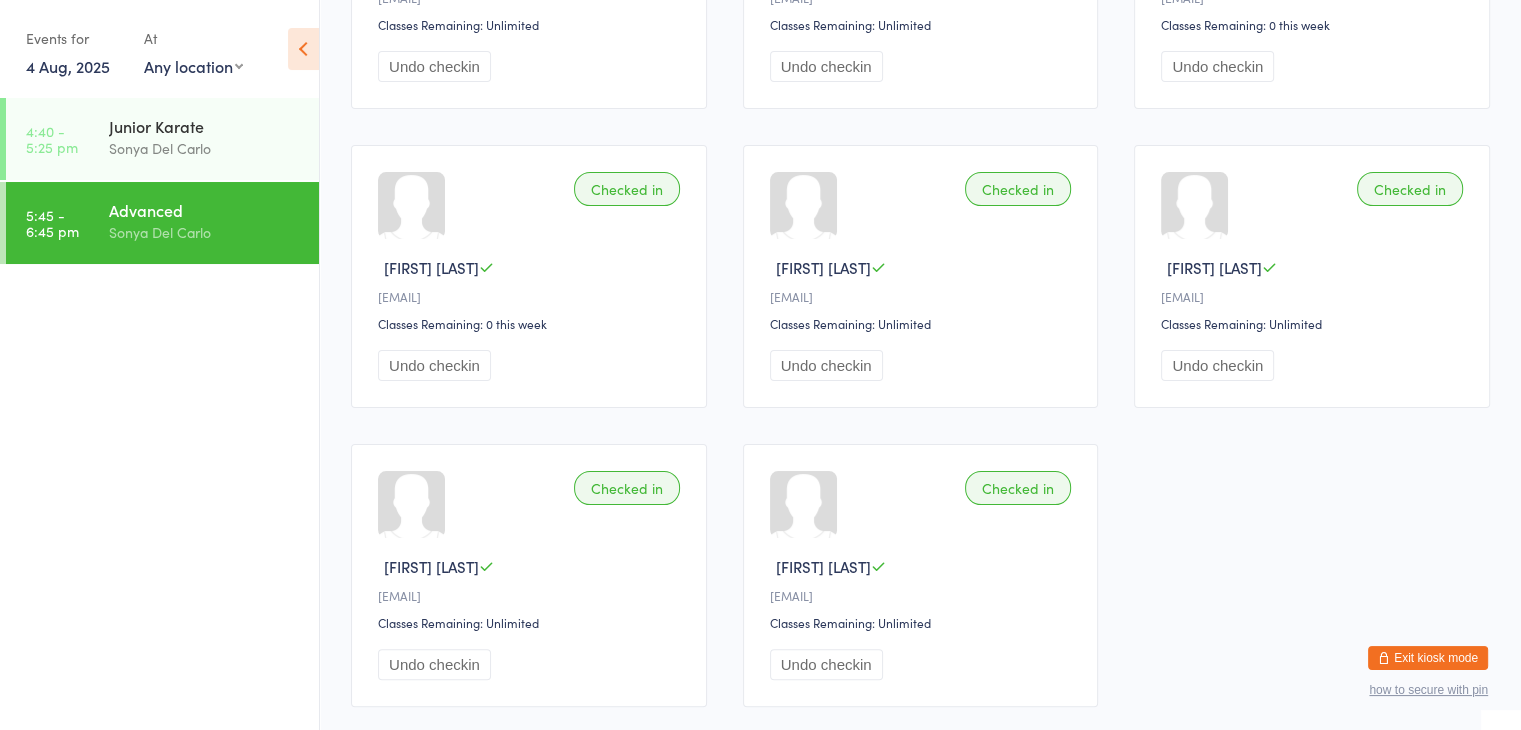 type 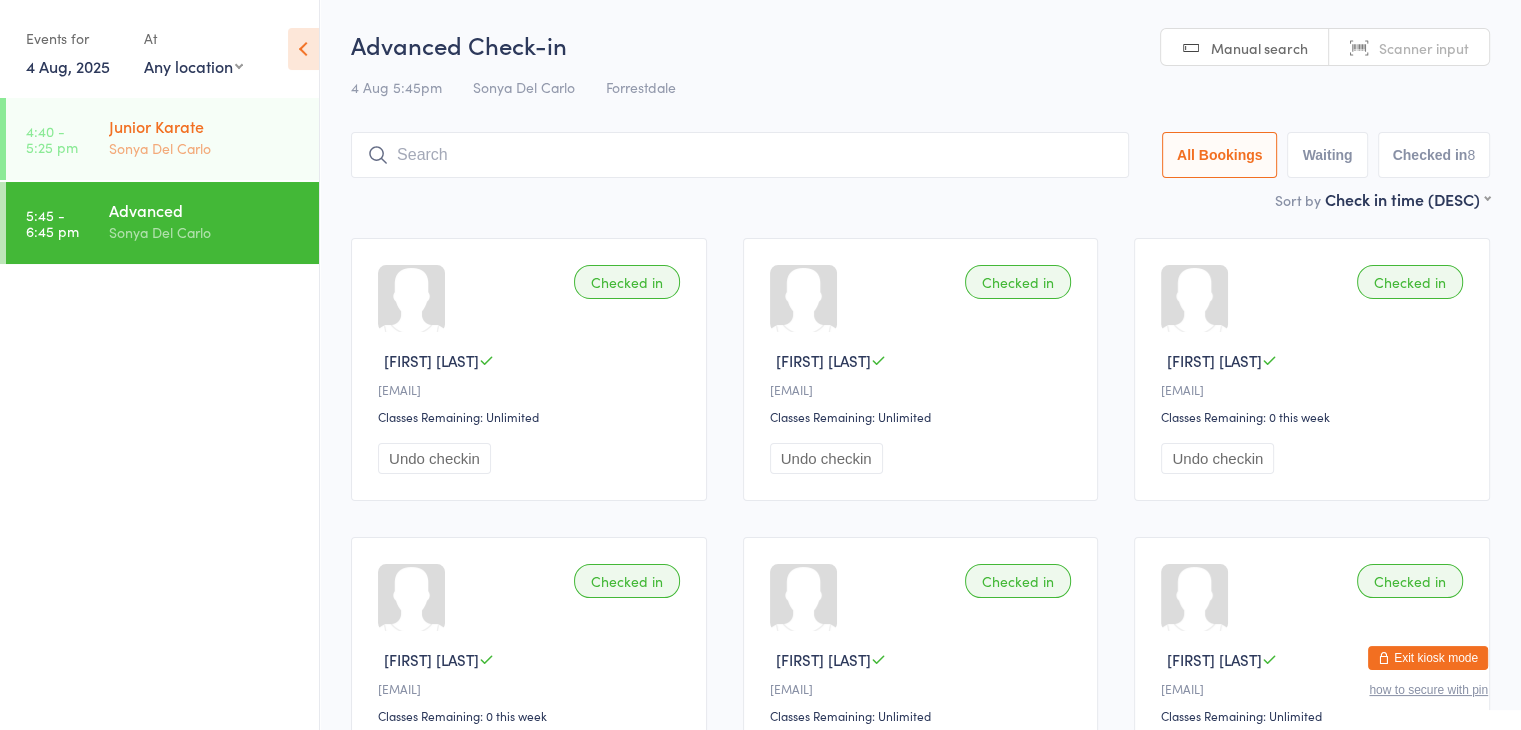 click on "Sonya Del Carlo" at bounding box center (205, 148) 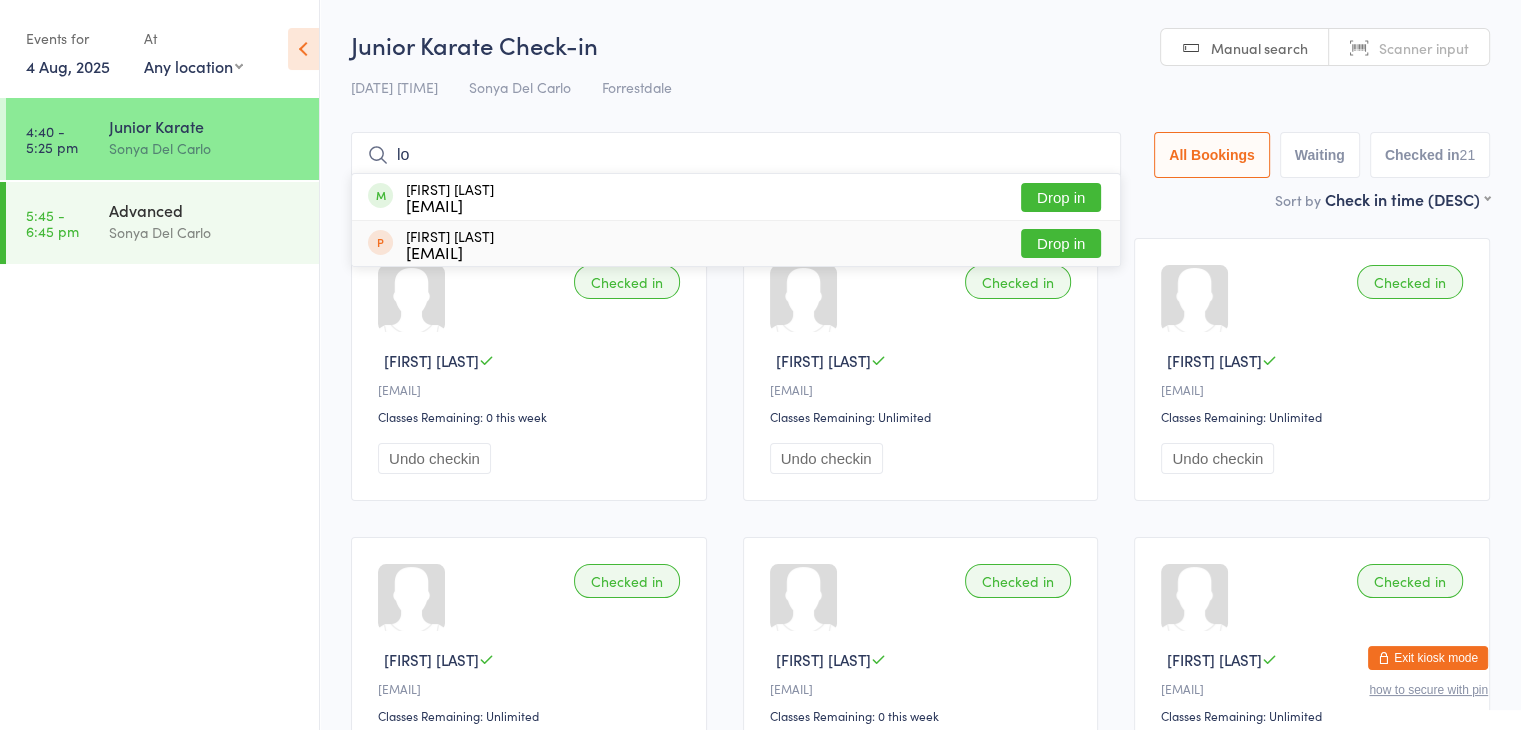 type on "l" 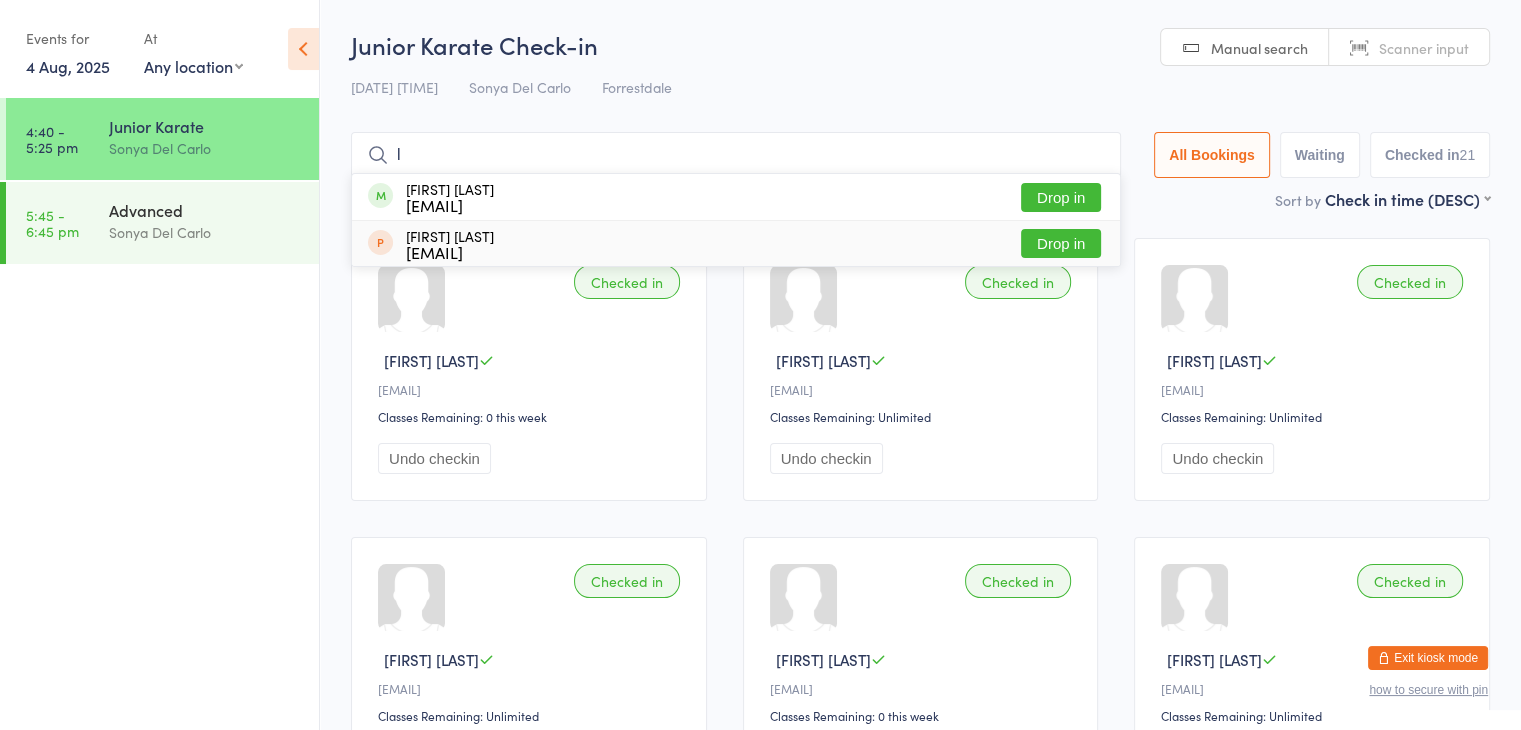 type 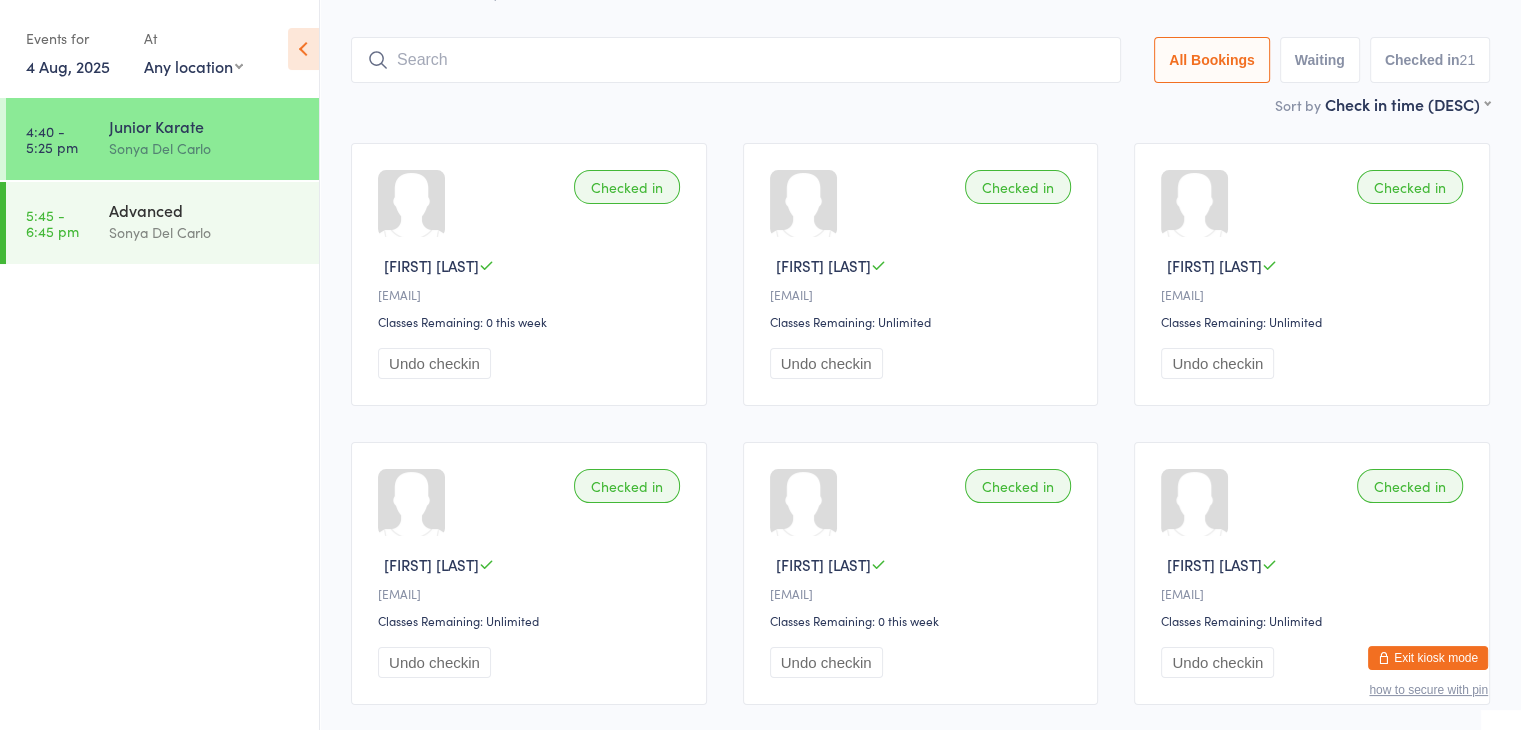 scroll, scrollTop: 99, scrollLeft: 0, axis: vertical 